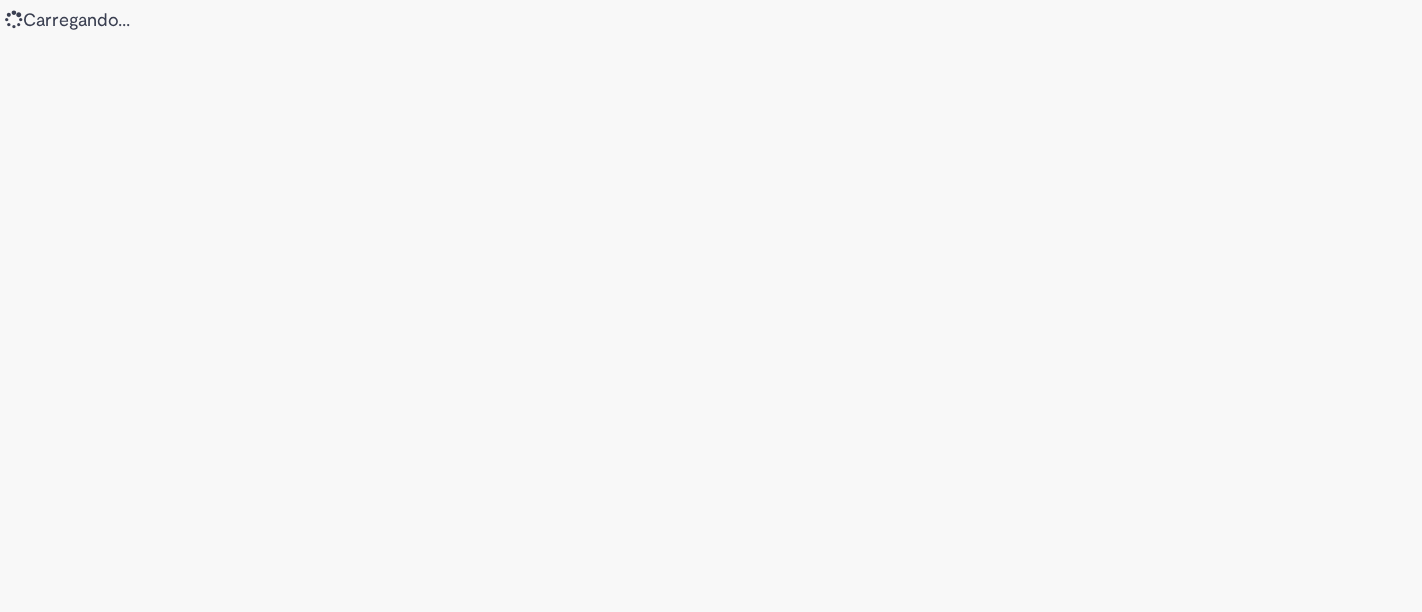 scroll, scrollTop: 0, scrollLeft: 0, axis: both 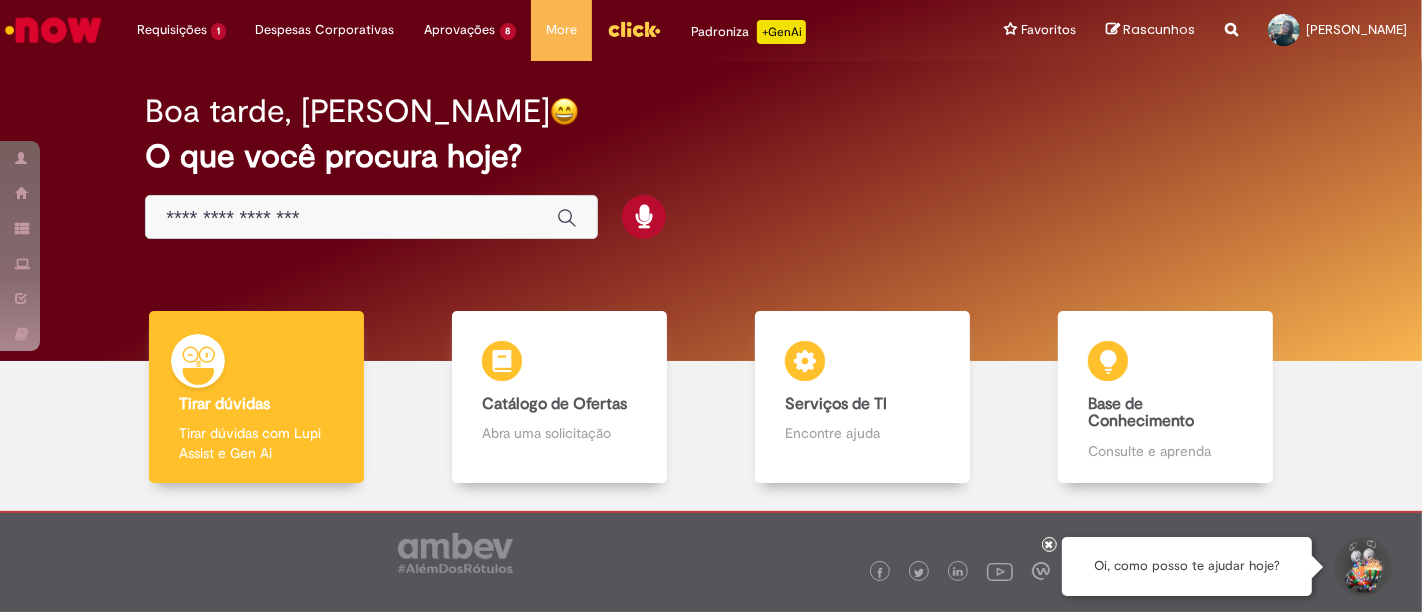 click at bounding box center [351, 218] 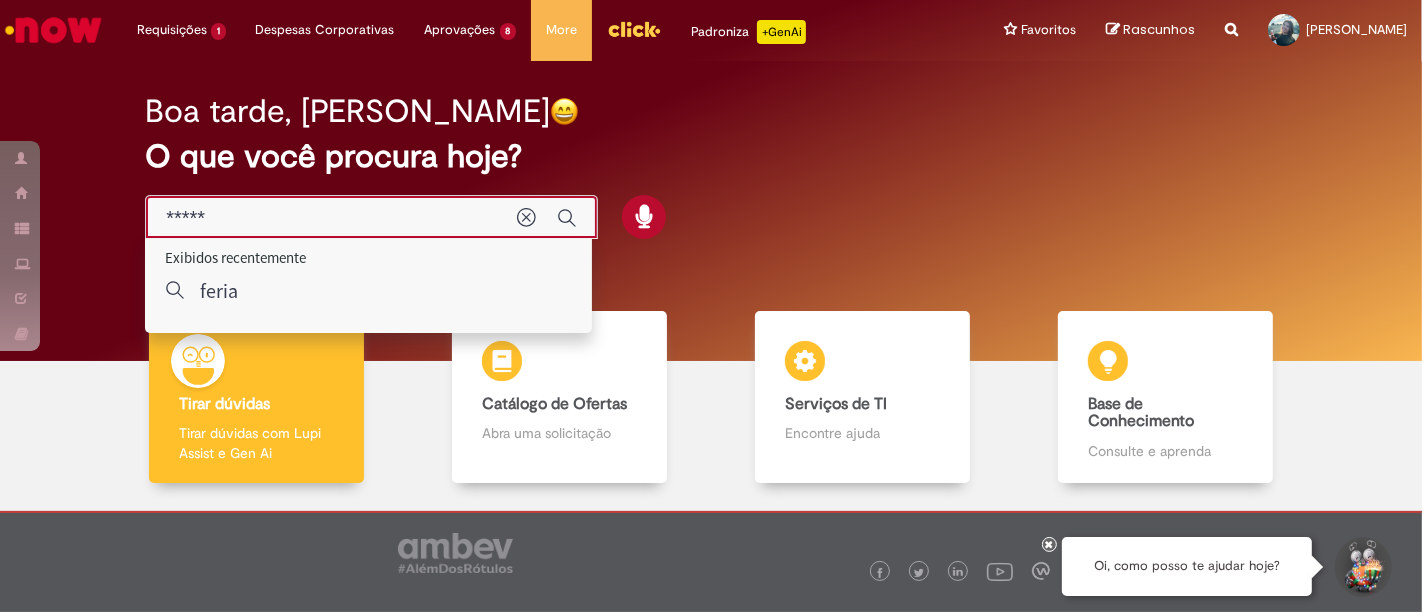 type on "******" 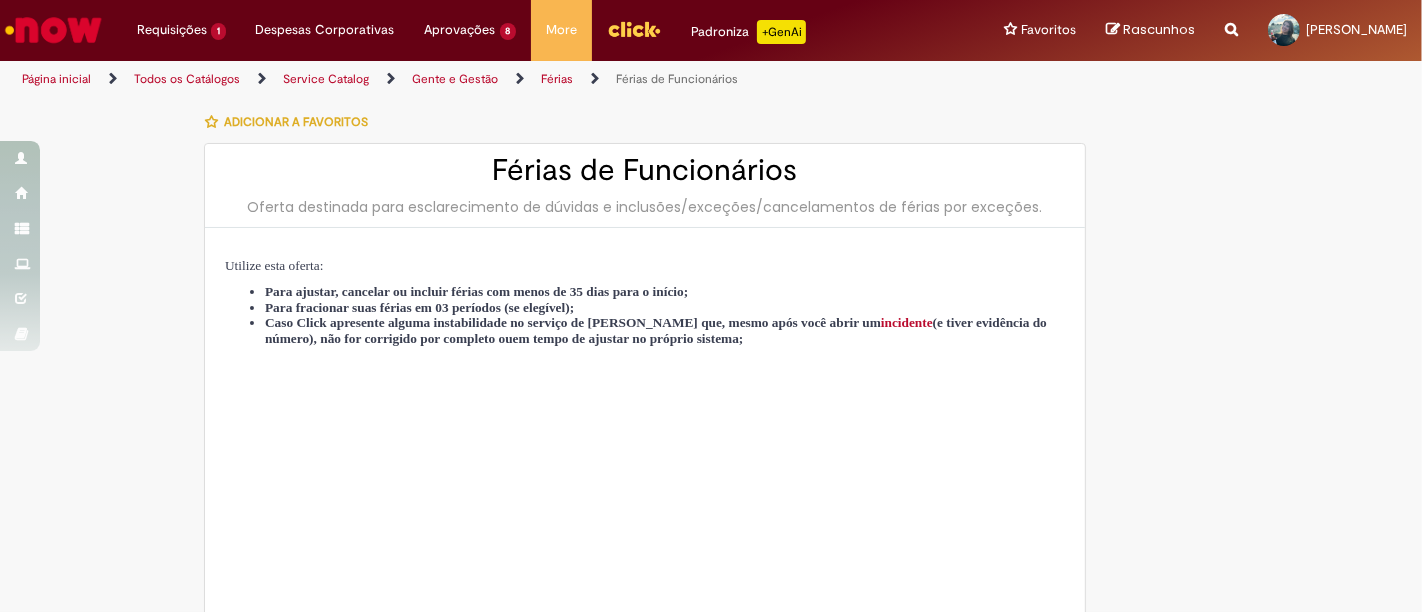 type on "********" 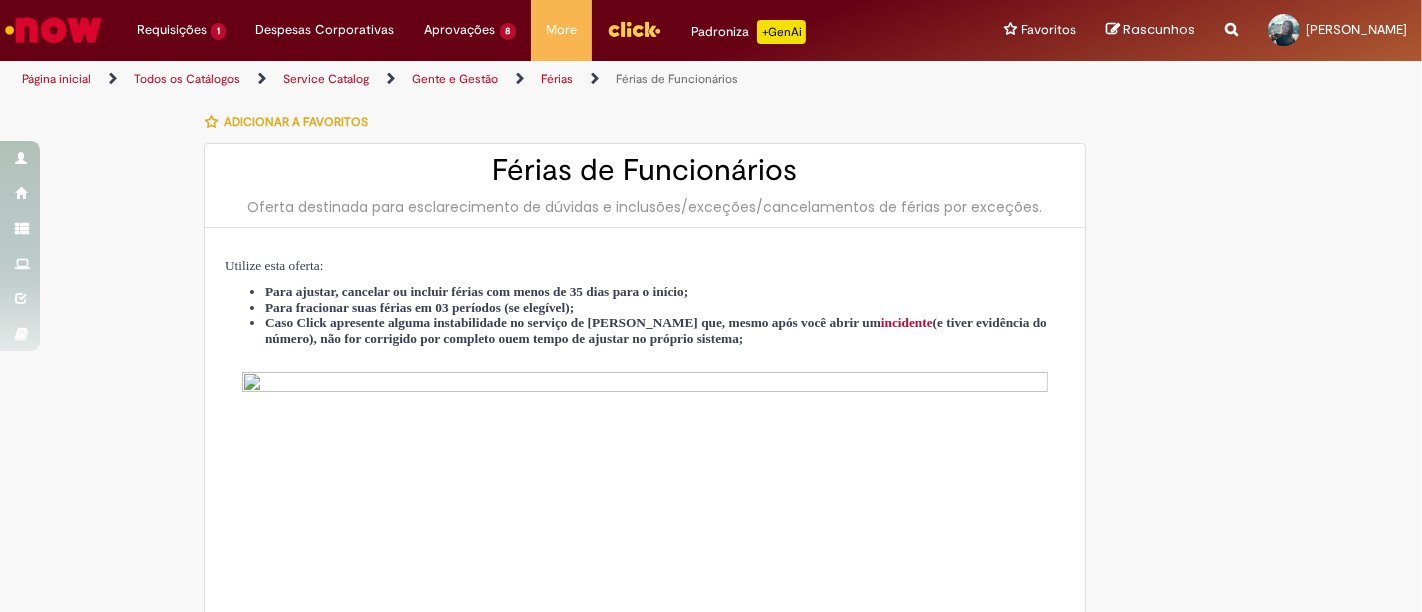 type on "**********" 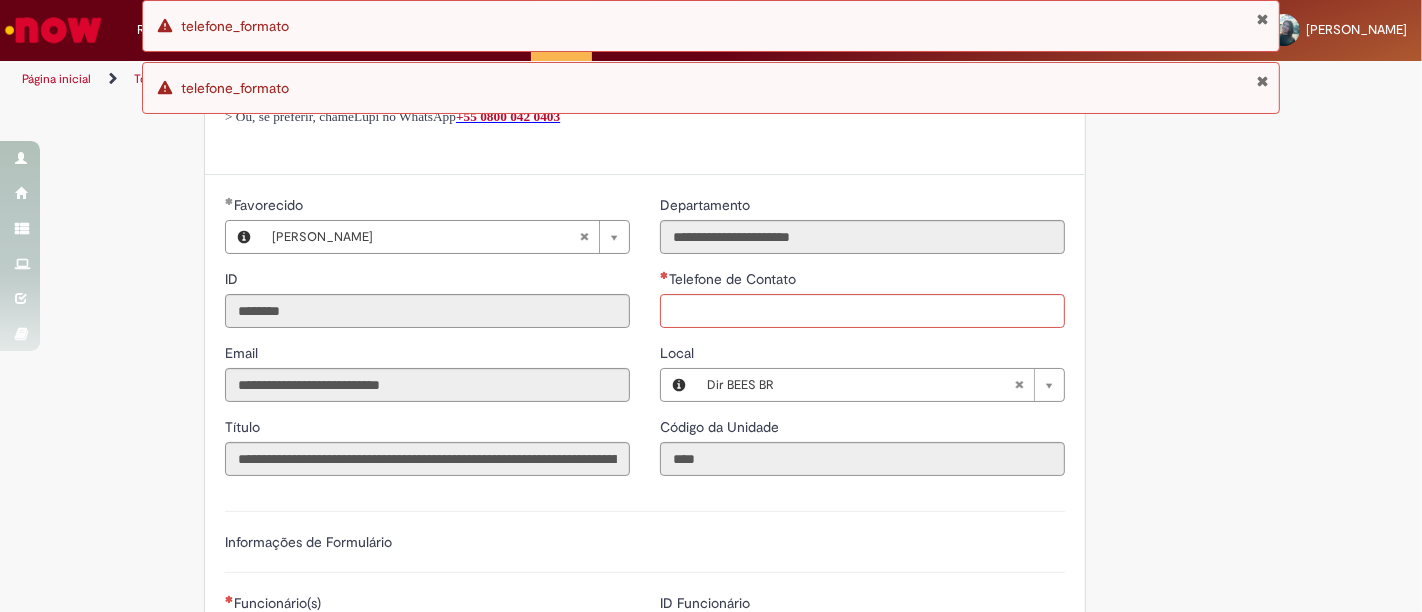 scroll, scrollTop: 1000, scrollLeft: 0, axis: vertical 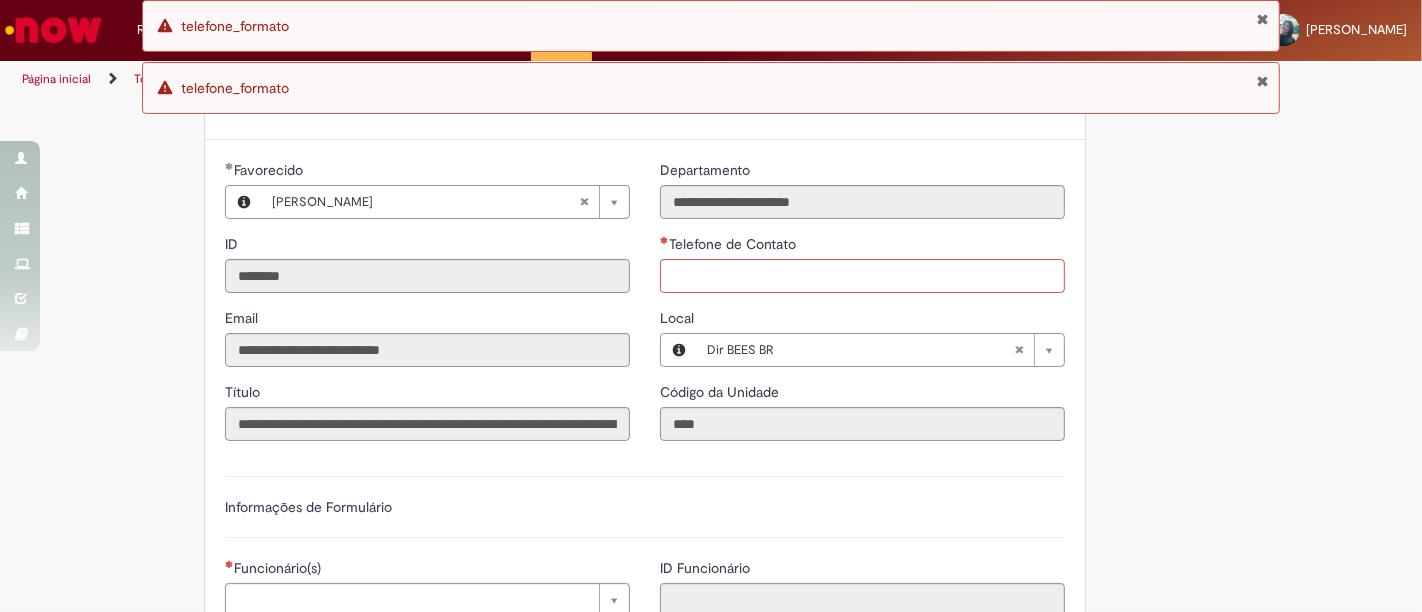 click on "**********" at bounding box center [862, 308] 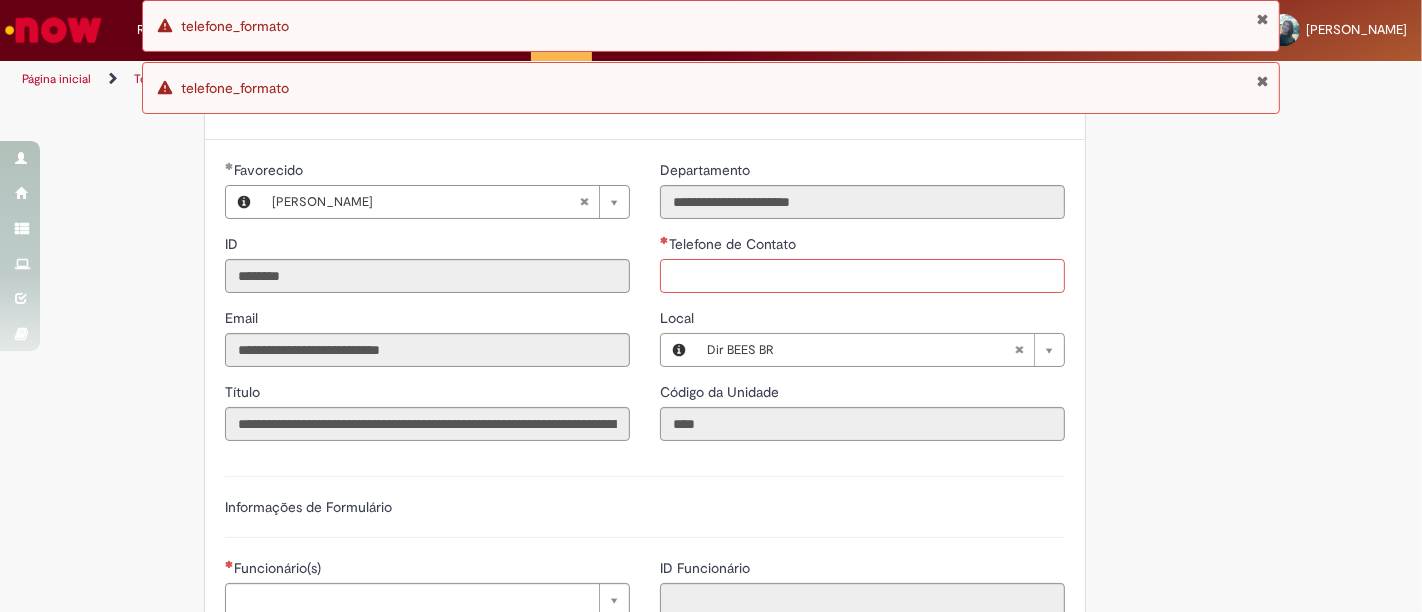 click on "Telefone de Contato" at bounding box center [862, 276] 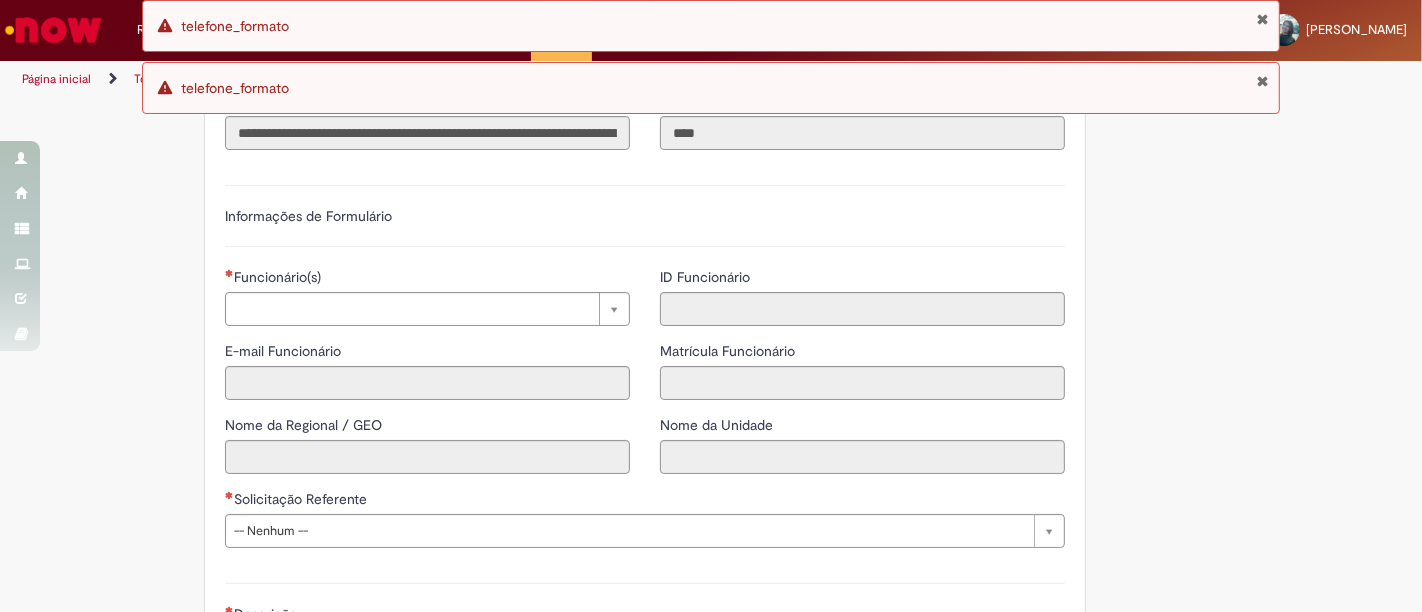 scroll, scrollTop: 1333, scrollLeft: 0, axis: vertical 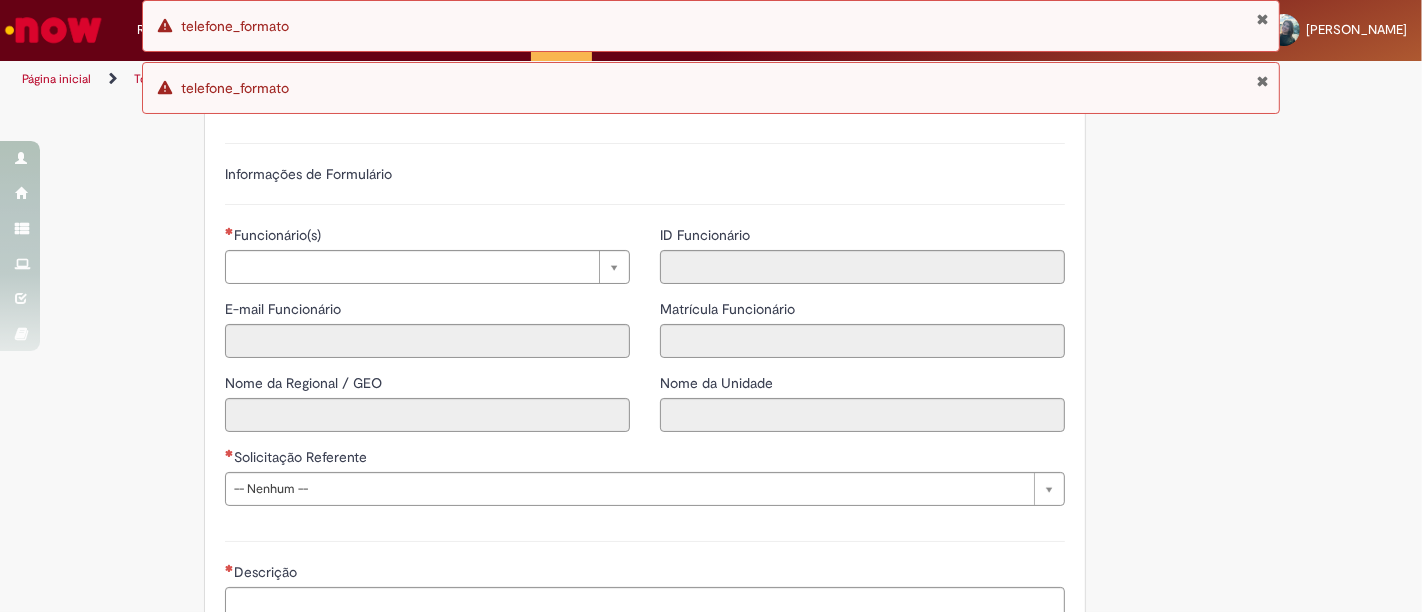 type on "**********" 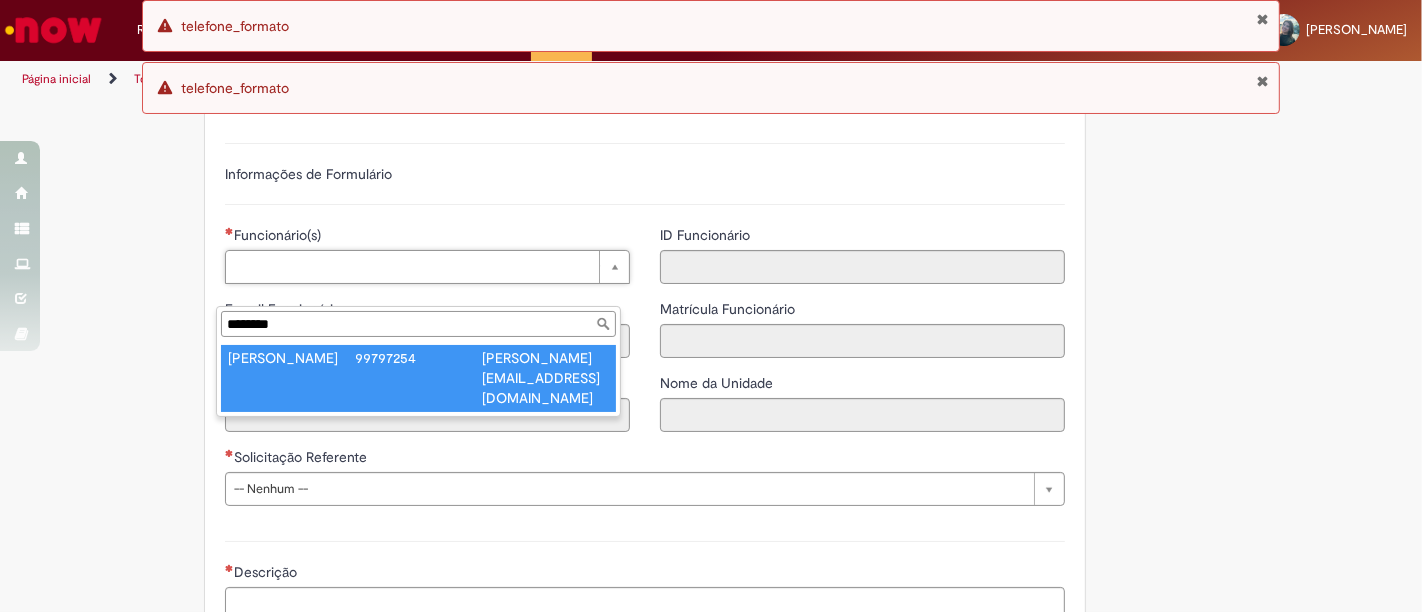 type on "********" 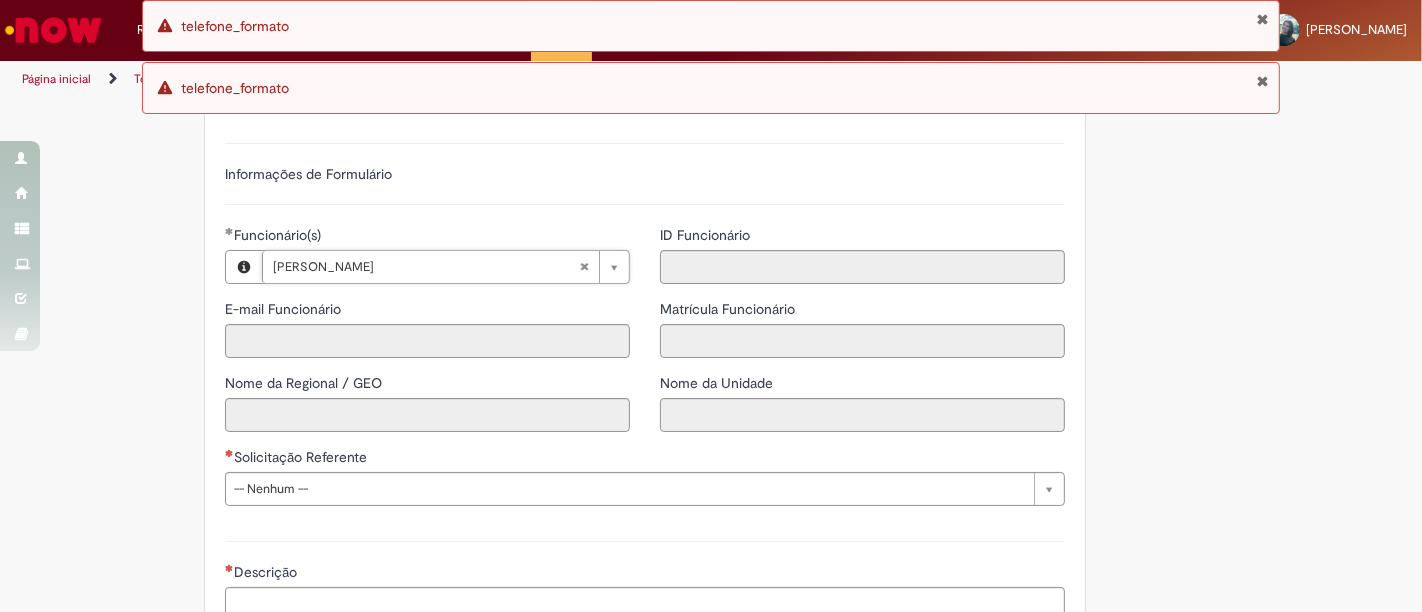 type on "**********" 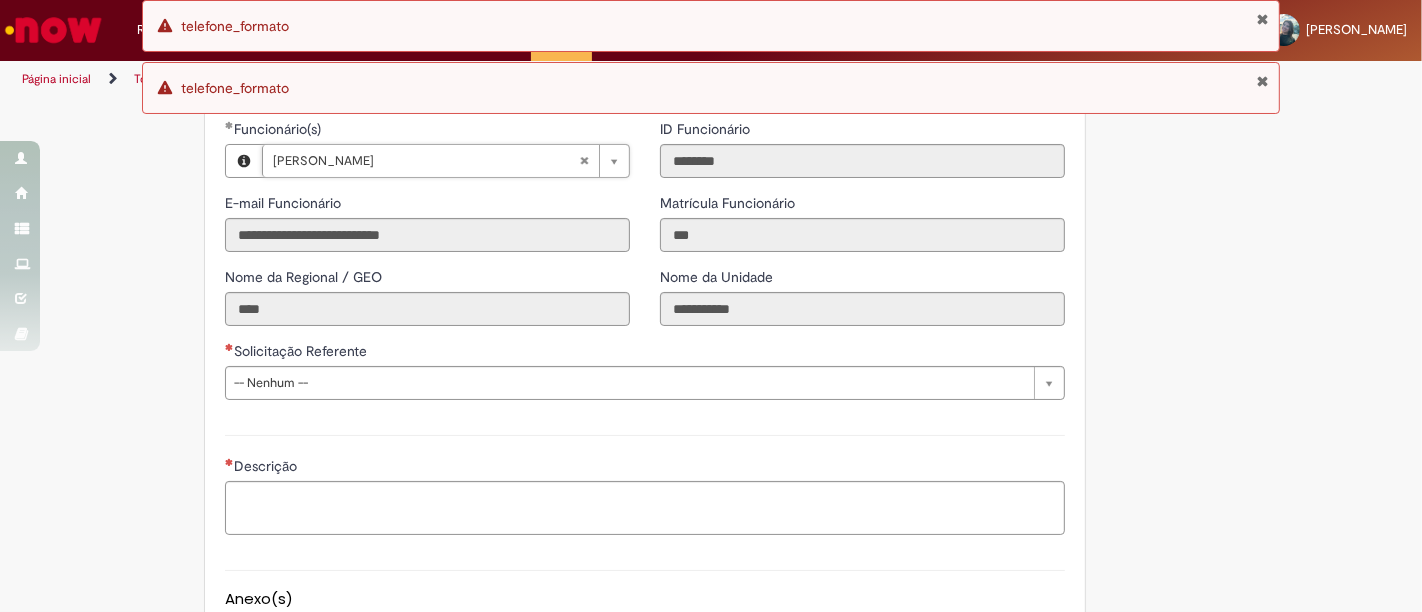 scroll, scrollTop: 1555, scrollLeft: 0, axis: vertical 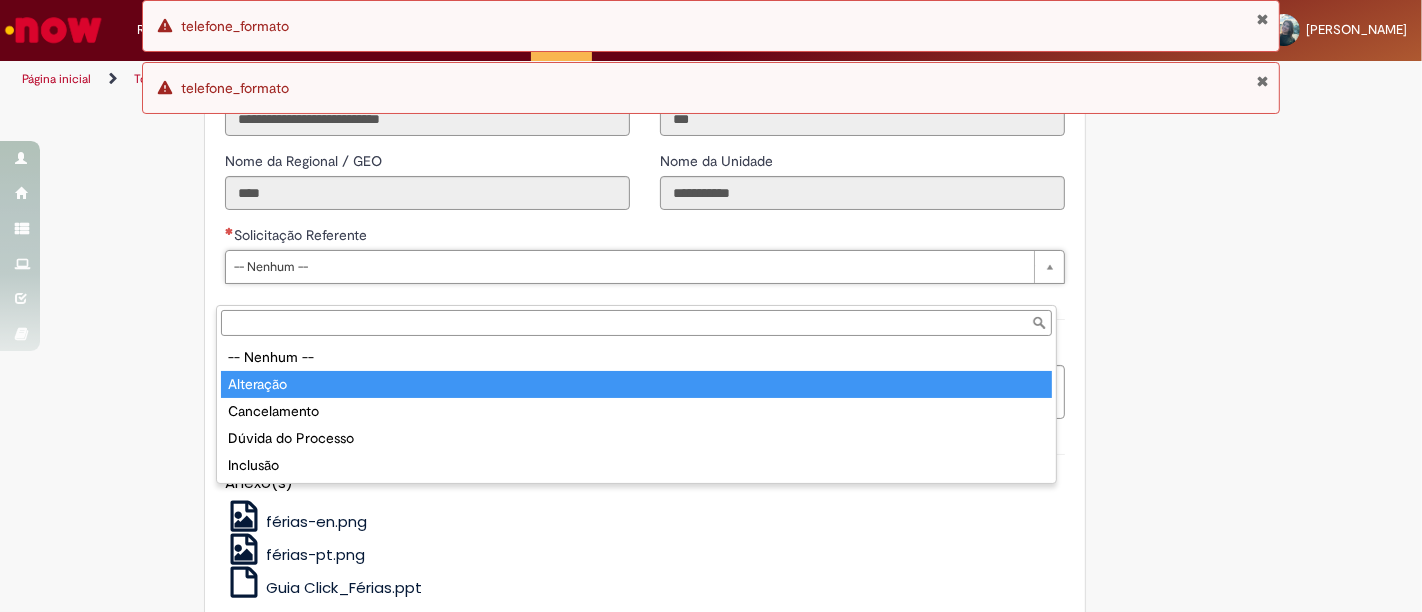type on "*********" 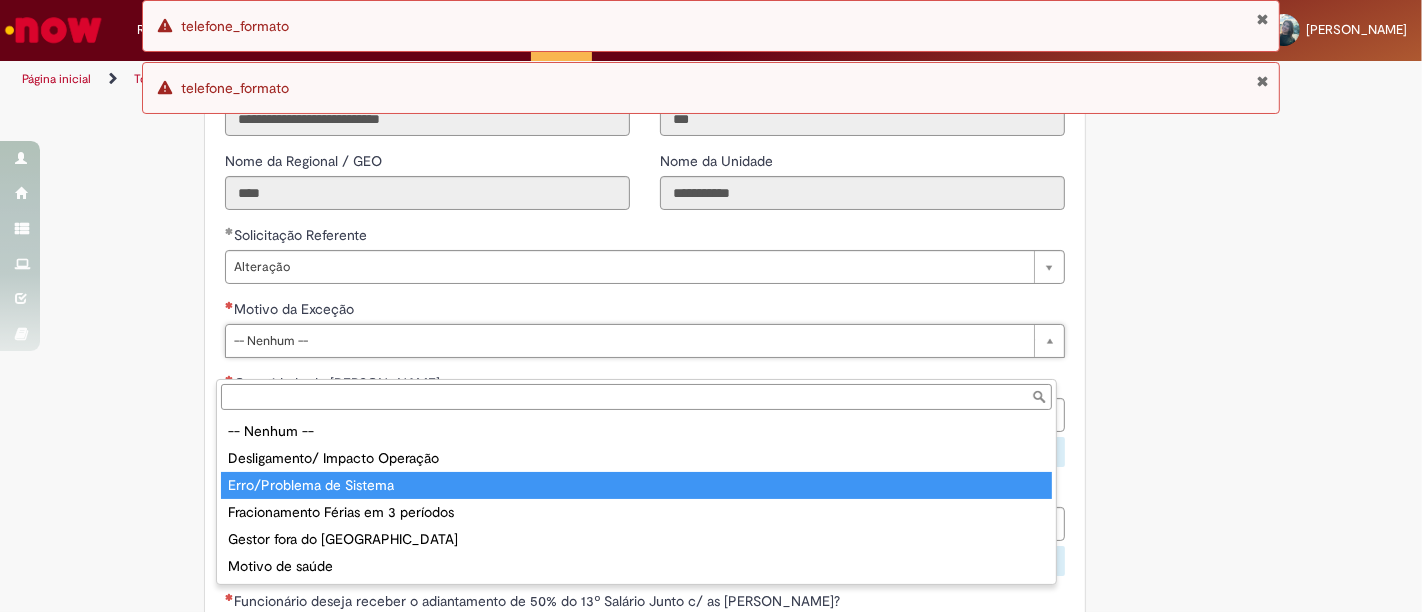 type on "**********" 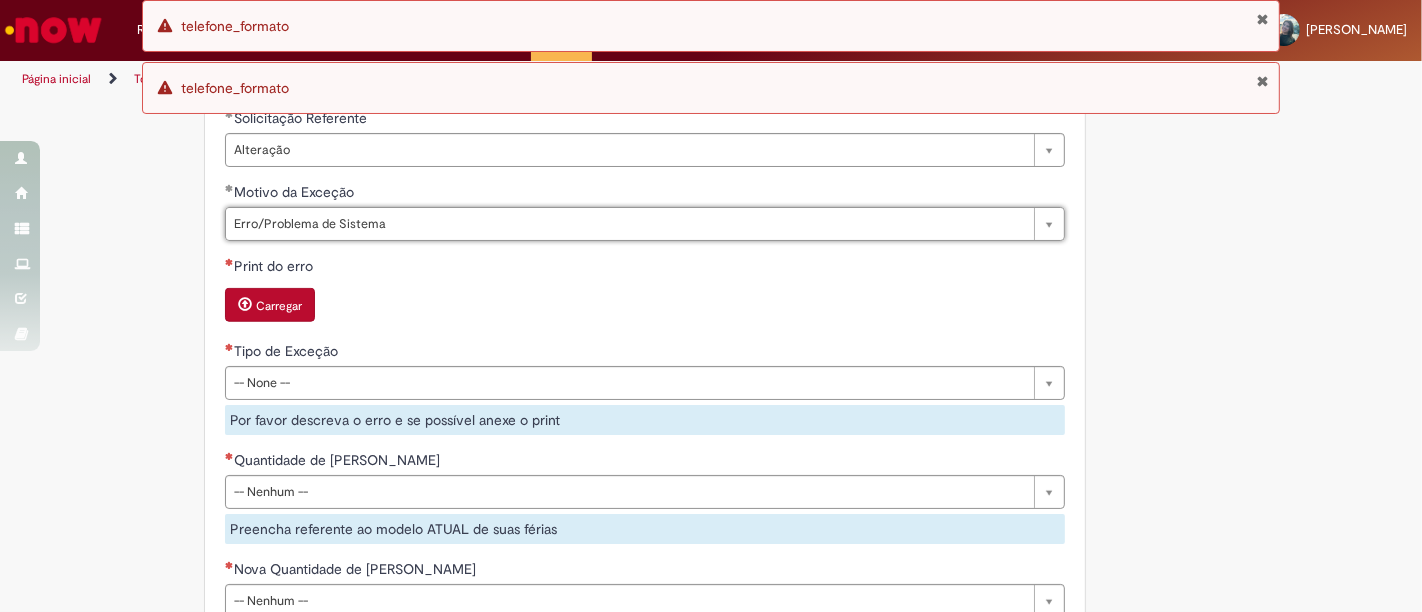 scroll, scrollTop: 1777, scrollLeft: 0, axis: vertical 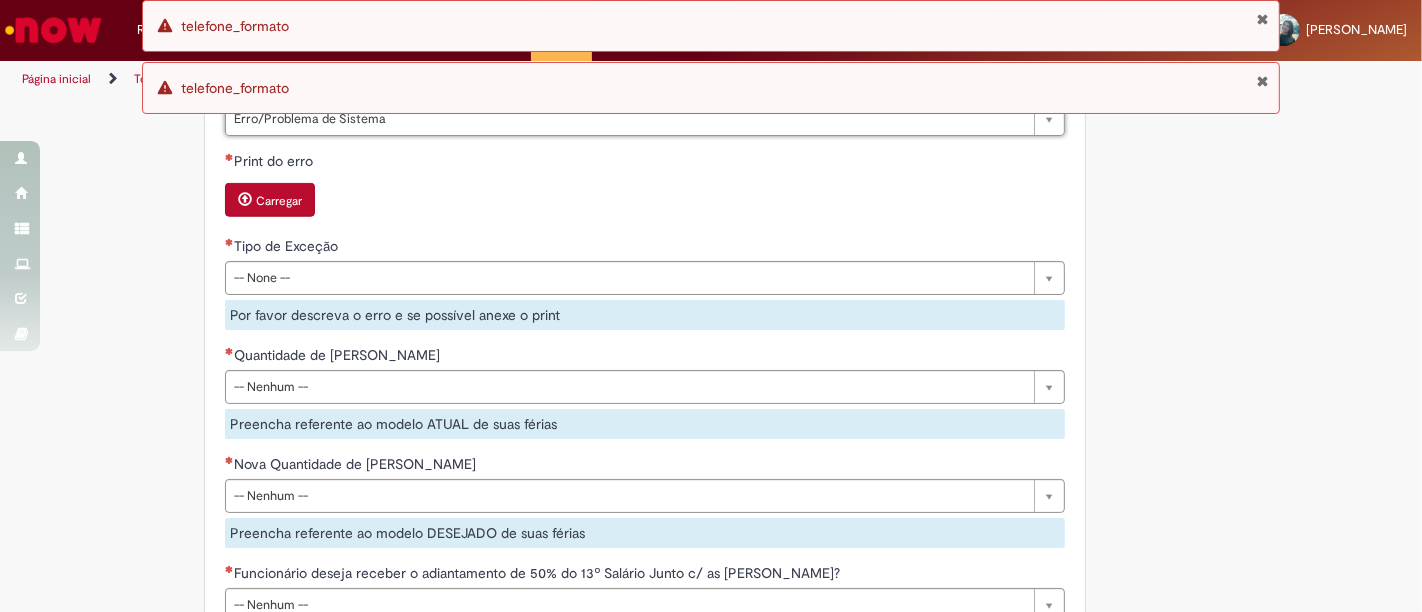 drag, startPoint x: 70, startPoint y: 439, endPoint x: 128, endPoint y: 333, distance: 120.83046 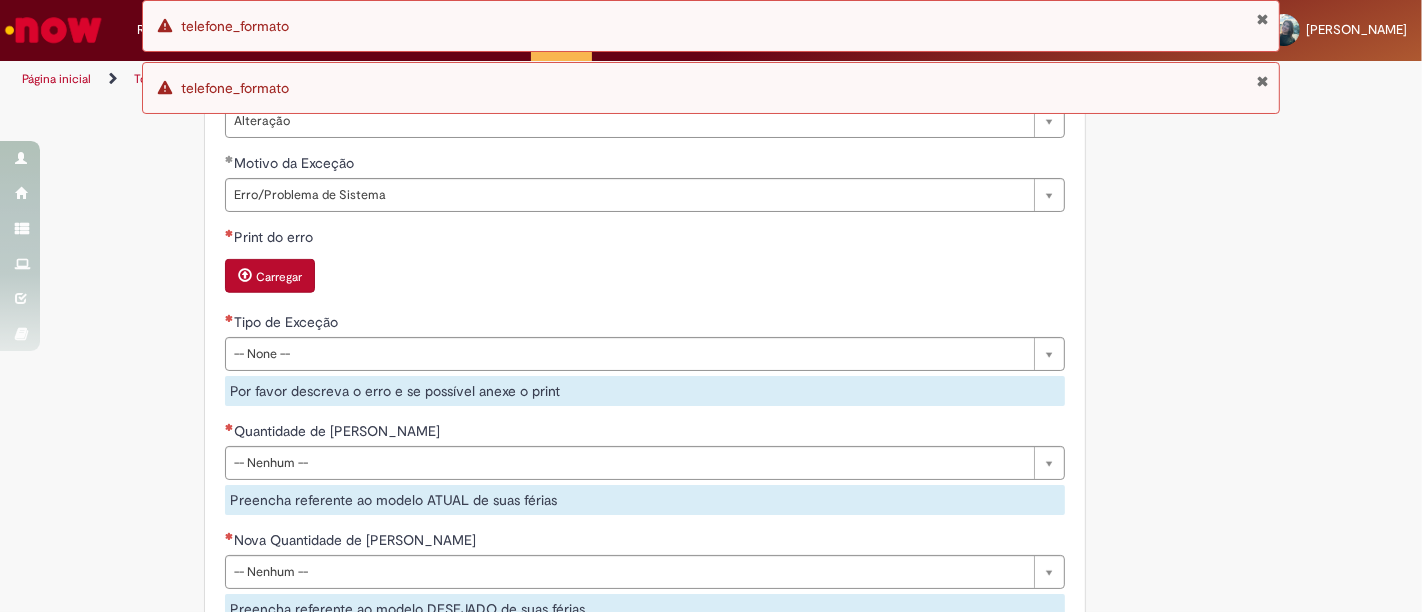 scroll, scrollTop: 1666, scrollLeft: 0, axis: vertical 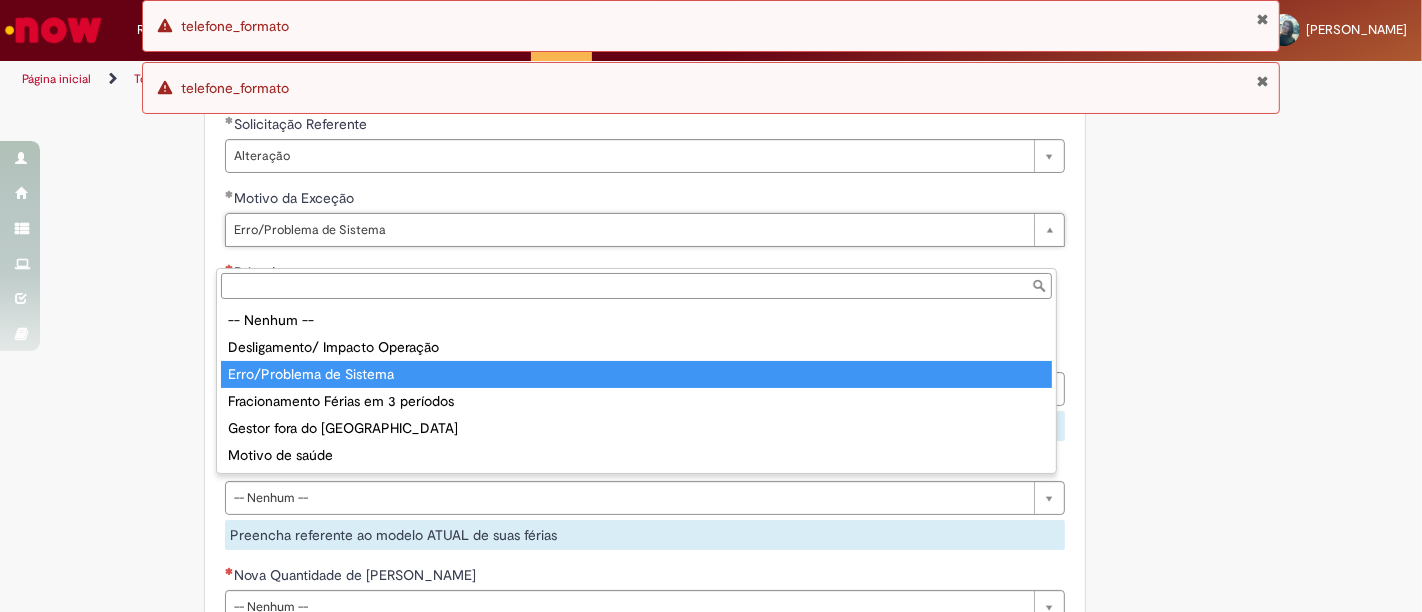 type on "**********" 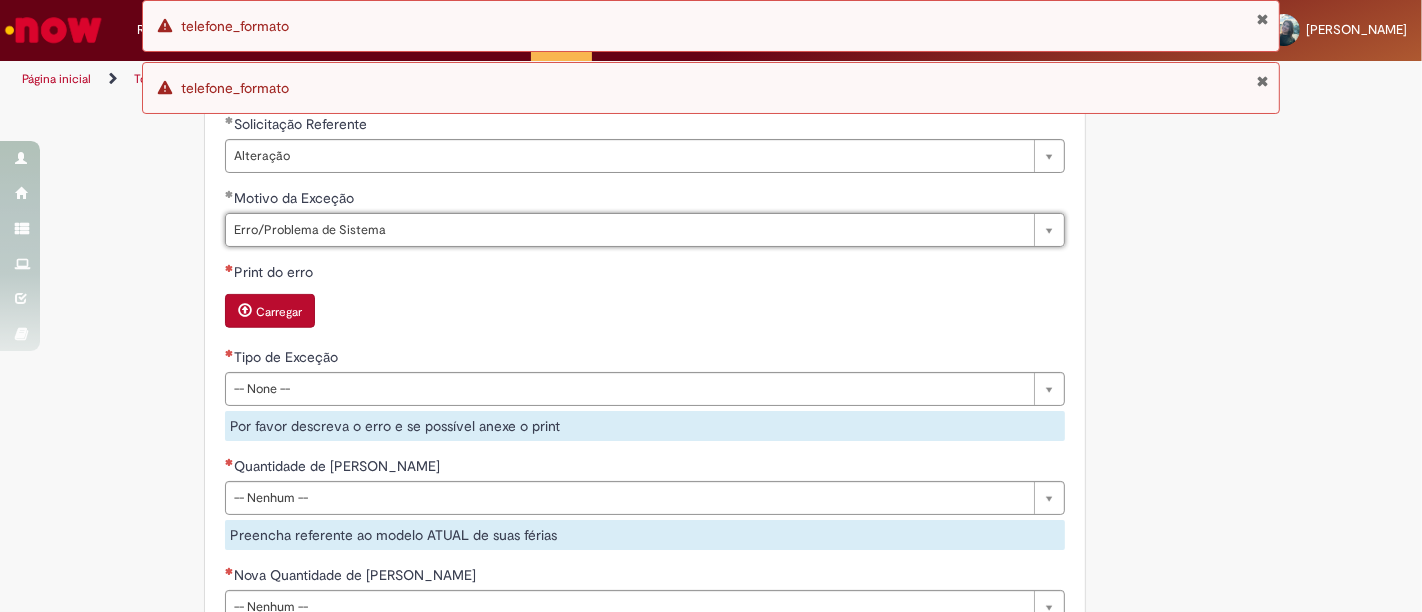 scroll, scrollTop: 0, scrollLeft: 162, axis: horizontal 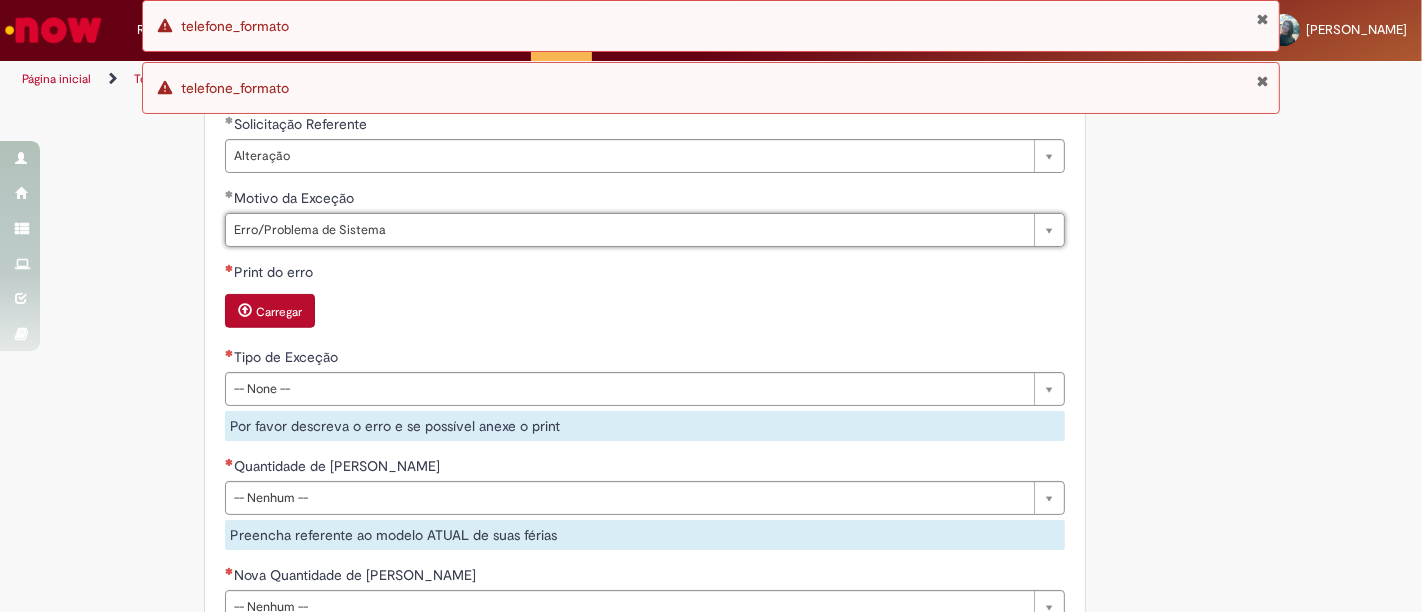 click at bounding box center (245, 310) 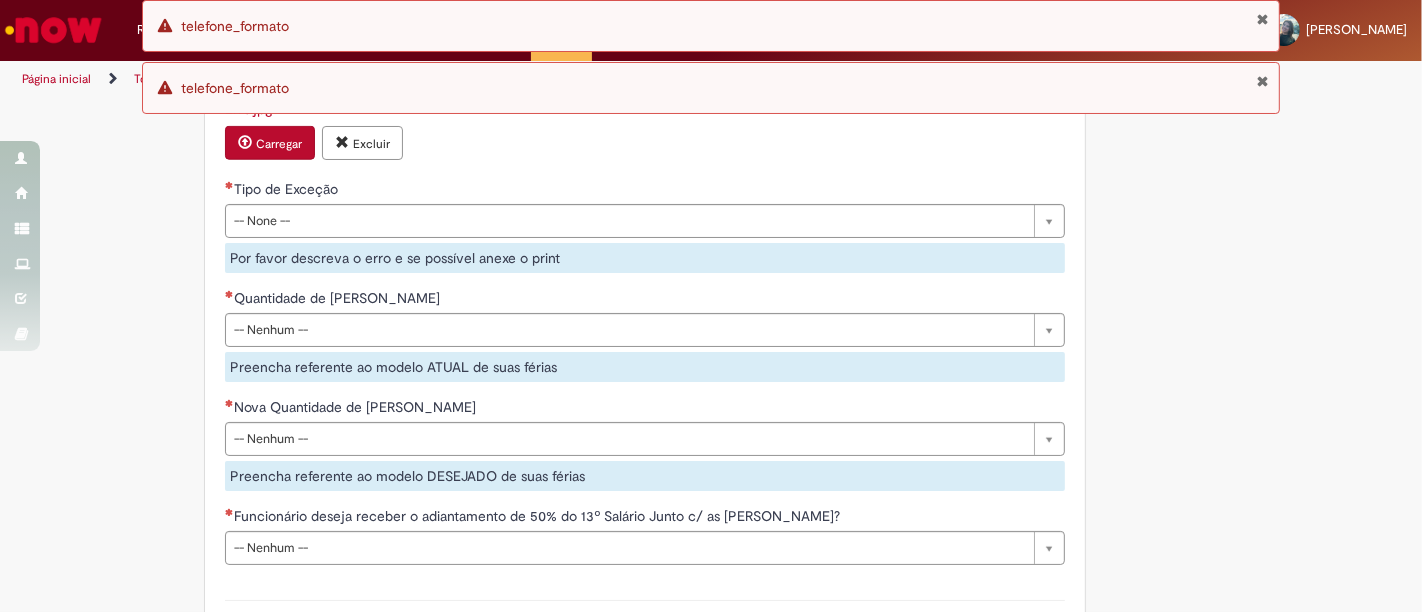 scroll, scrollTop: 1888, scrollLeft: 0, axis: vertical 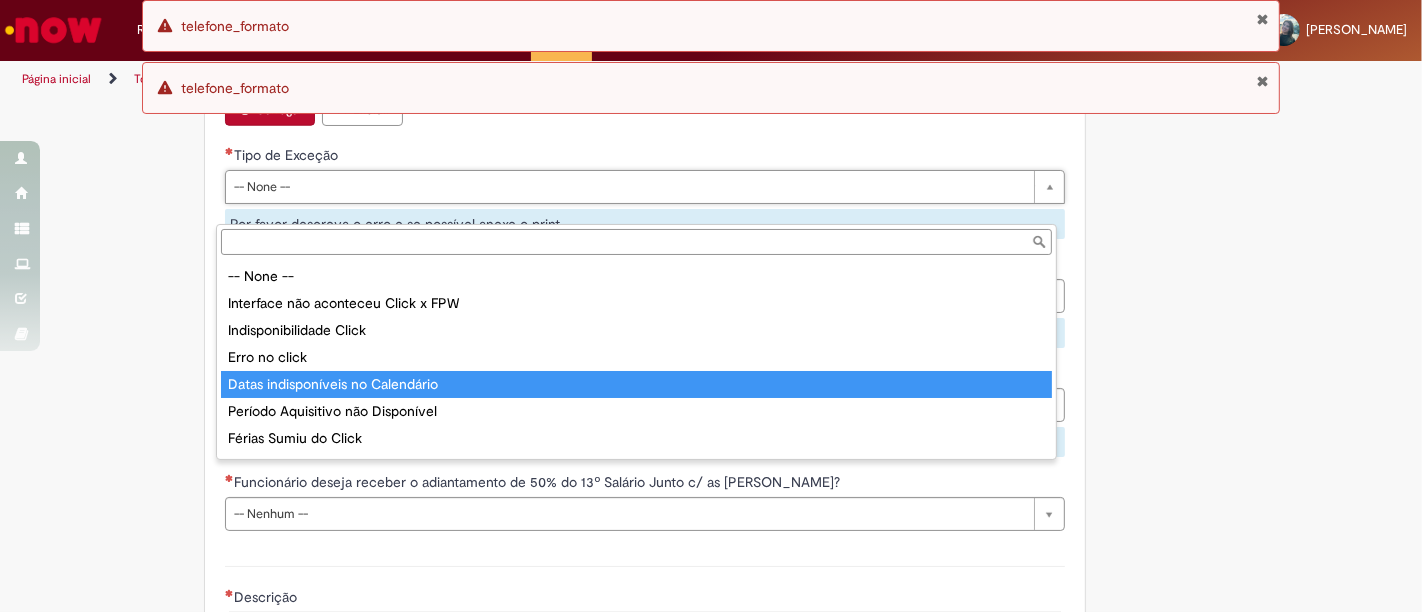 type on "**********" 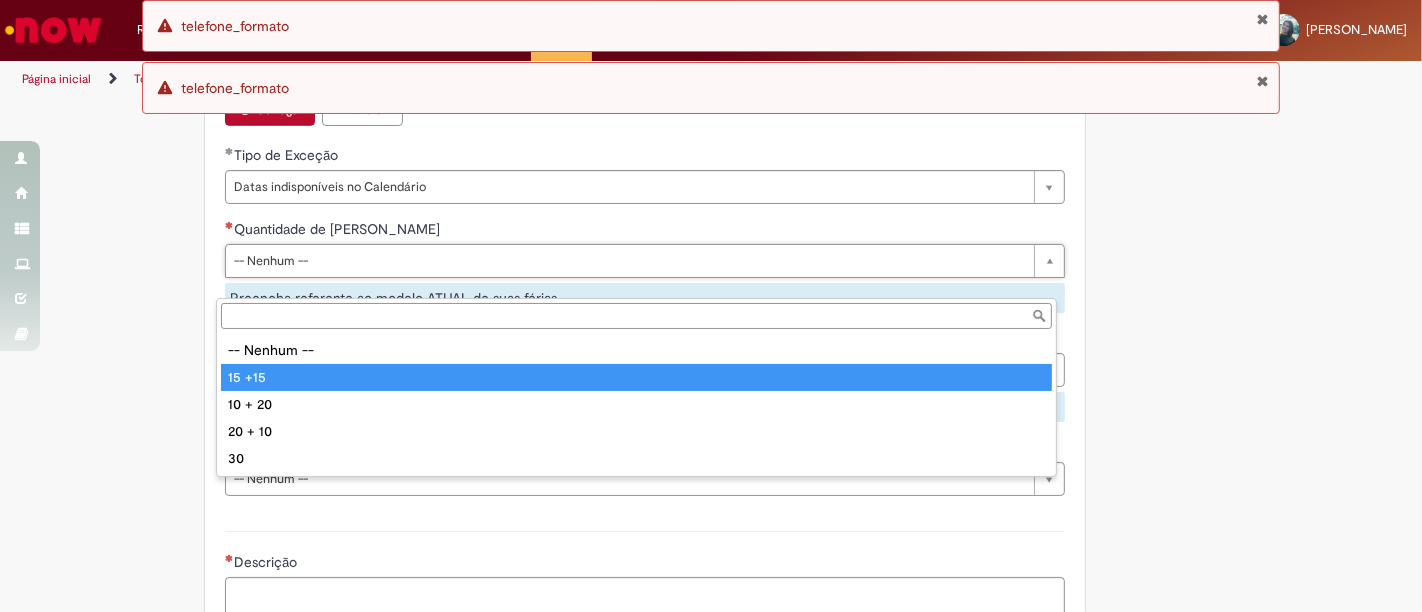 type on "******" 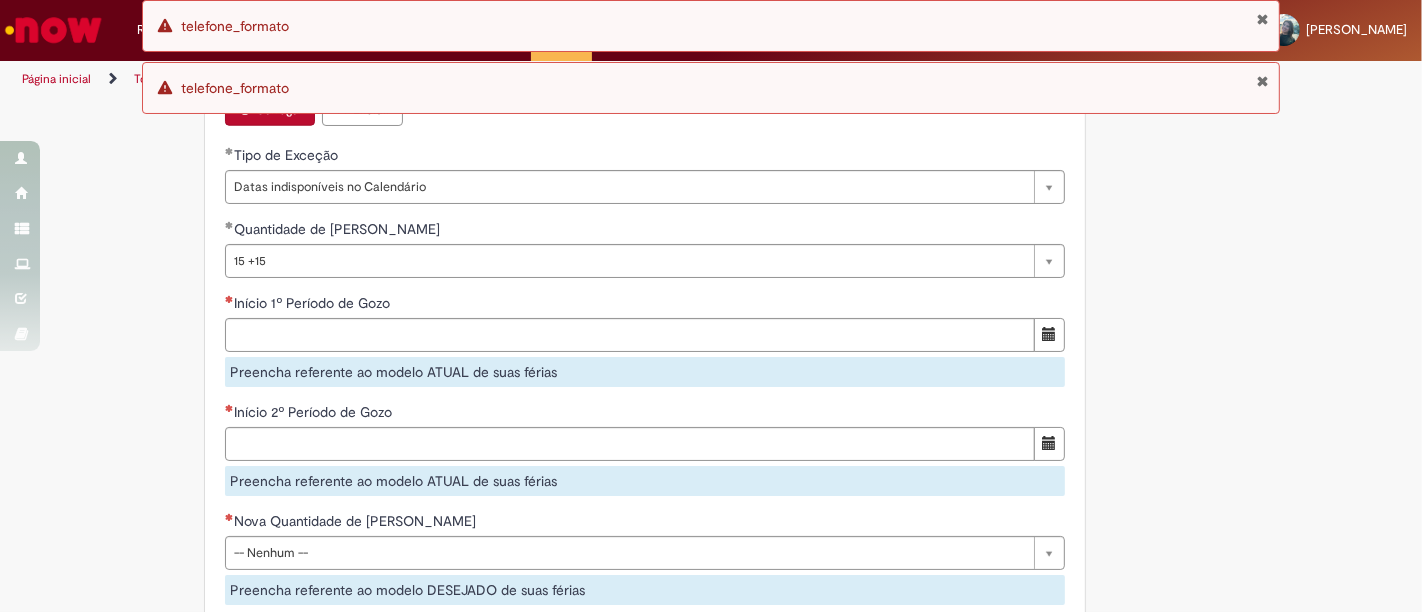 click on "Adicionar a Favoritos
Férias de Funcionários
Oferta destinada para esclarecimento de dúvidas e inclusões/exceções/cancelamentos de férias por exceções.
Utilize esta oferta:
Para ajustar, cancelar ou incluir férias com menos de 35 dias para o início;
Para fracionar suas férias em 03 períodos (se elegível);
Caso Click apresente alguma instabilidade no serviço de Férias que, mesmo após você abrir um  incidente  (e tiver evidência do número), não for corrigido por completo ou  em tempo de ajustar no próprio sistema;
> Para incluir, alterar ou cancelar Férias dentro do prazo de 35 dias de antecedência, é só acessar  Portal Click  > Você > Férias; > Para acessar a Diretriz de Férias, basta  clicar aqui
> Ficou com dúvidas sobre Férias via Termo? É só acessar a   FAQ – Fluxo de alteração de férias por exceção no Click  ou abrir chamado na oferta  ." at bounding box center [613, -288] 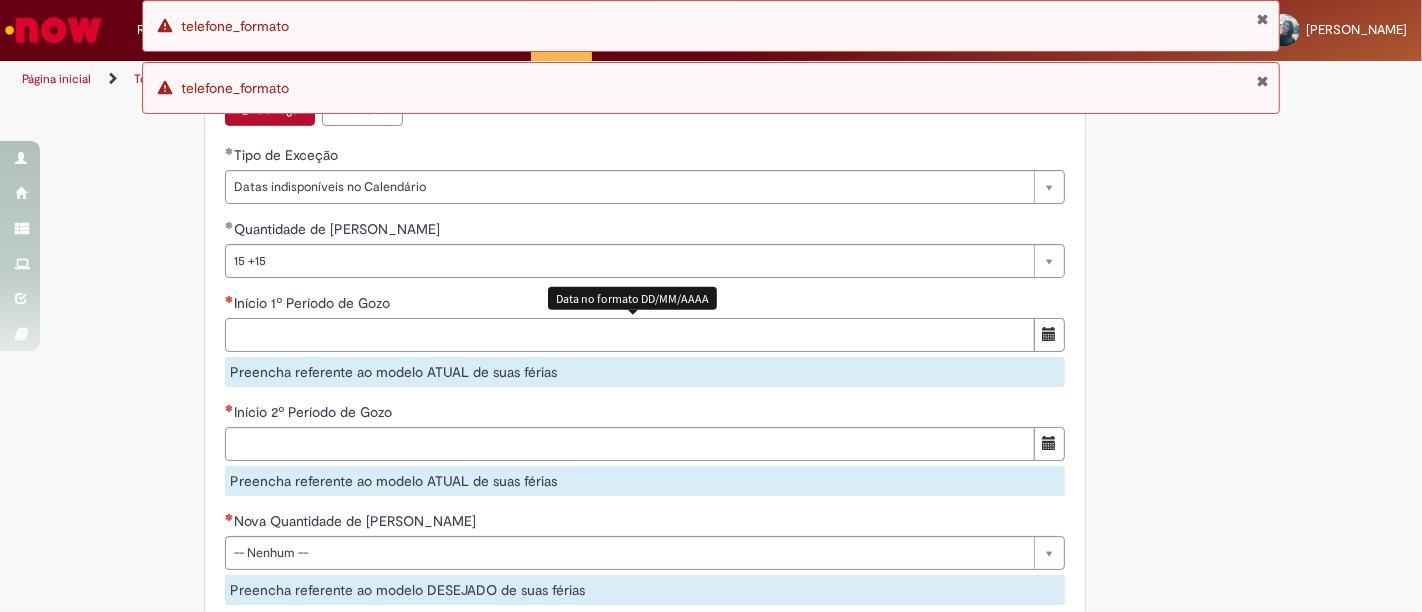 click on "Início 1º Período de Gozo" at bounding box center [630, 335] 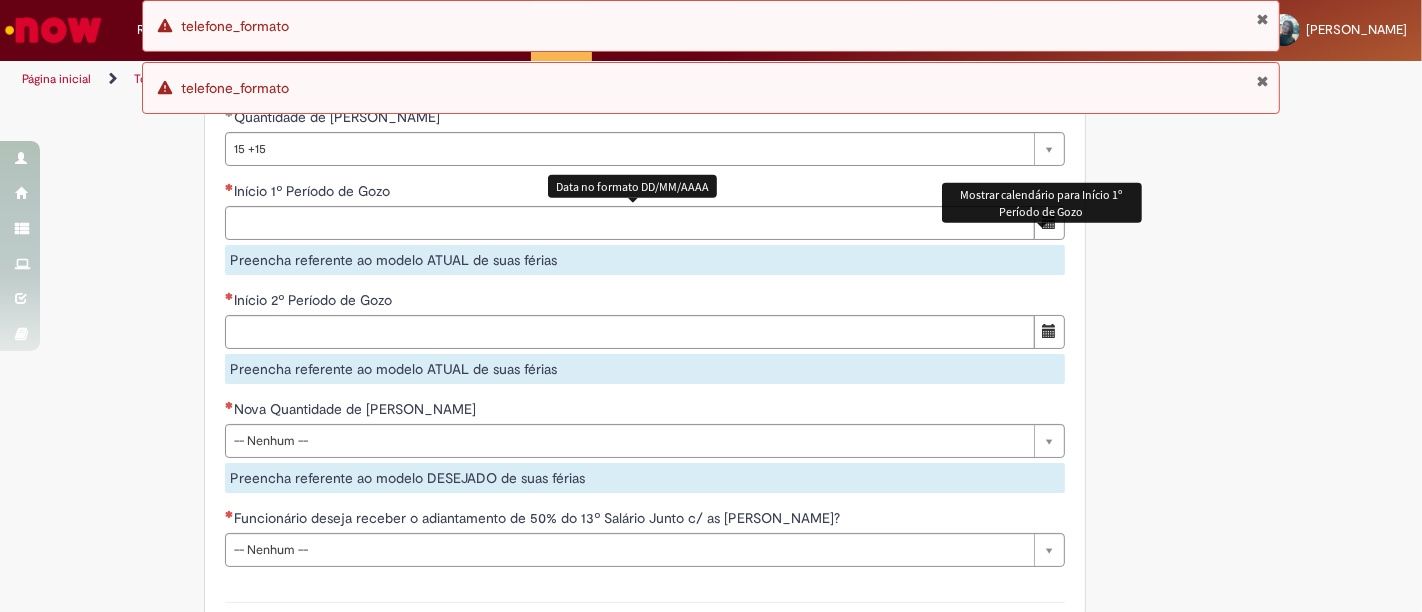 click at bounding box center (1049, 222) 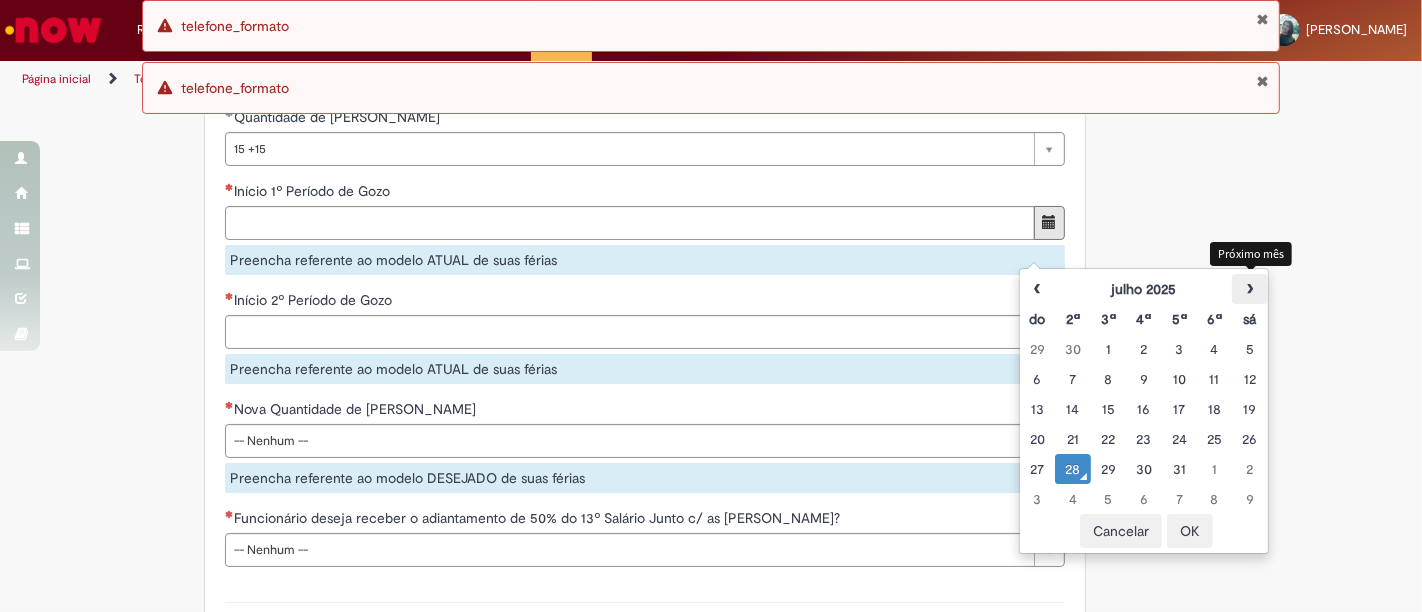 click on "›" at bounding box center (1249, 289) 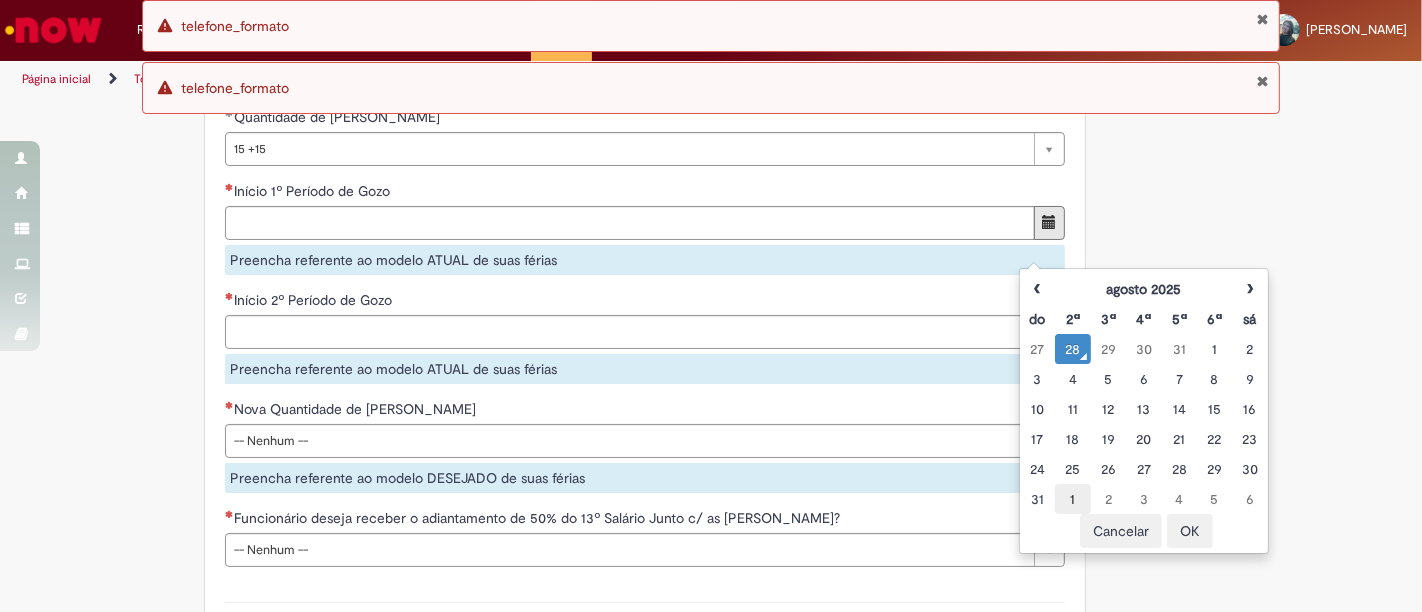 click on "1" at bounding box center (1072, 499) 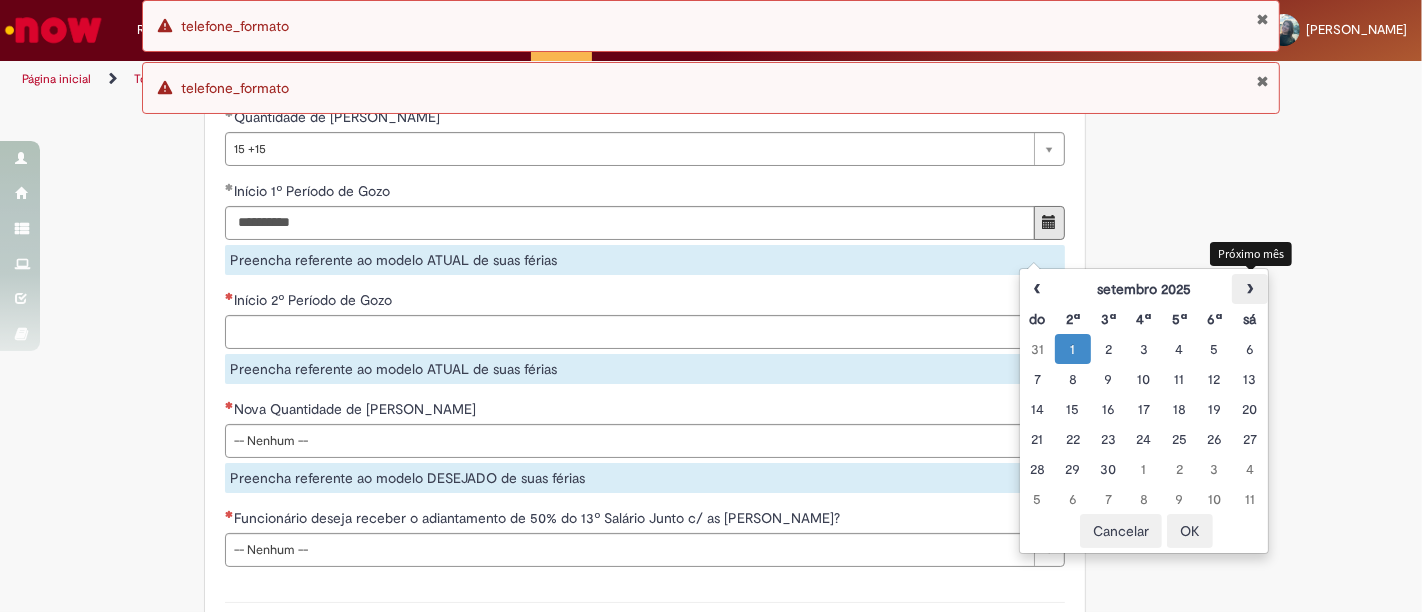click on "›" at bounding box center [1249, 289] 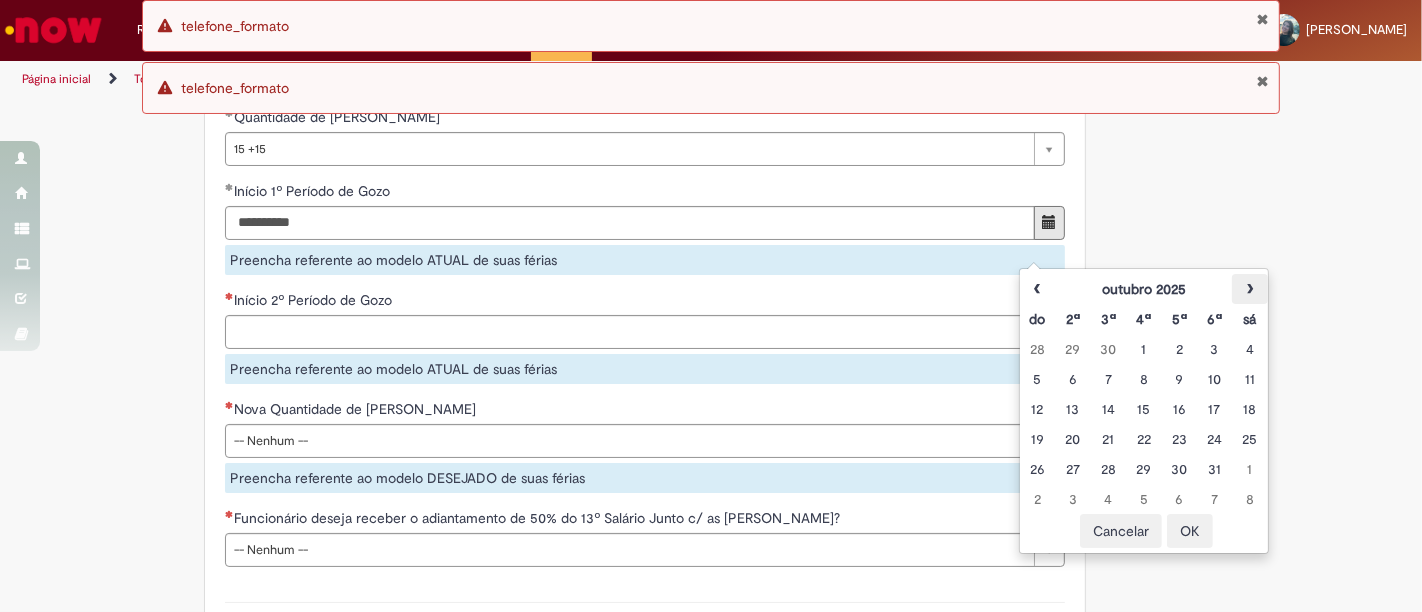 click on "›" at bounding box center (1249, 289) 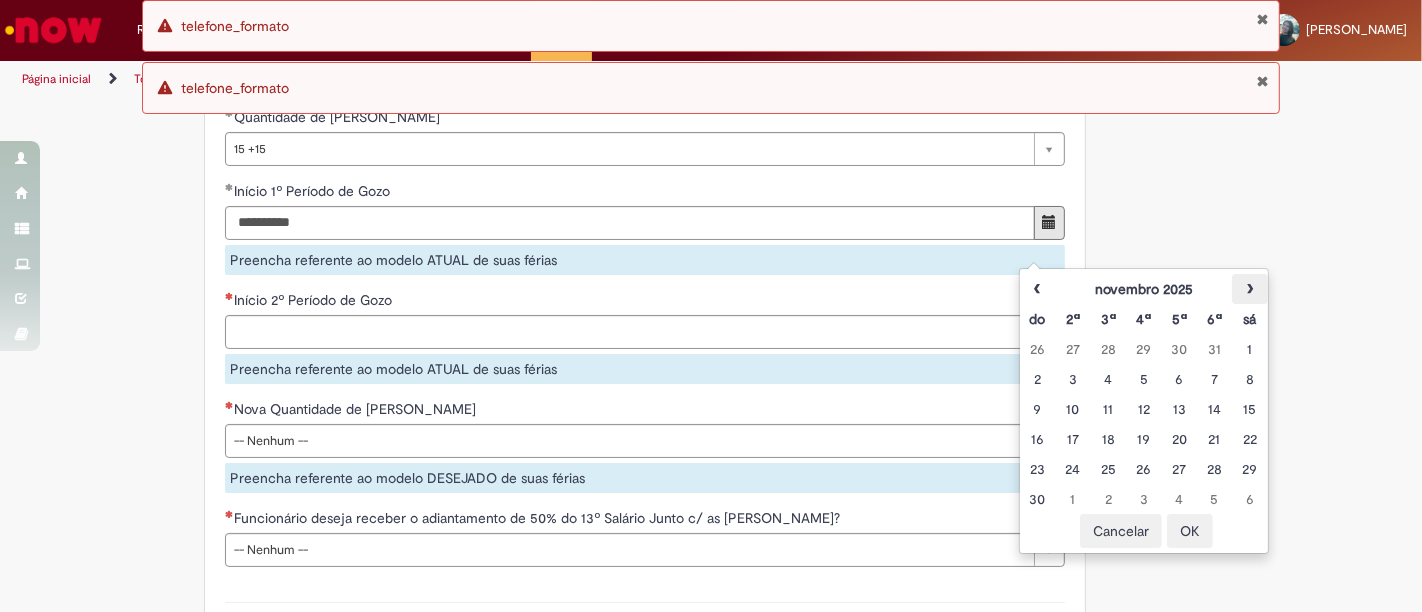 click on "›" at bounding box center (1249, 289) 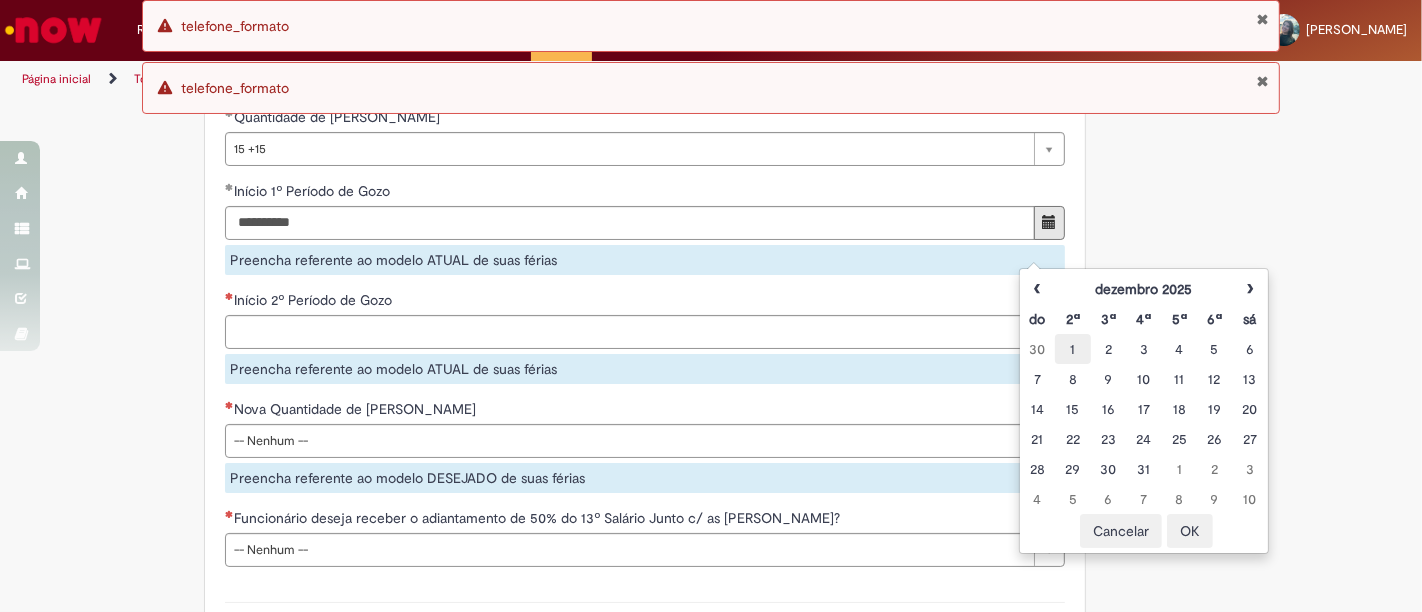 click on "1" at bounding box center (1072, 349) 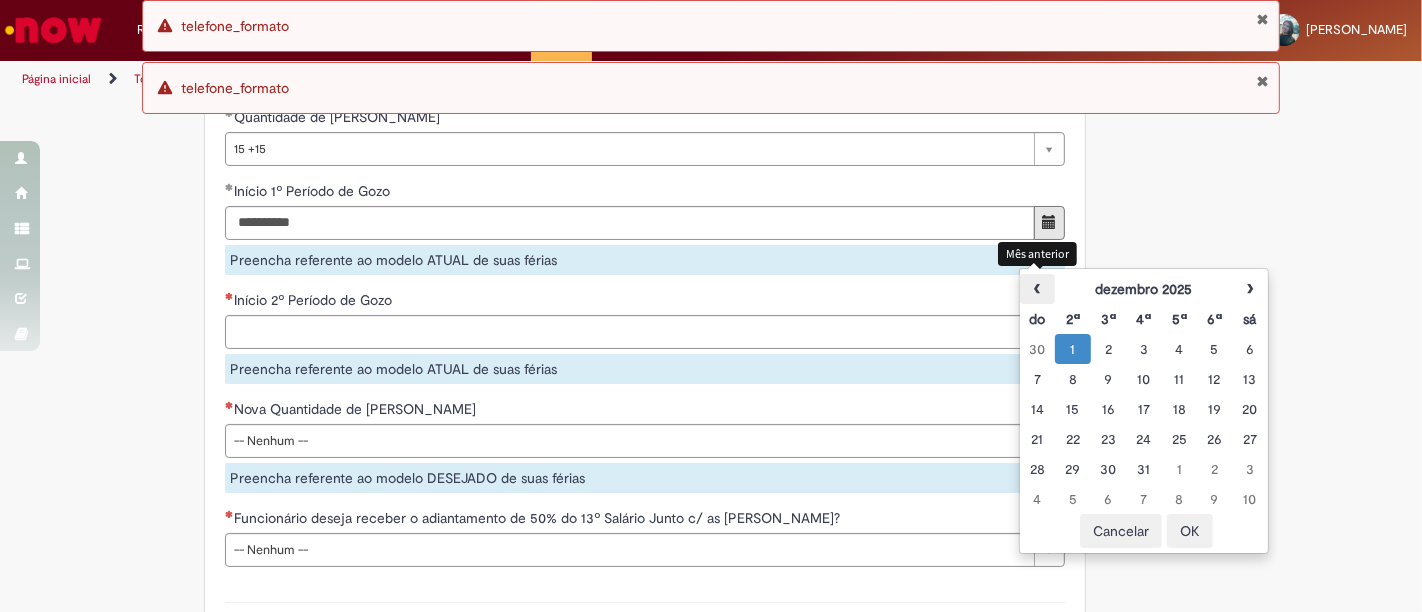 click on "‹" at bounding box center (1037, 289) 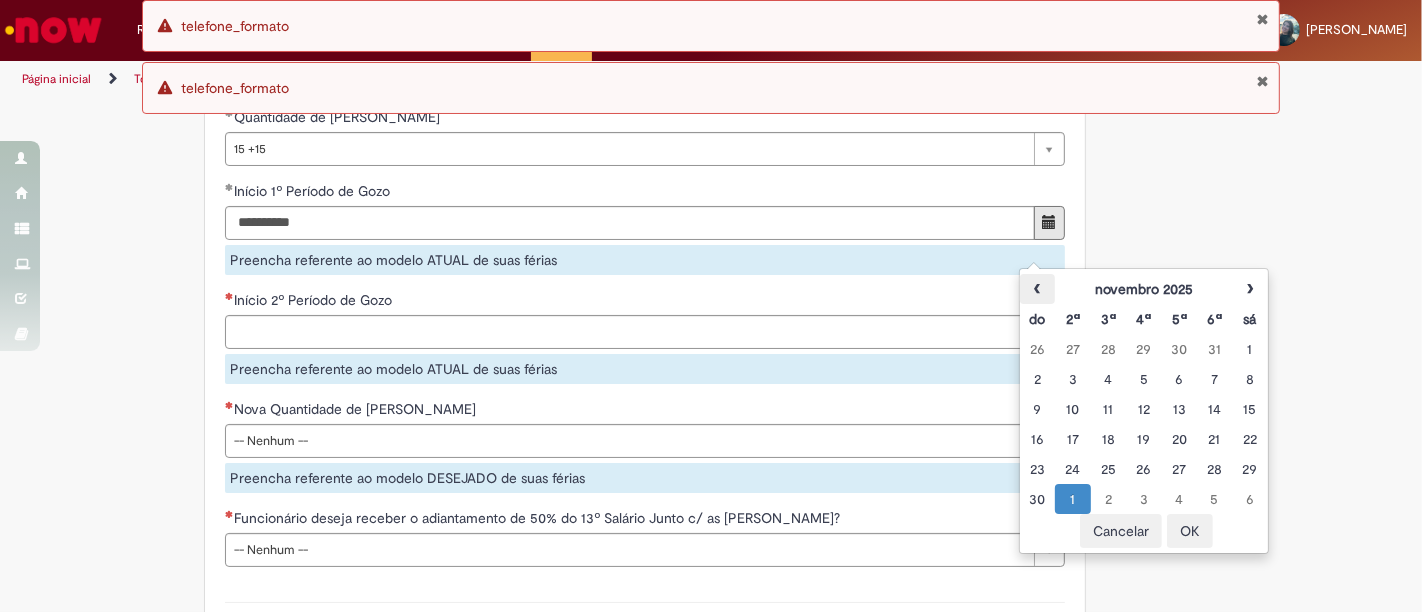 click on "‹" at bounding box center [1037, 289] 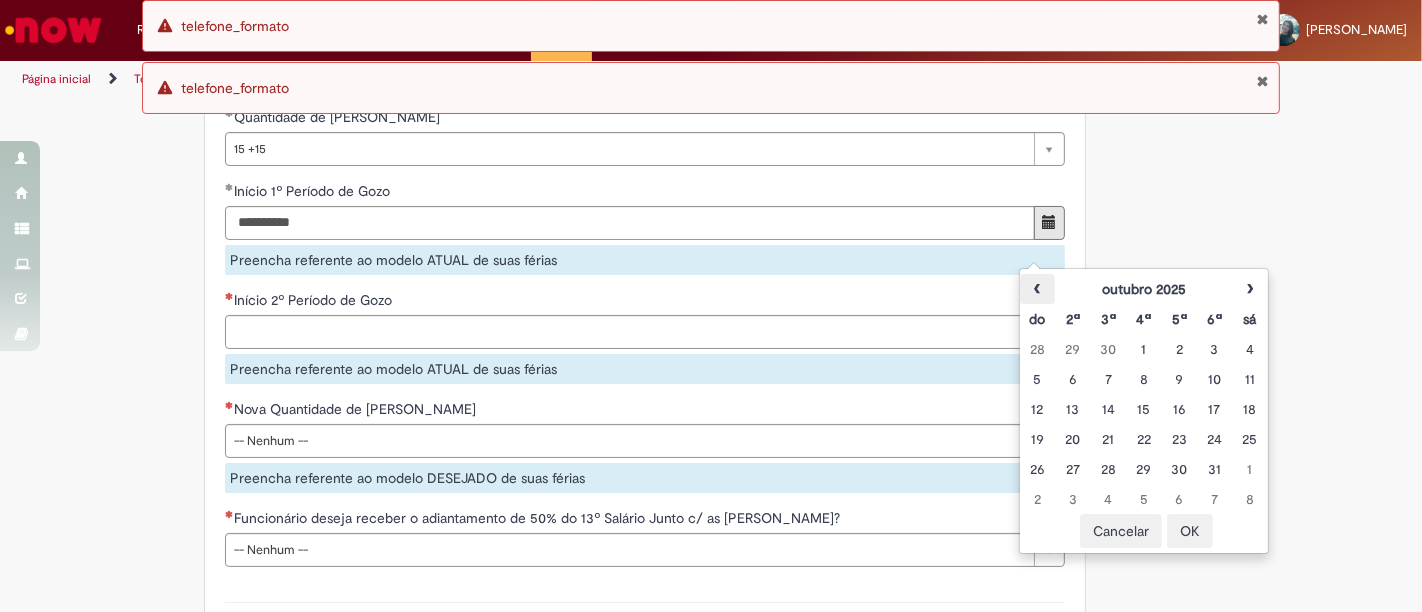 click on "‹" at bounding box center (1037, 289) 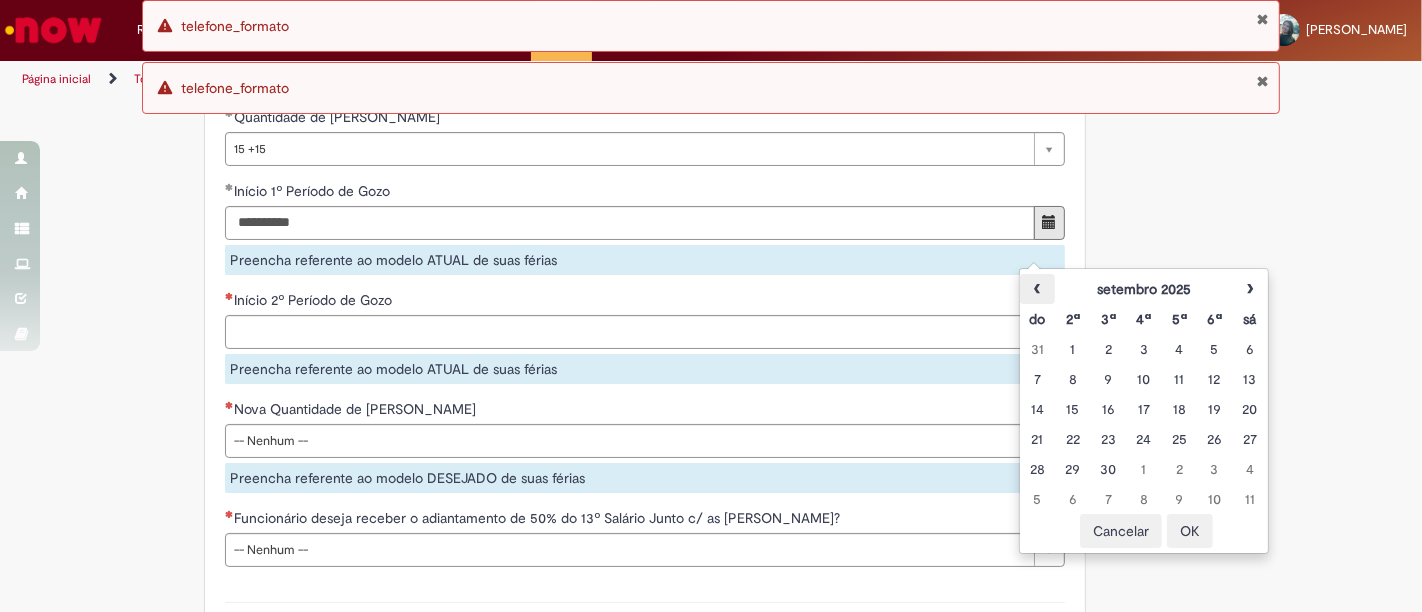 click on "‹" at bounding box center (1037, 289) 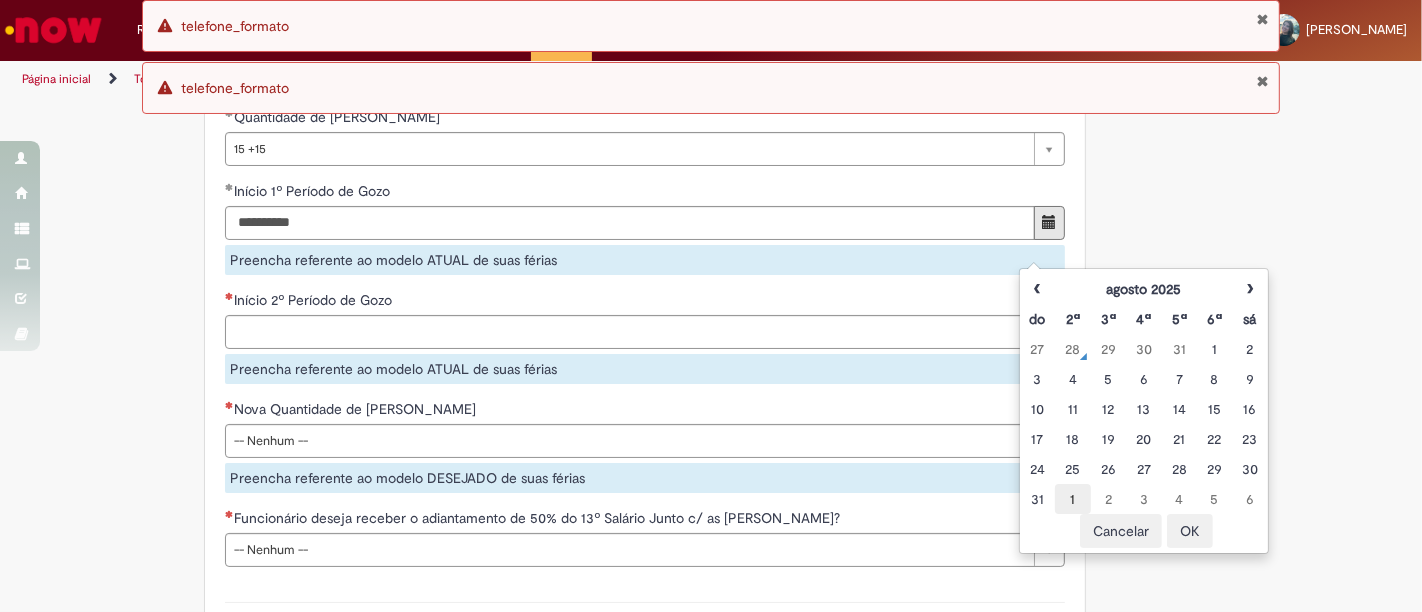 click on "1" at bounding box center [1072, 499] 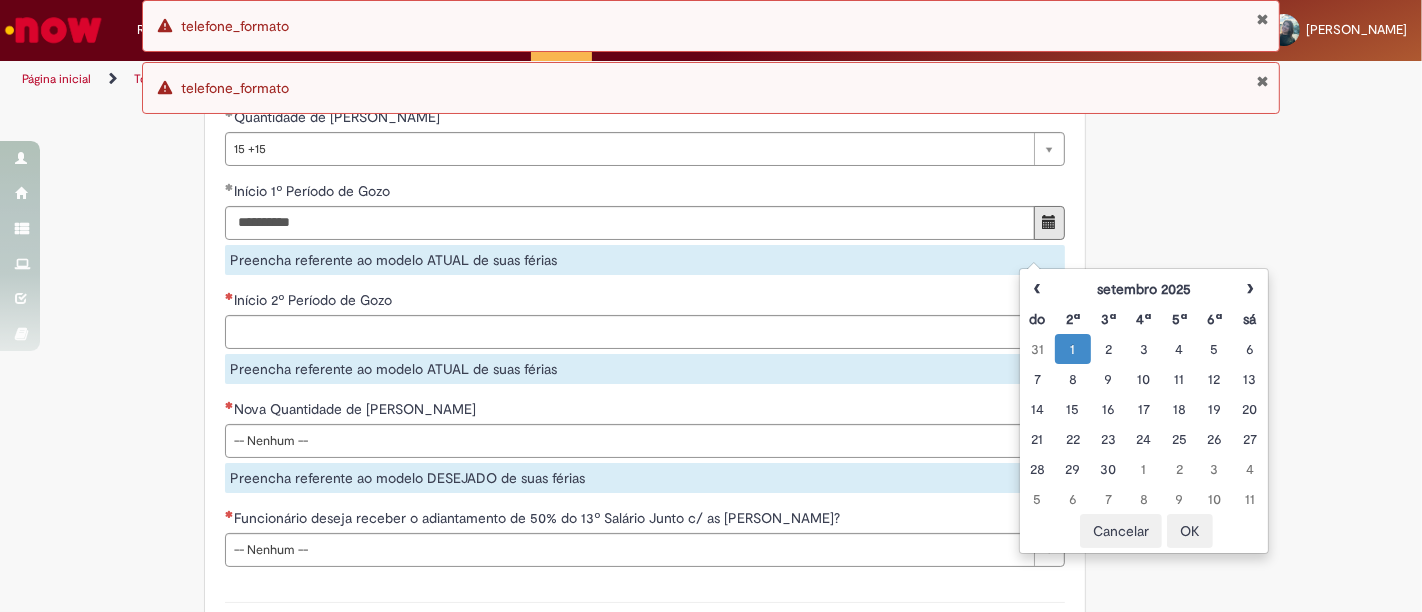 click on "OK" at bounding box center (1190, 531) 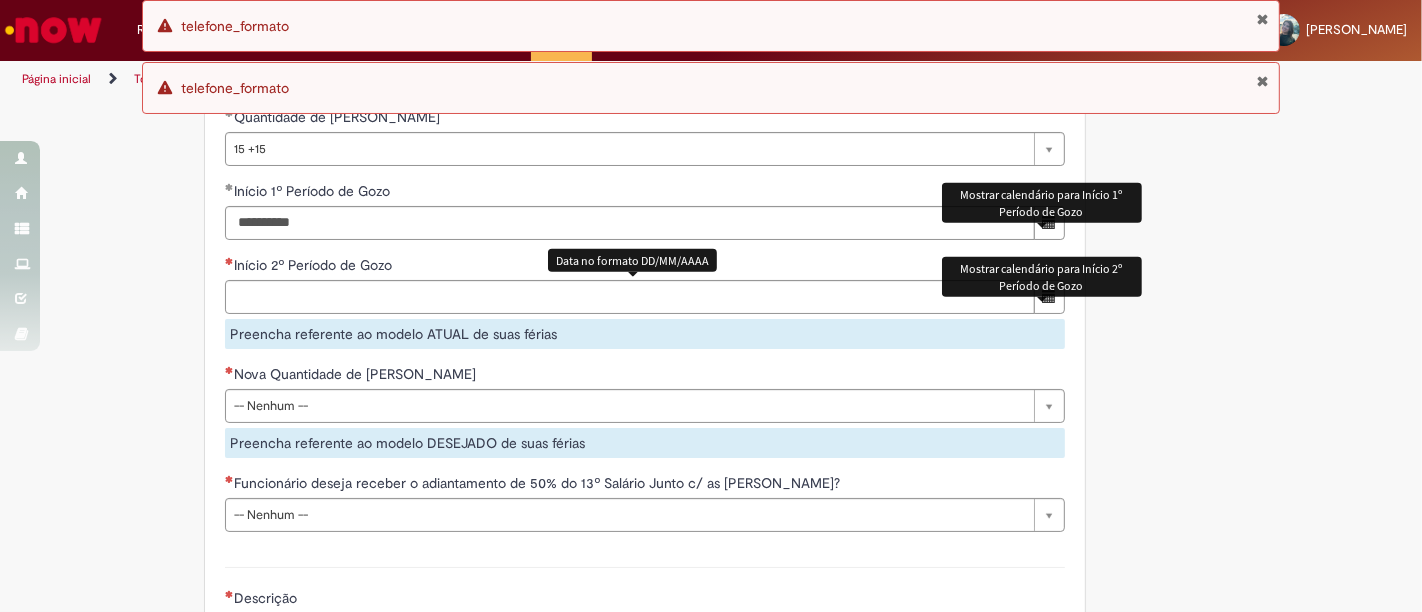 click at bounding box center [1049, 297] 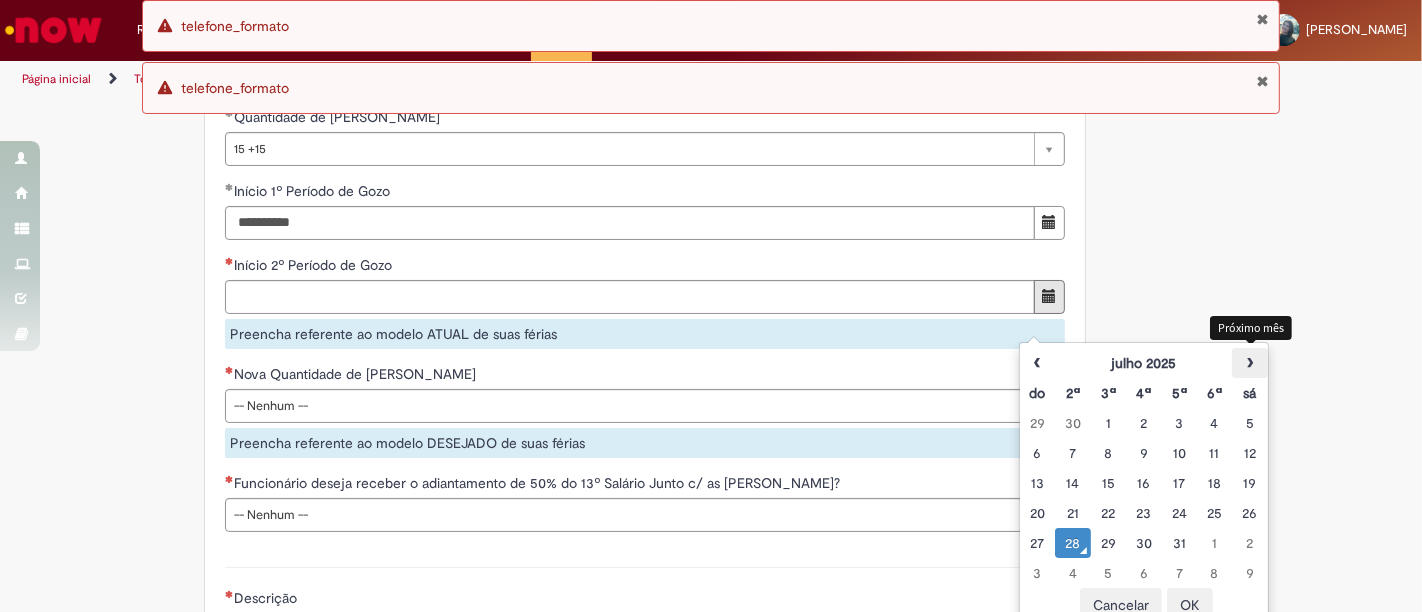 click on "›" at bounding box center (1249, 363) 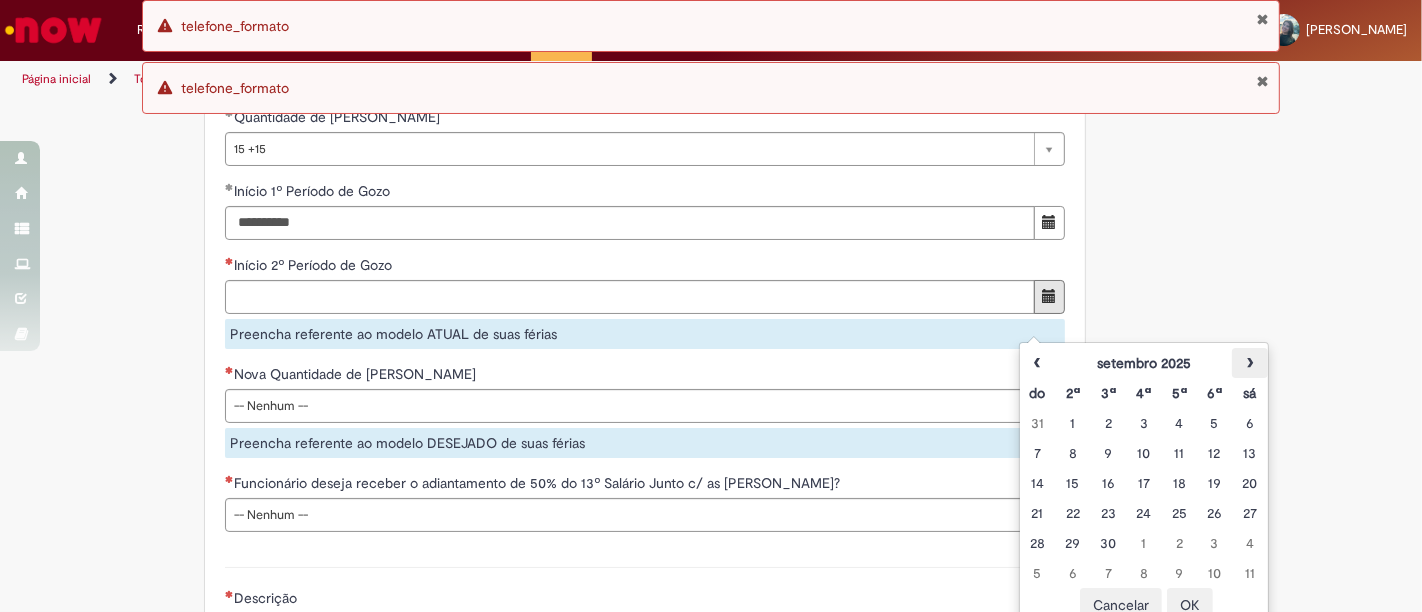 click on "›" at bounding box center (1249, 363) 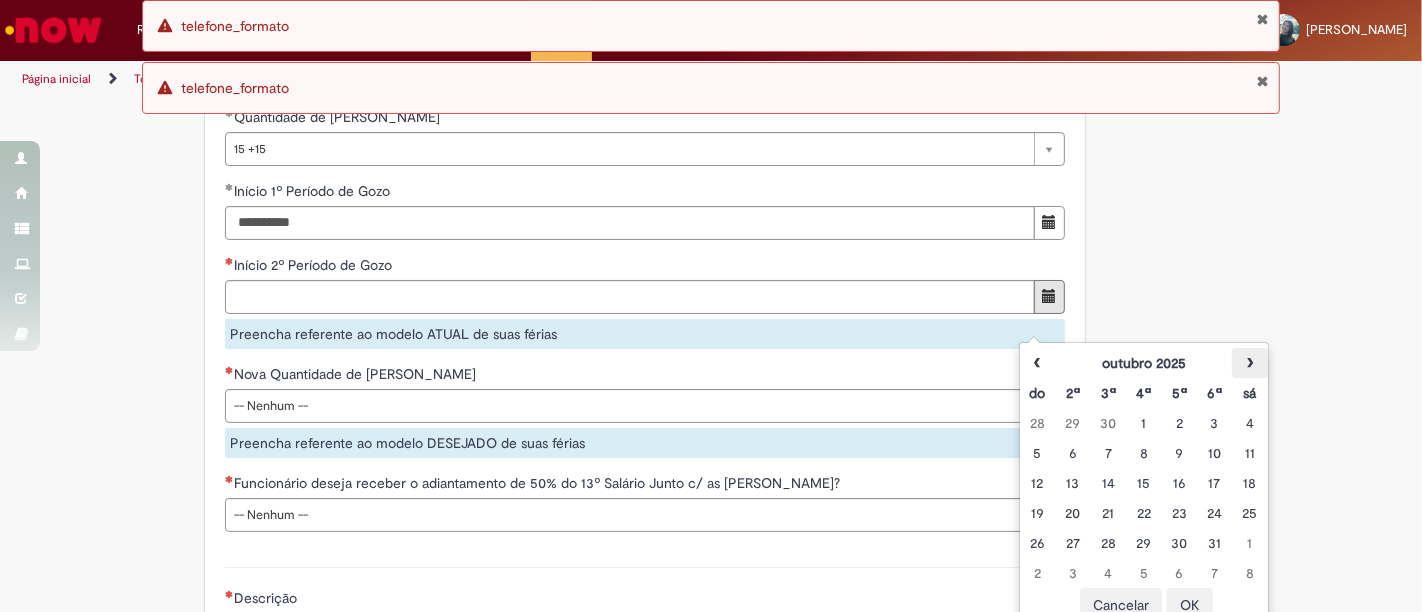 click on "›" at bounding box center (1249, 363) 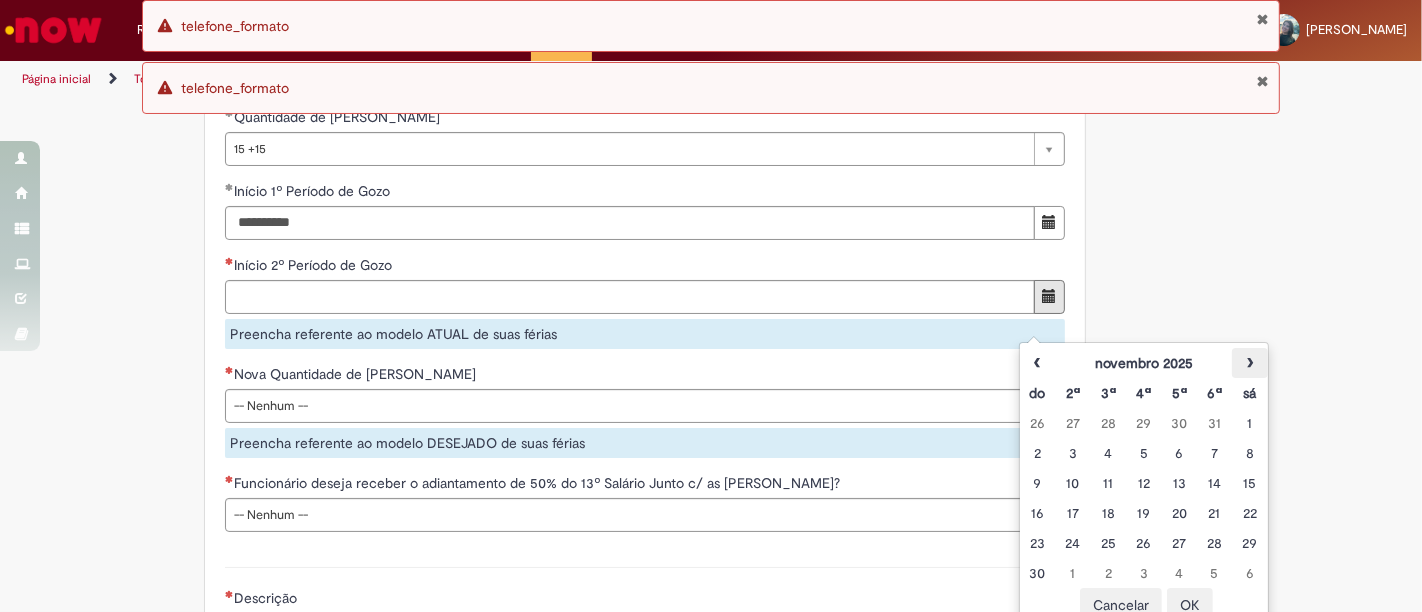 click on "›" at bounding box center (1249, 363) 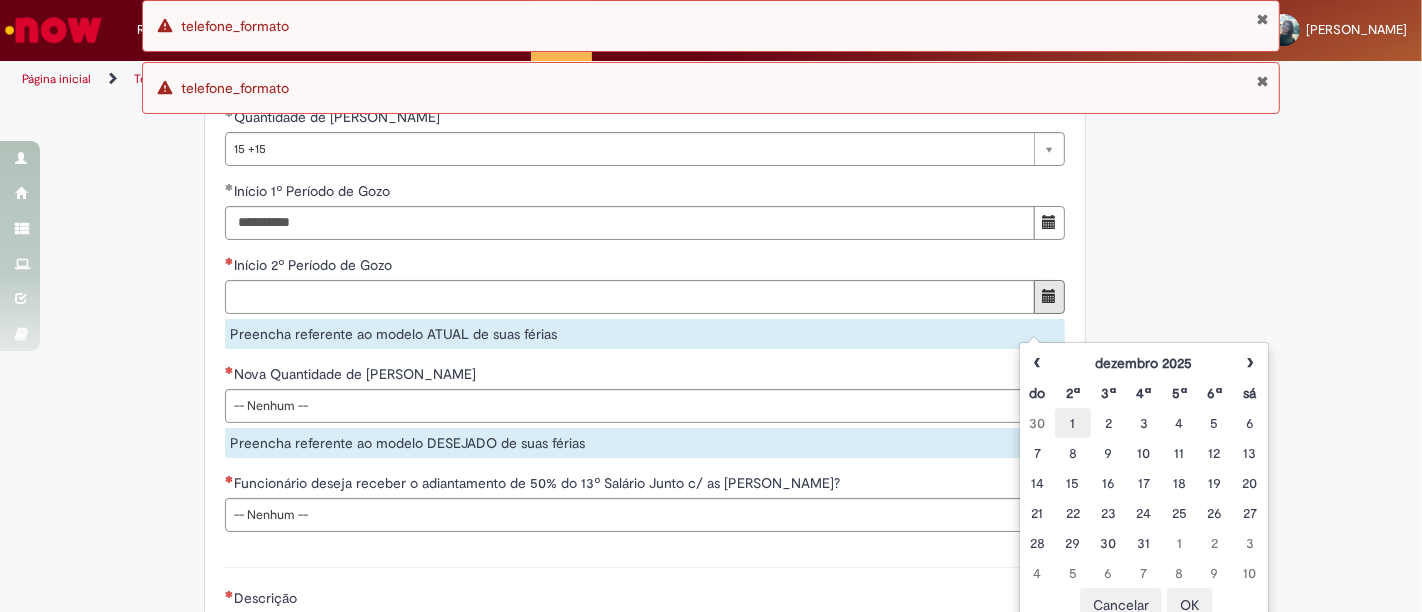 click on "1" at bounding box center [1072, 423] 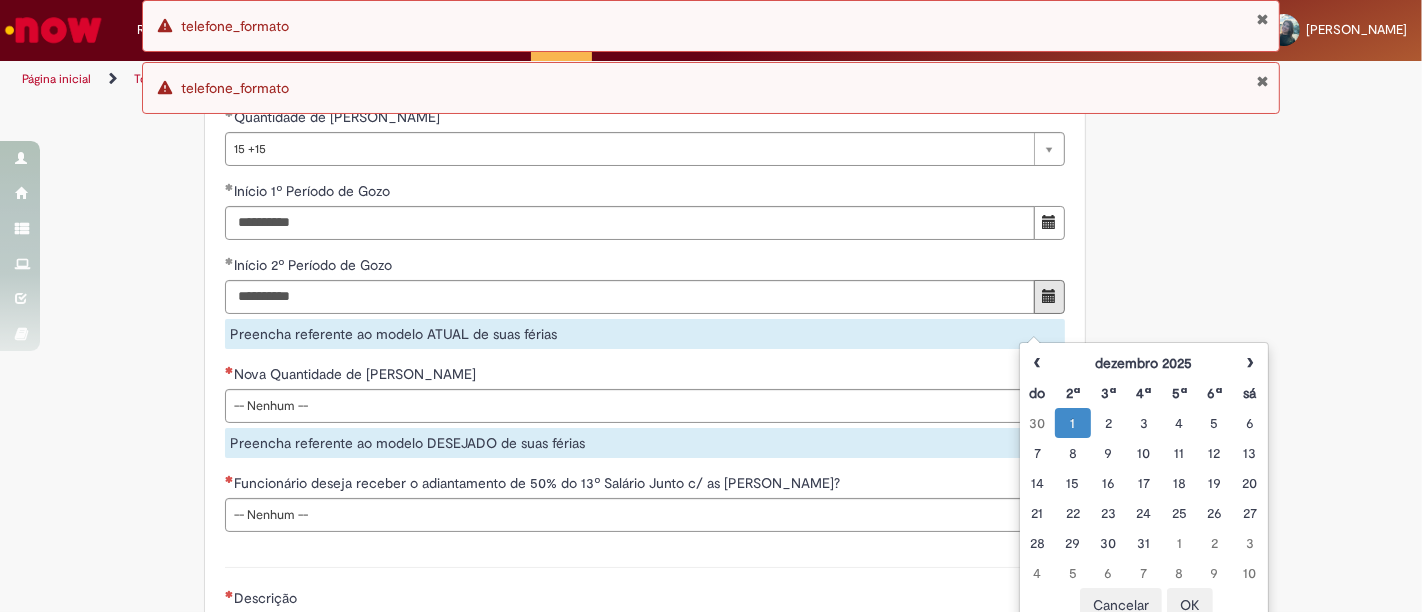 click on "OK" at bounding box center [1190, 605] 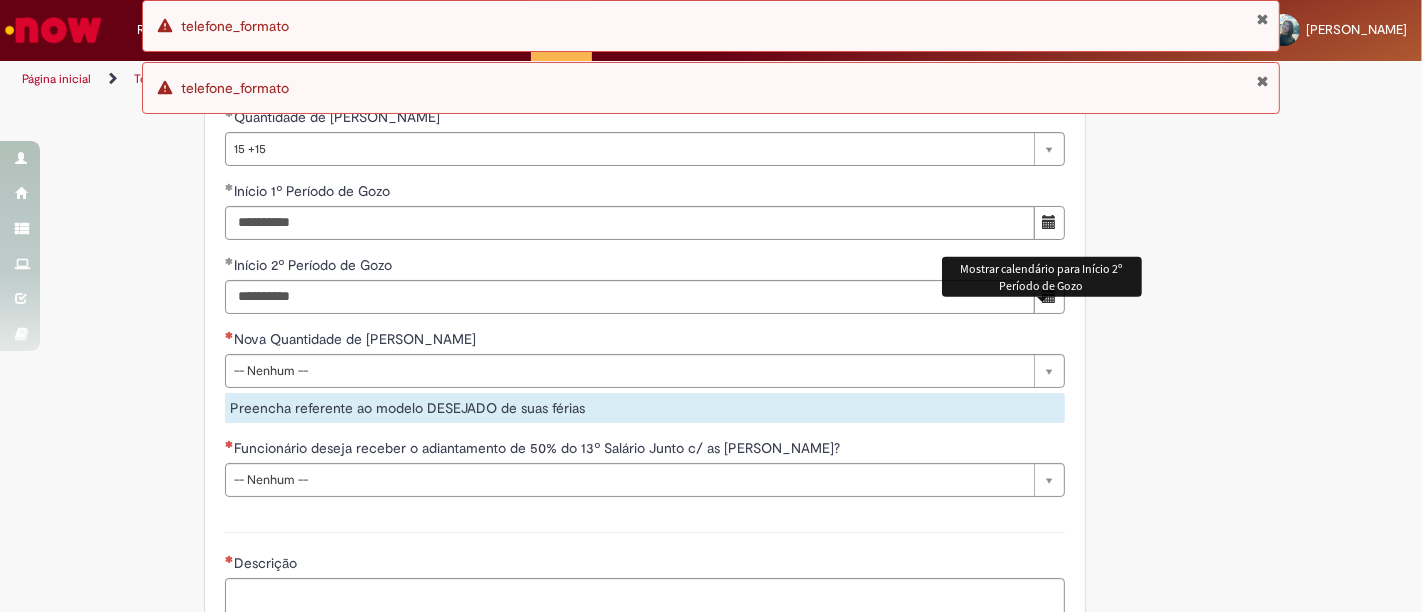 scroll, scrollTop: 2111, scrollLeft: 0, axis: vertical 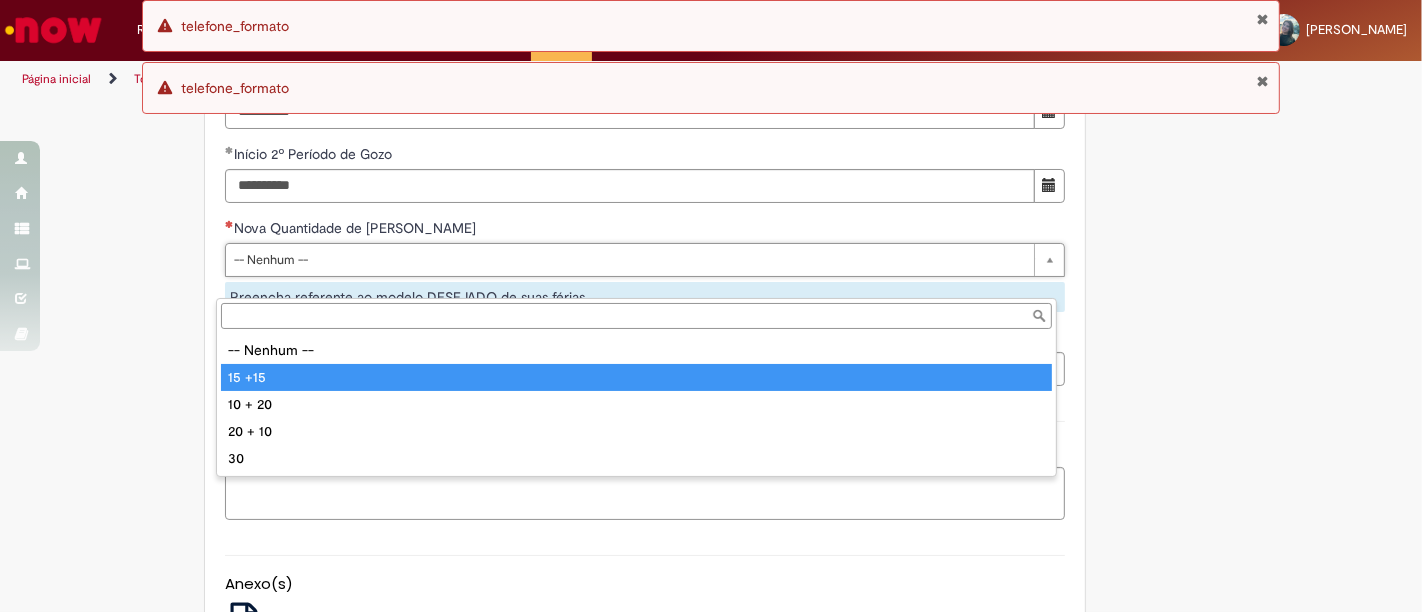 type on "******" 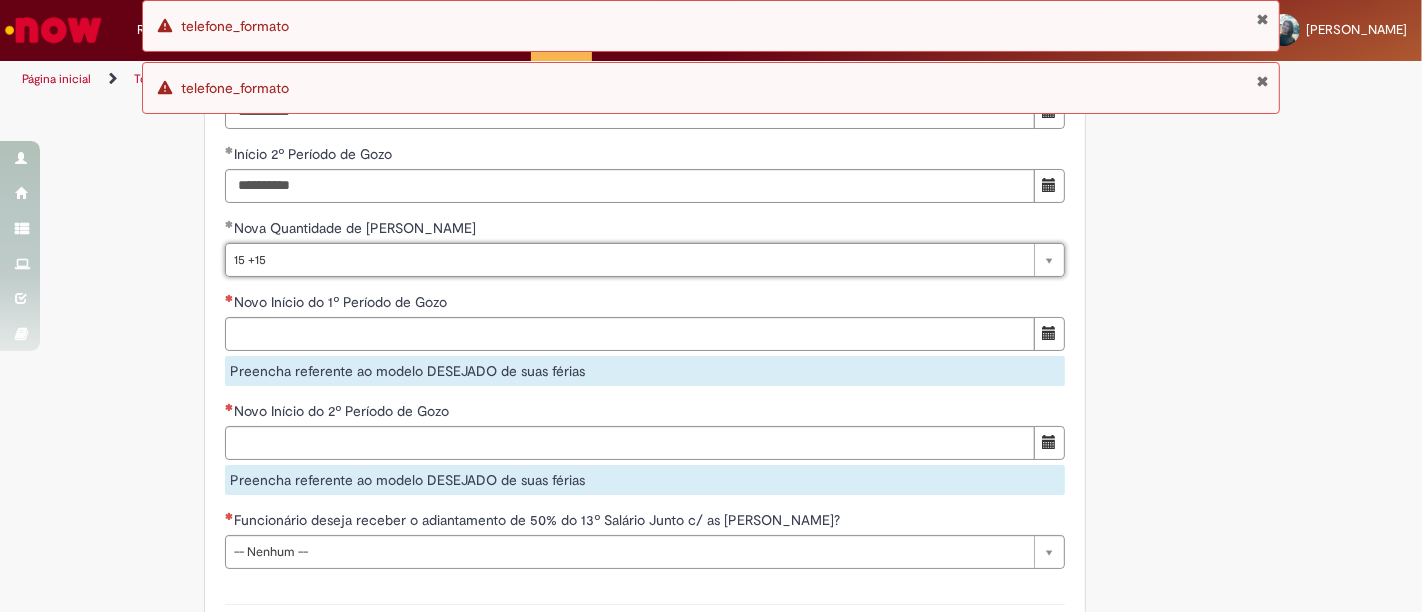 click on "Tire dúvidas com LupiAssist    +GenAI
Oi! Eu sou LupiAssist, uma Inteligência Artificial Generativa em constante aprendizado   Meu conteúdo é monitorado para trazer uma melhor experiência
Dúvidas comuns:
Só mais um instante, estou consultando nossas bases de conhecimento  e escrevendo a melhor resposta pra você!
Title
Lorem ipsum dolor sit amet    Fazer uma nova pergunta
Gerei esta resposta utilizando IA Generativa em conjunto com os nossos padrões. Em caso de divergência, os documentos oficiais prevalecerão.
Saiba mais em:
Ou ligue para:
E aí, te ajudei?
Sim, obrigado!" at bounding box center (711, -454) 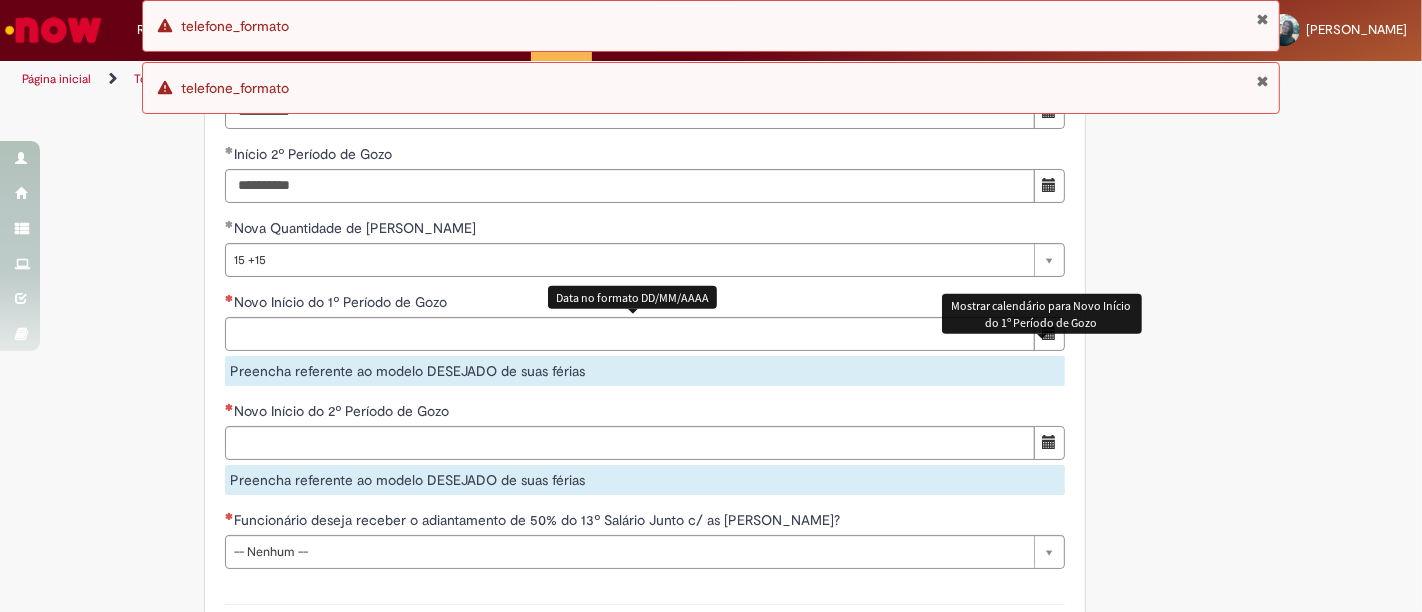 click at bounding box center (1049, 333) 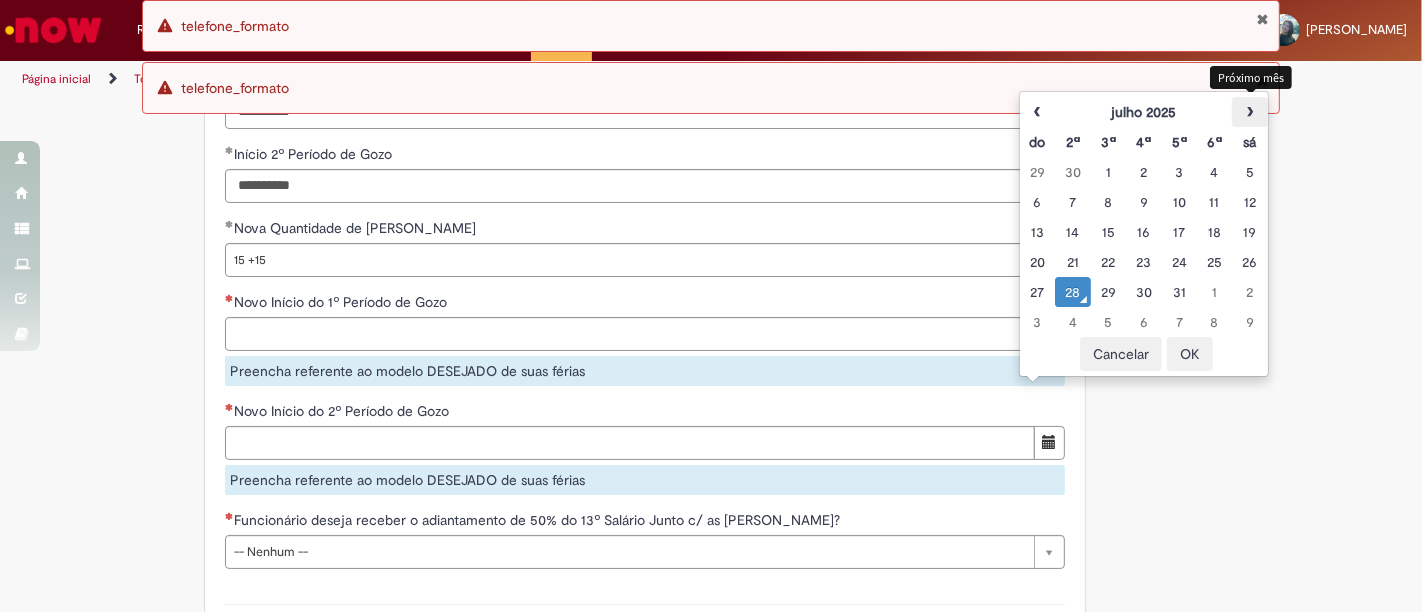 click on "›" at bounding box center (1249, 112) 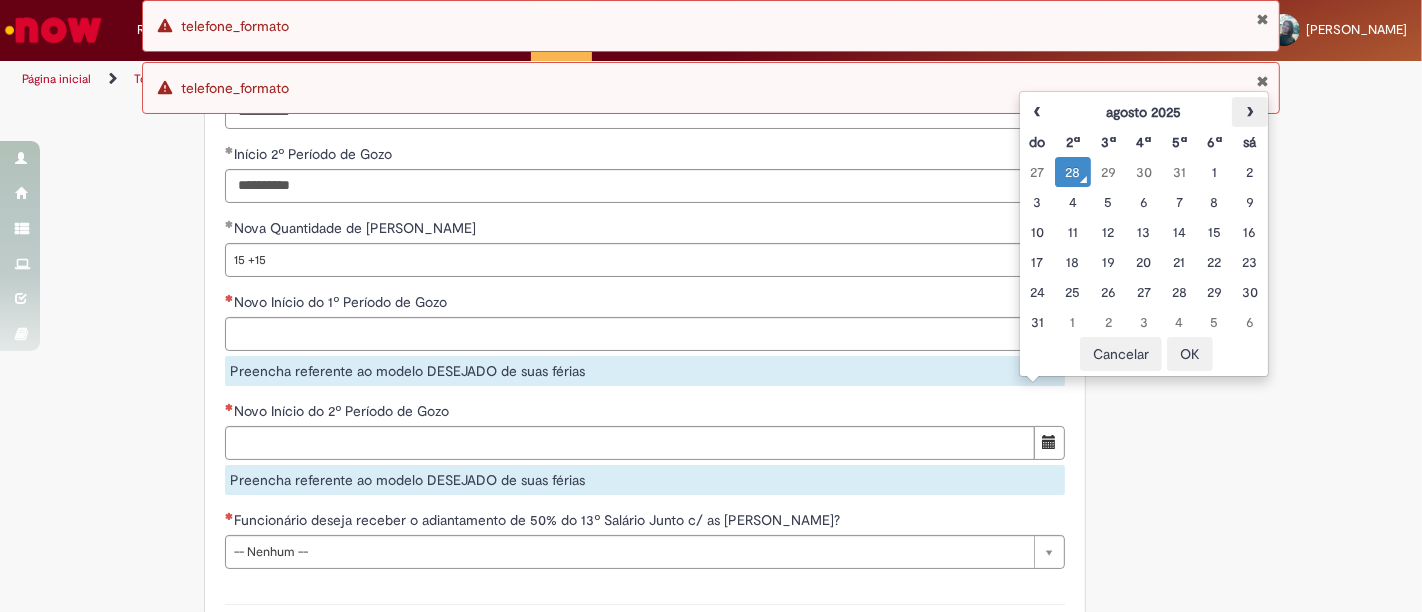 click on "›" at bounding box center [1249, 112] 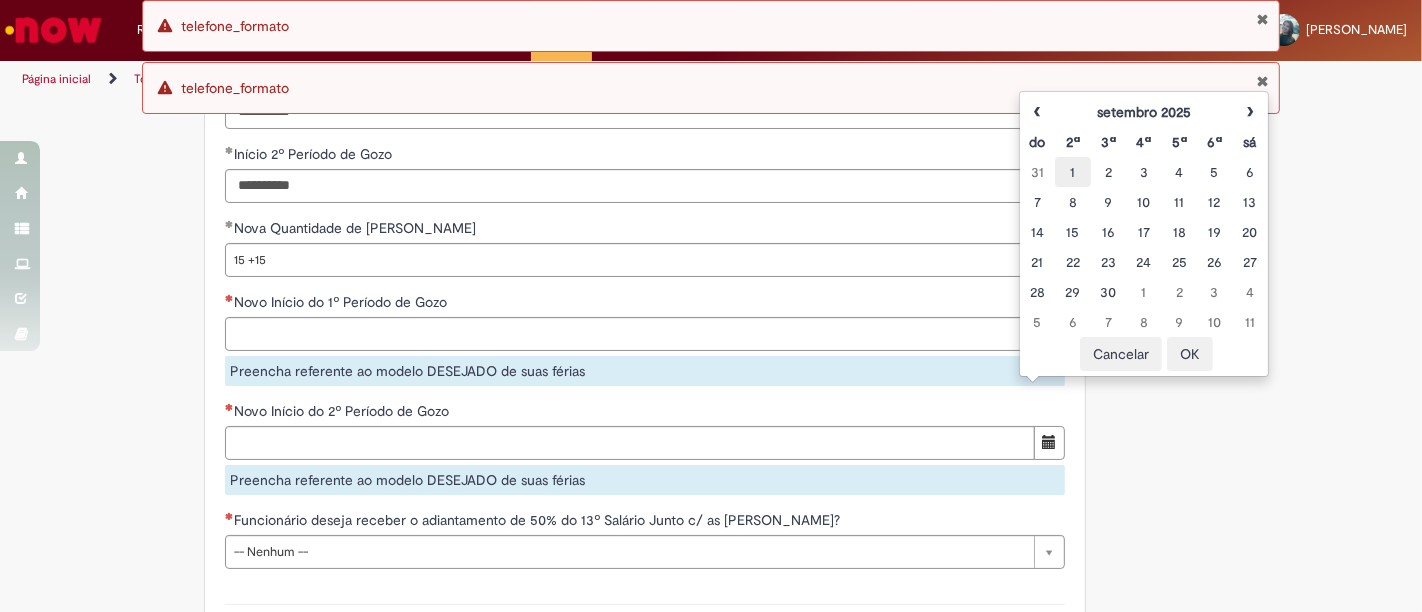 click on "1" at bounding box center (1072, 172) 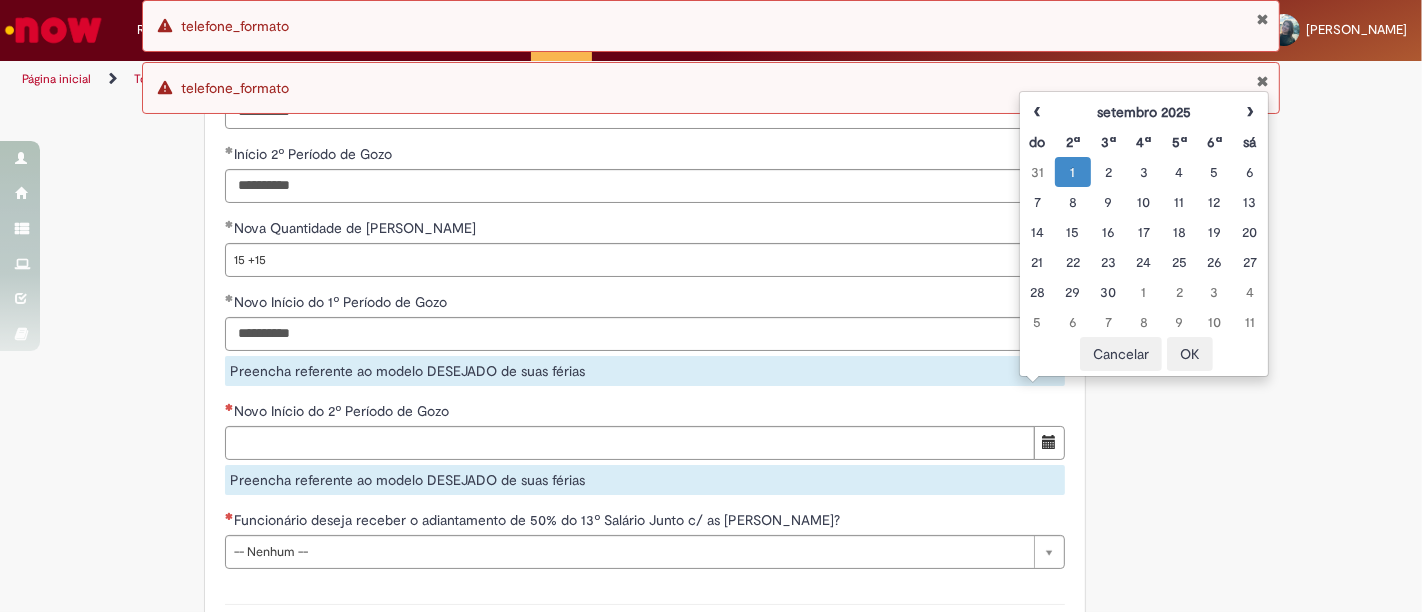 click on "Adicionar a Favoritos
Férias de Funcionários
Oferta destinada para esclarecimento de dúvidas e inclusões/exceções/cancelamentos de férias por exceções.
Utilize esta oferta:
Para ajustar, cancelar ou incluir férias com menos de 35 dias para o início;
Para fracionar suas férias em 03 períodos (se elegível);
Caso Click apresente alguma instabilidade no serviço de Férias que, mesmo após você abrir um  incidente  (e tiver evidência do número), não for corrigido por completo ou  em tempo de ajustar no próprio sistema;
> Para incluir, alterar ou cancelar Férias dentro do prazo de 35 dias de antecedência, é só acessar  Portal Click  > Você > Férias; > Para acessar a Diretriz de Férias, basta  clicar aqui
> Ficou com dúvidas sobre Férias via Termo? É só acessar a   FAQ – Fluxo de alteração de férias por exceção no Click Dúvidas Trabalhistas ." at bounding box center [711, -455] 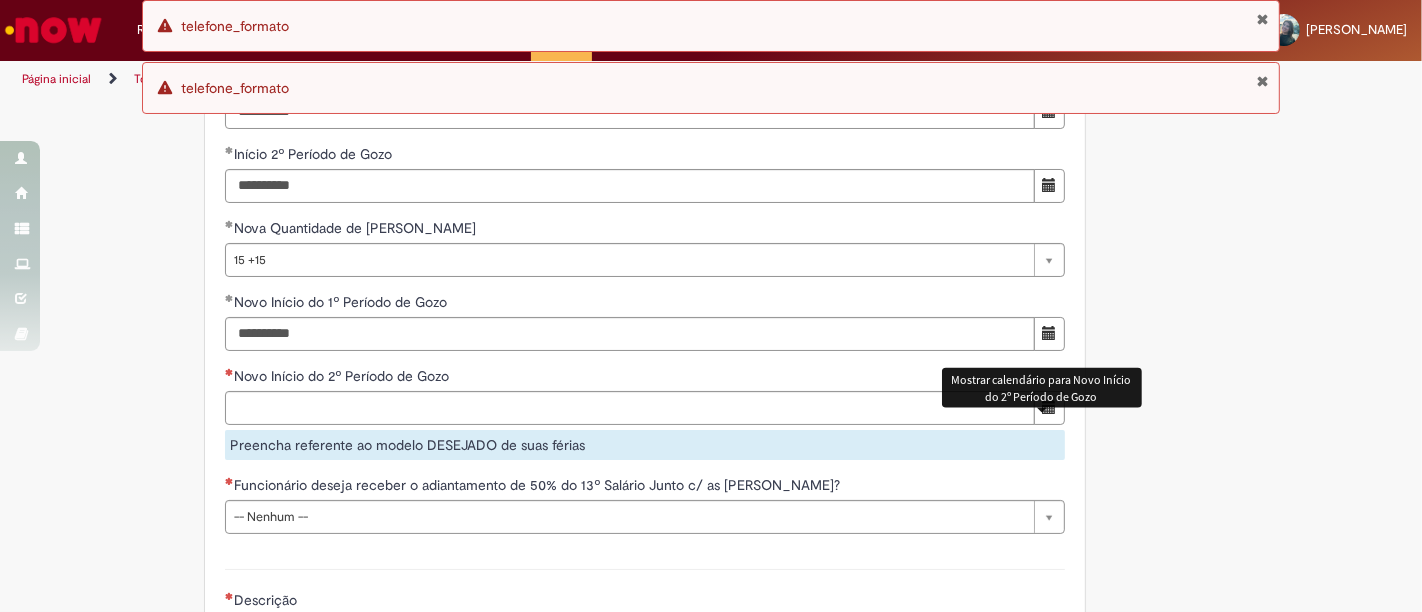click at bounding box center [1049, 407] 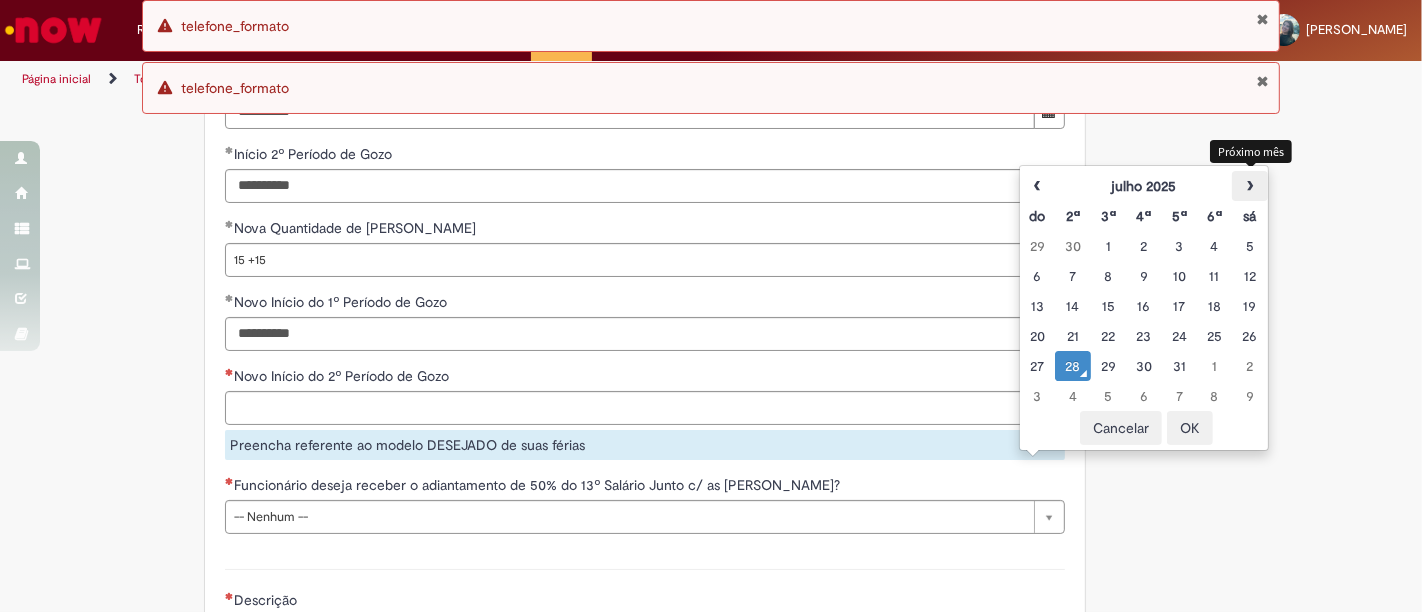 click on "›" at bounding box center [1249, 186] 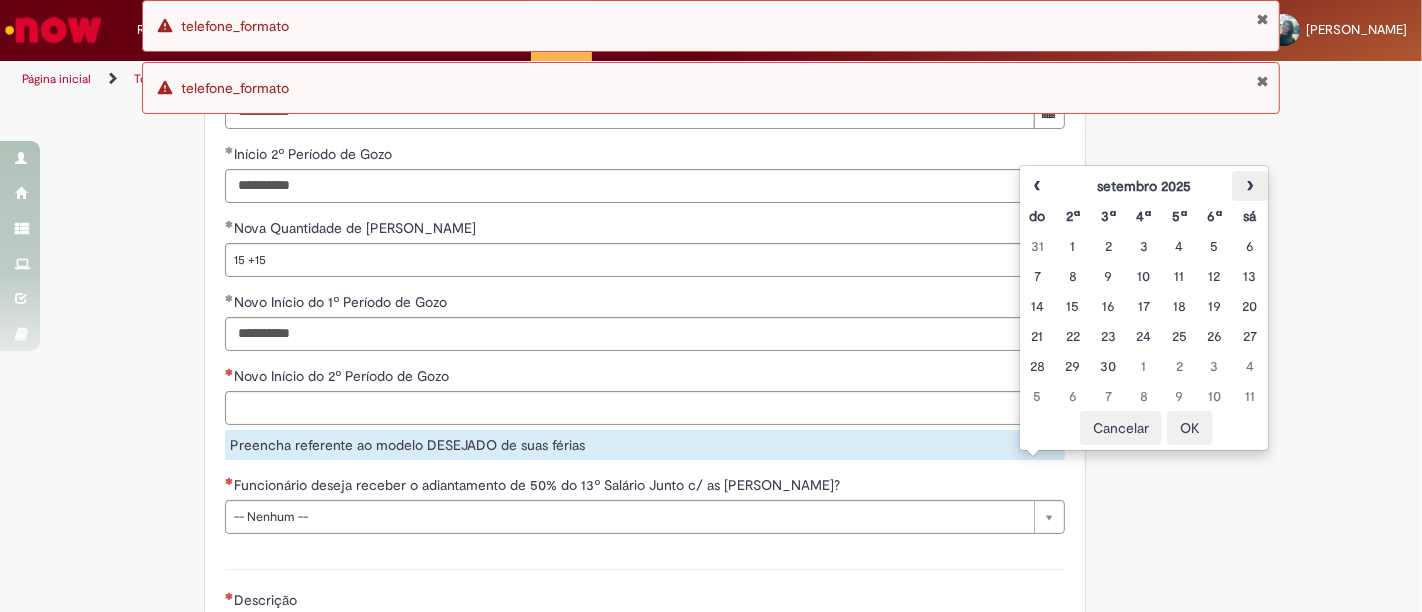 click on "›" at bounding box center [1249, 186] 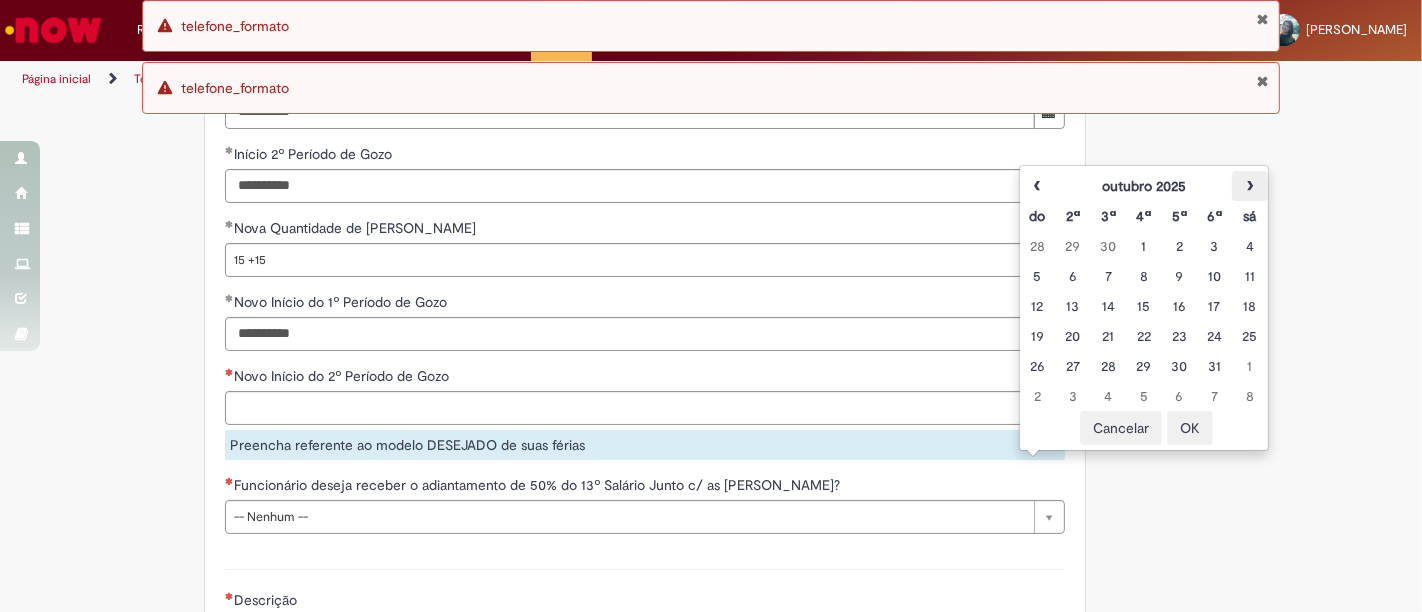 click on "›" at bounding box center [1249, 186] 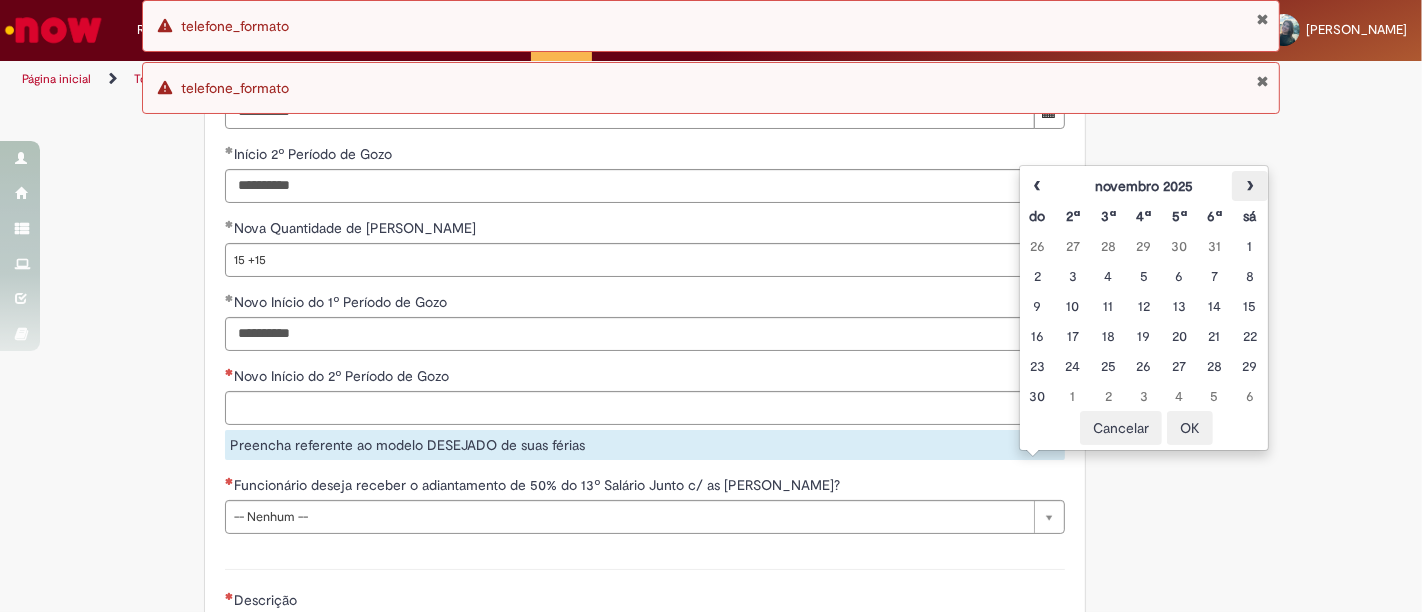 click on "›" at bounding box center [1249, 186] 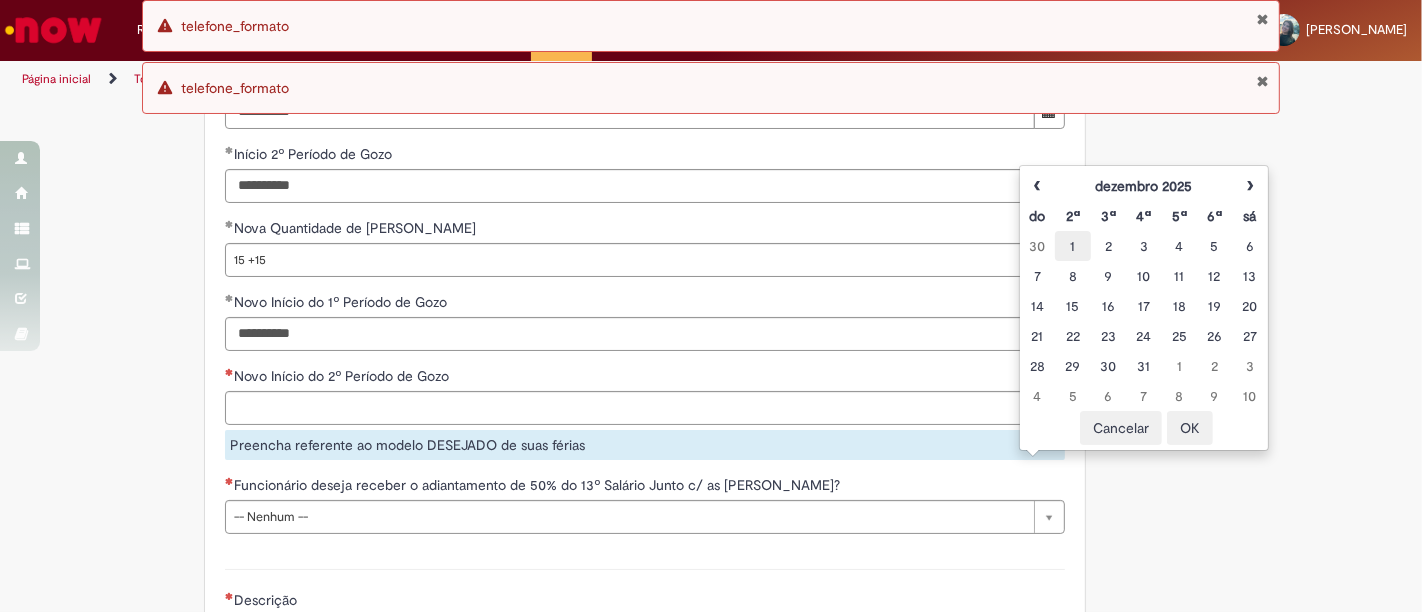 click on "1" at bounding box center [1072, 246] 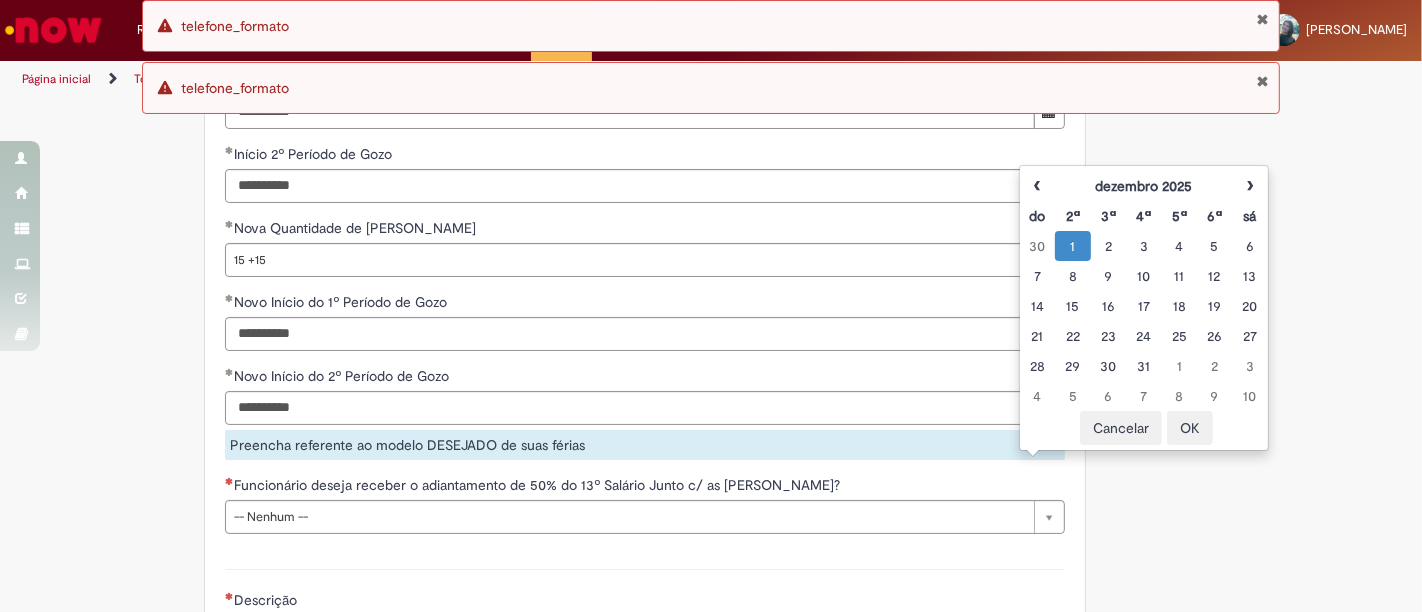 click on "OK" at bounding box center [1190, 428] 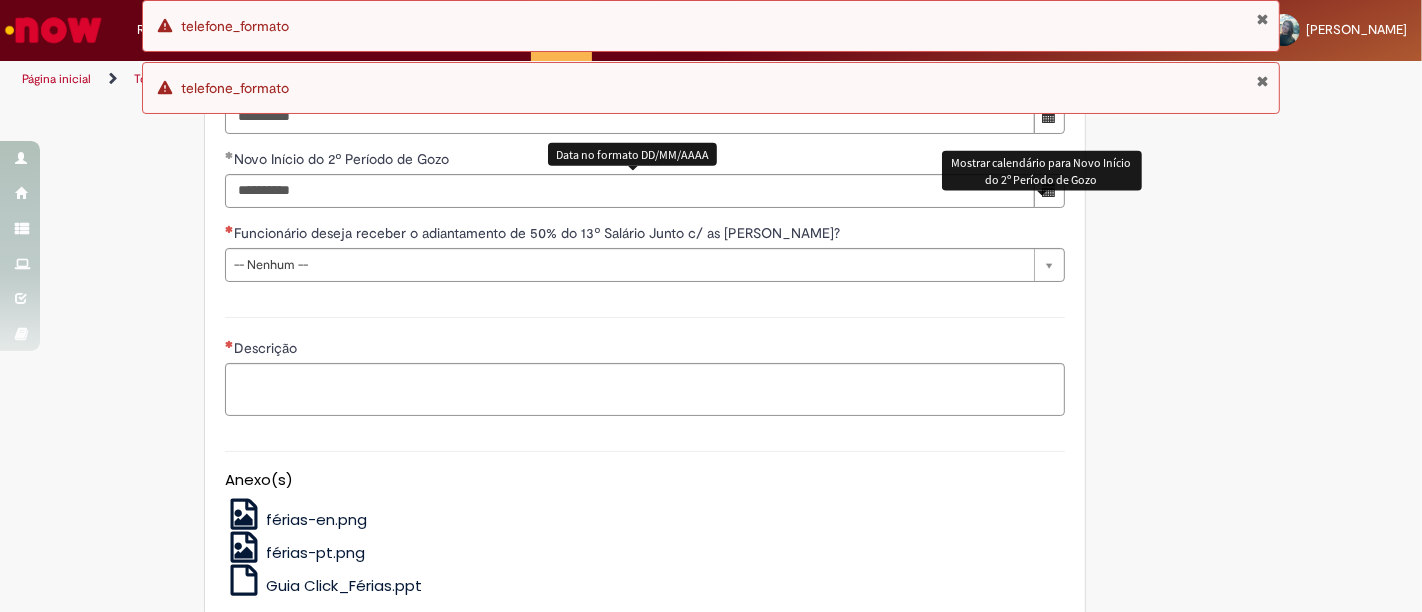 scroll, scrollTop: 2333, scrollLeft: 0, axis: vertical 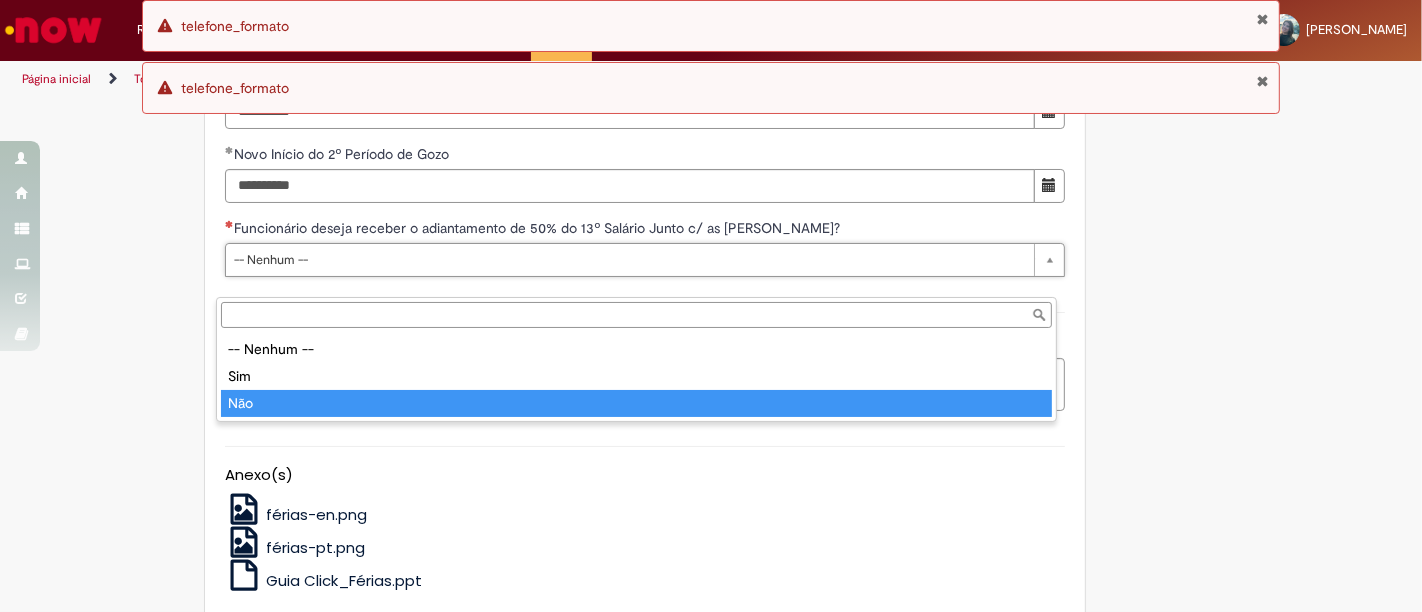 type on "***" 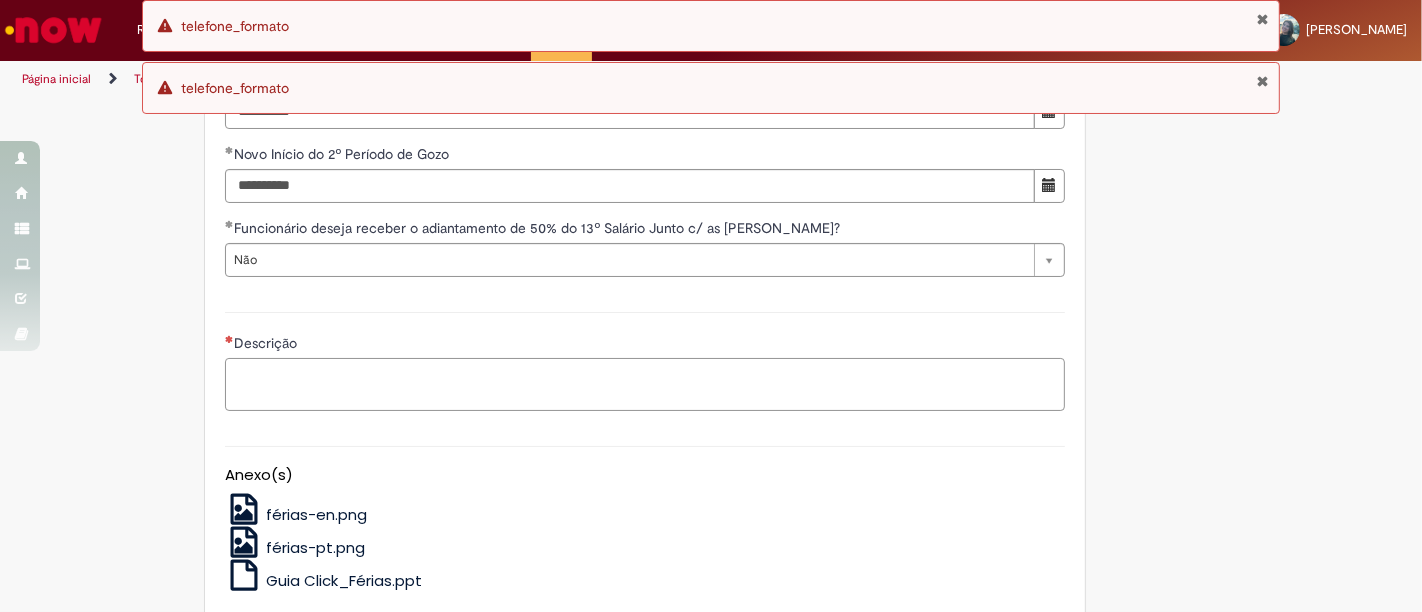 click on "Descrição" at bounding box center [645, 384] 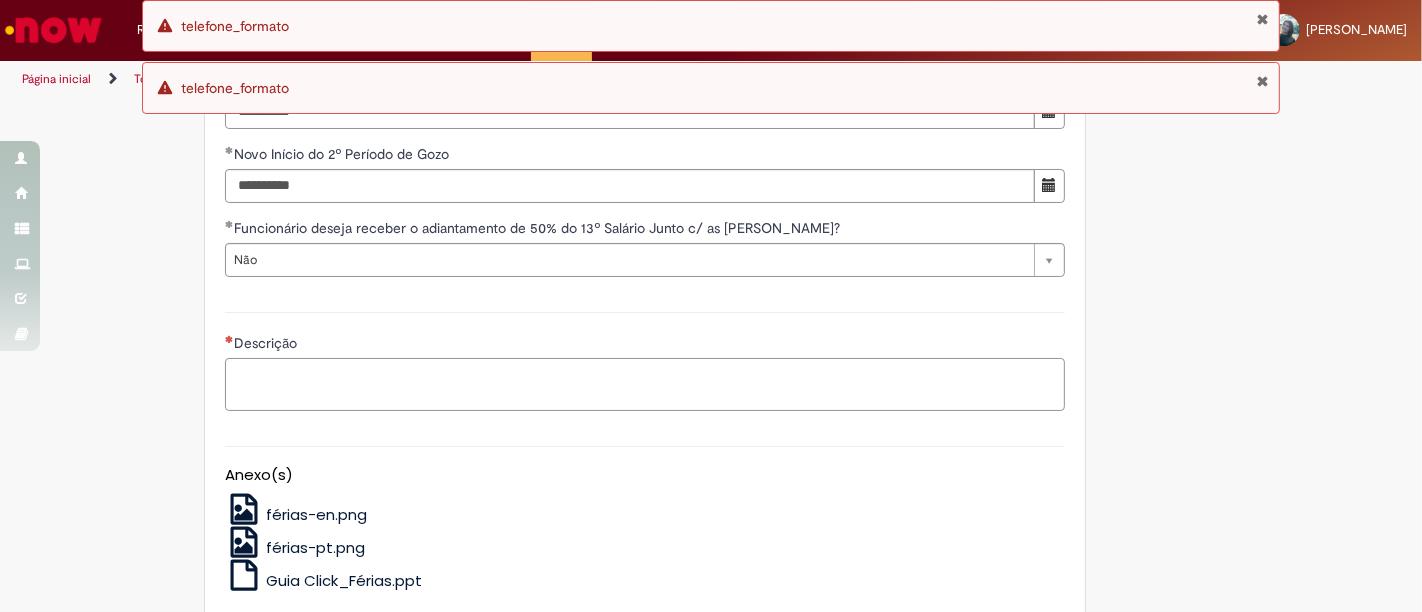 type on "*" 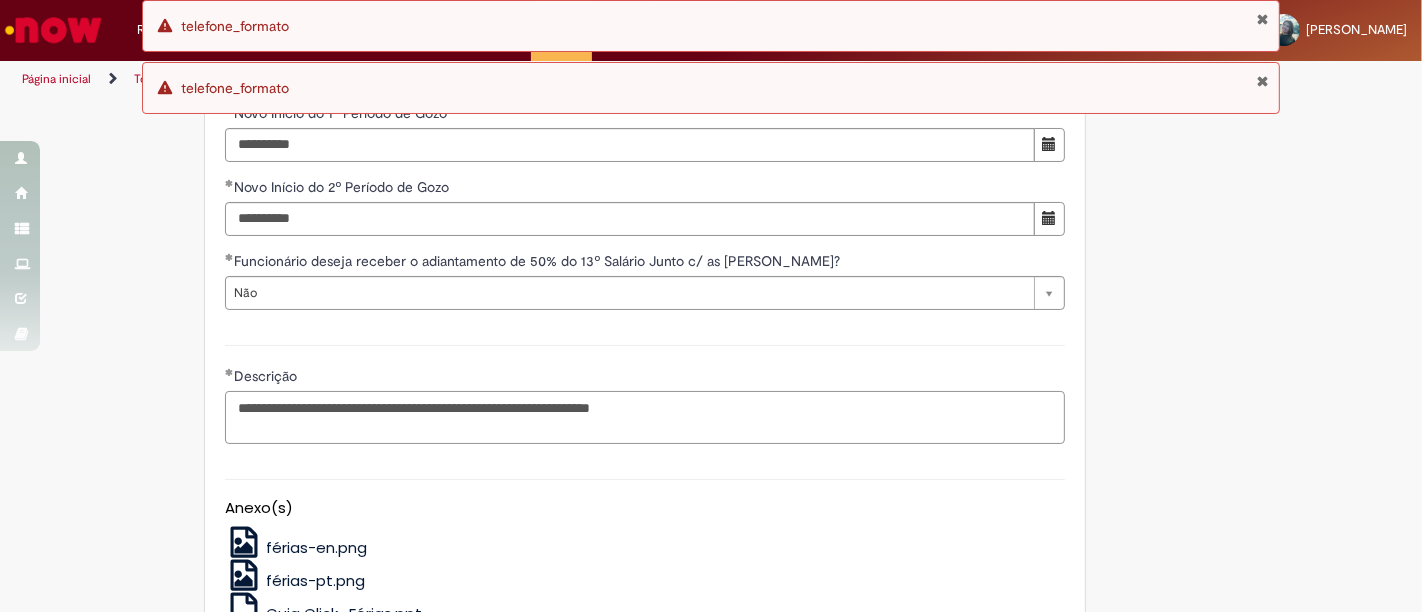 scroll, scrollTop: 2333, scrollLeft: 0, axis: vertical 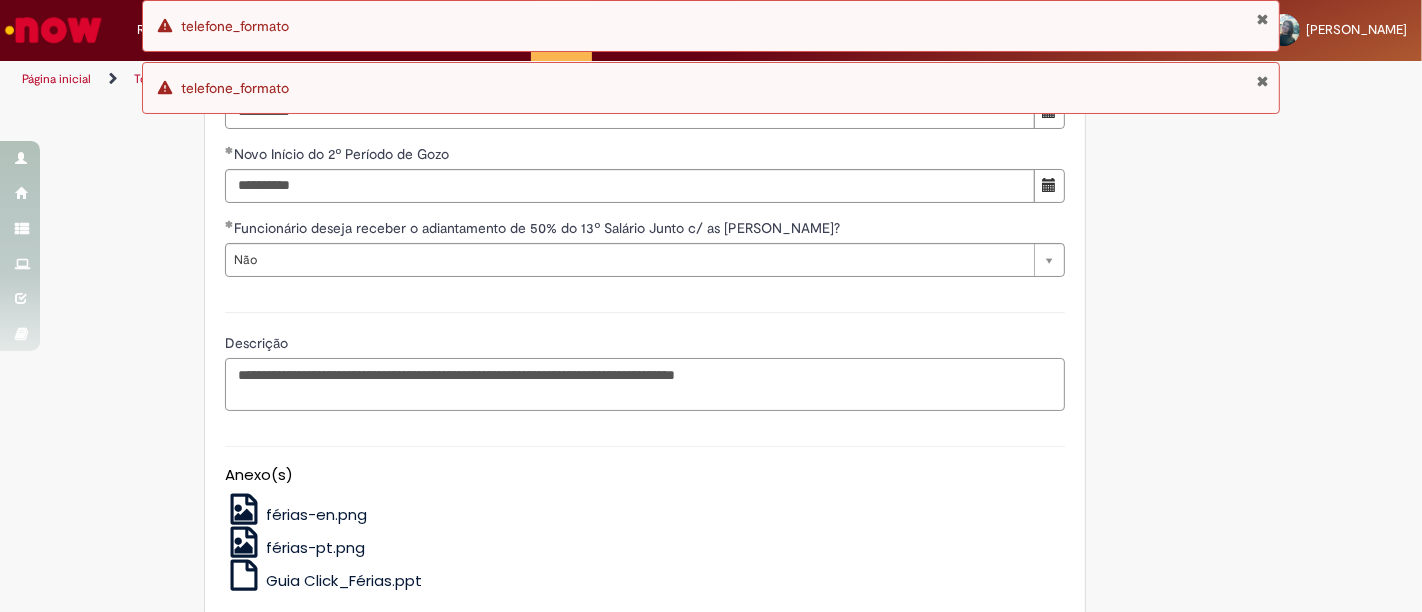 click on "**********" at bounding box center [645, 384] 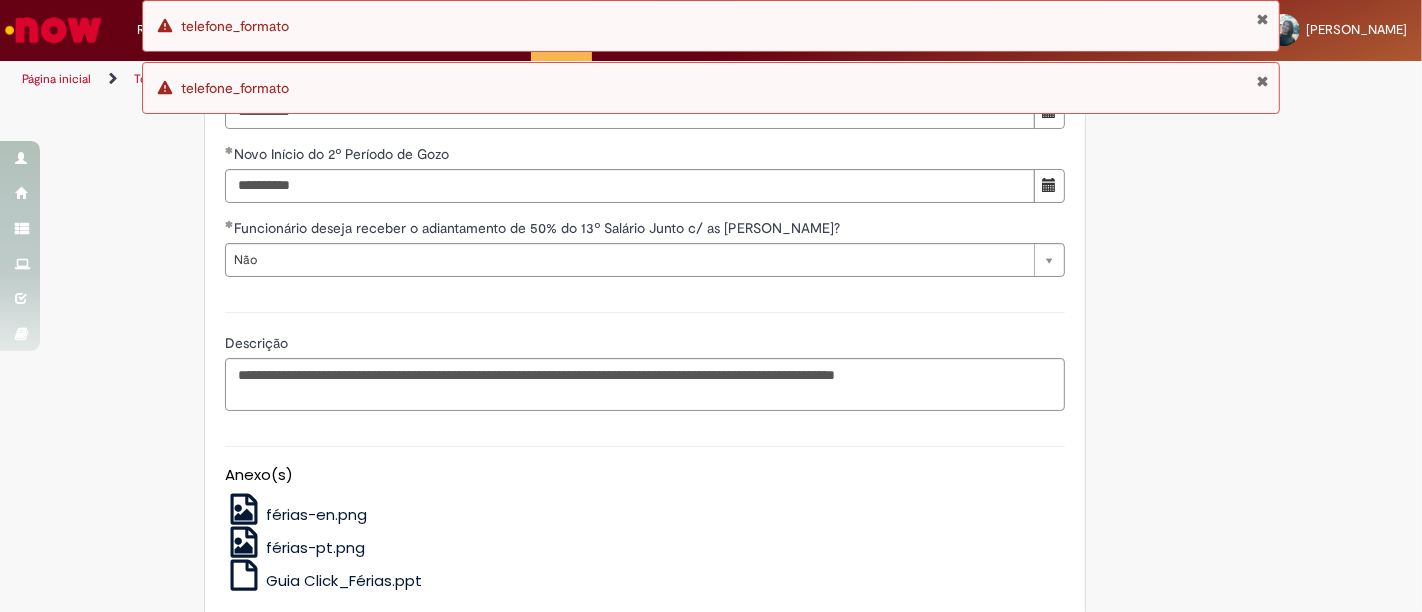 click on "Anexo(s)" at bounding box center (645, 475) 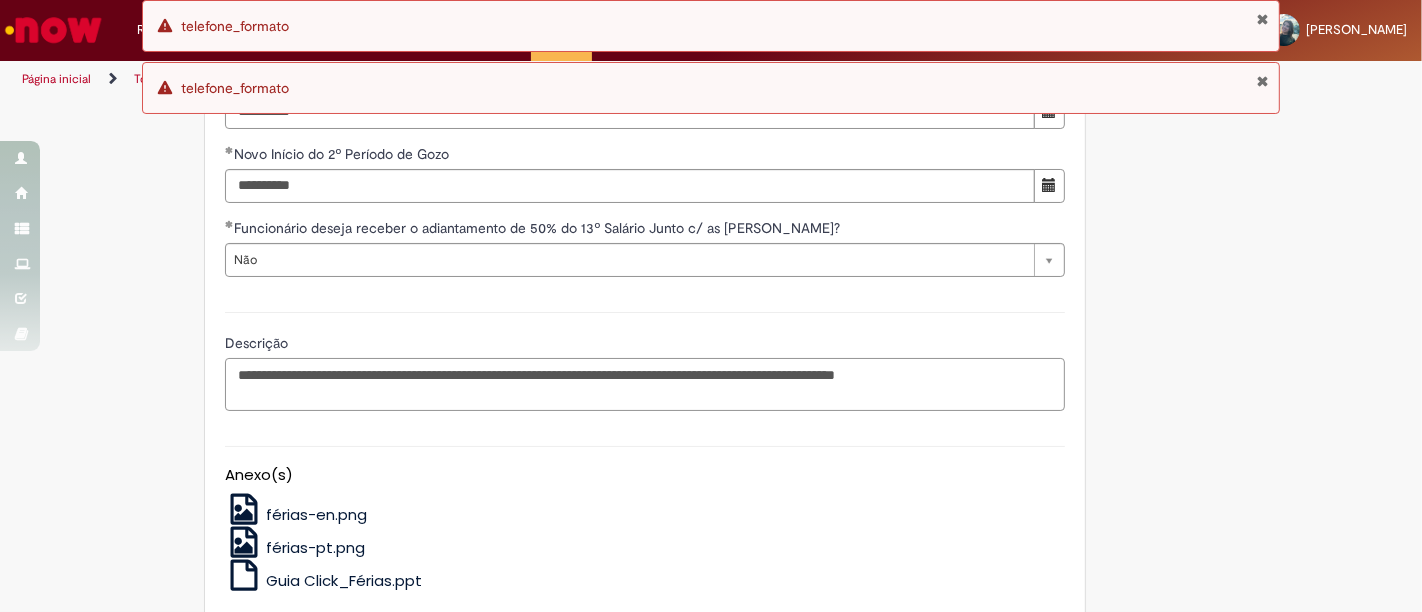 click on "**********" at bounding box center (645, 384) 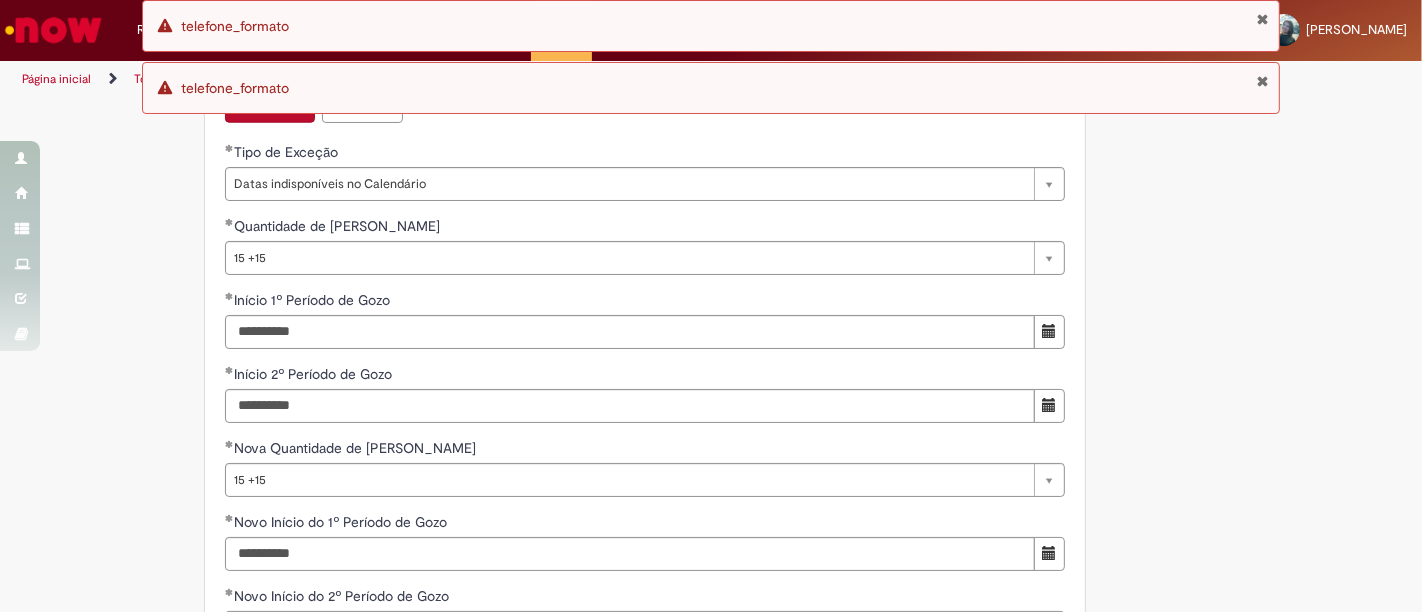 scroll, scrollTop: 1888, scrollLeft: 0, axis: vertical 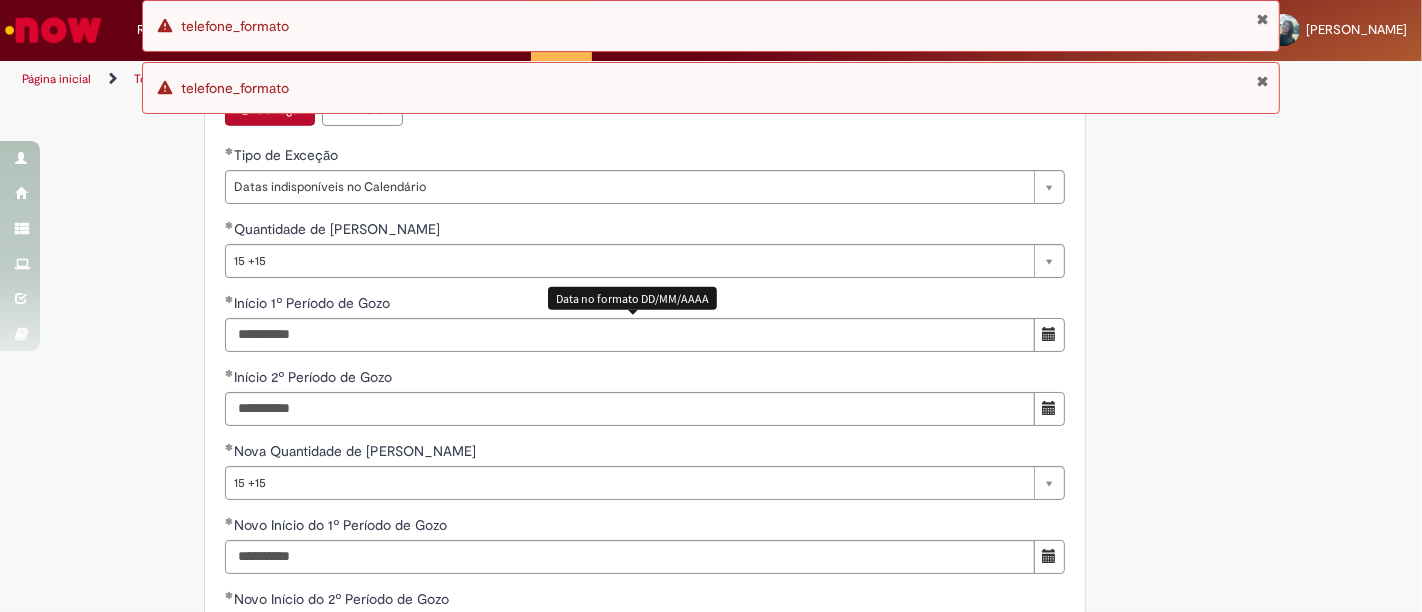 type on "**********" 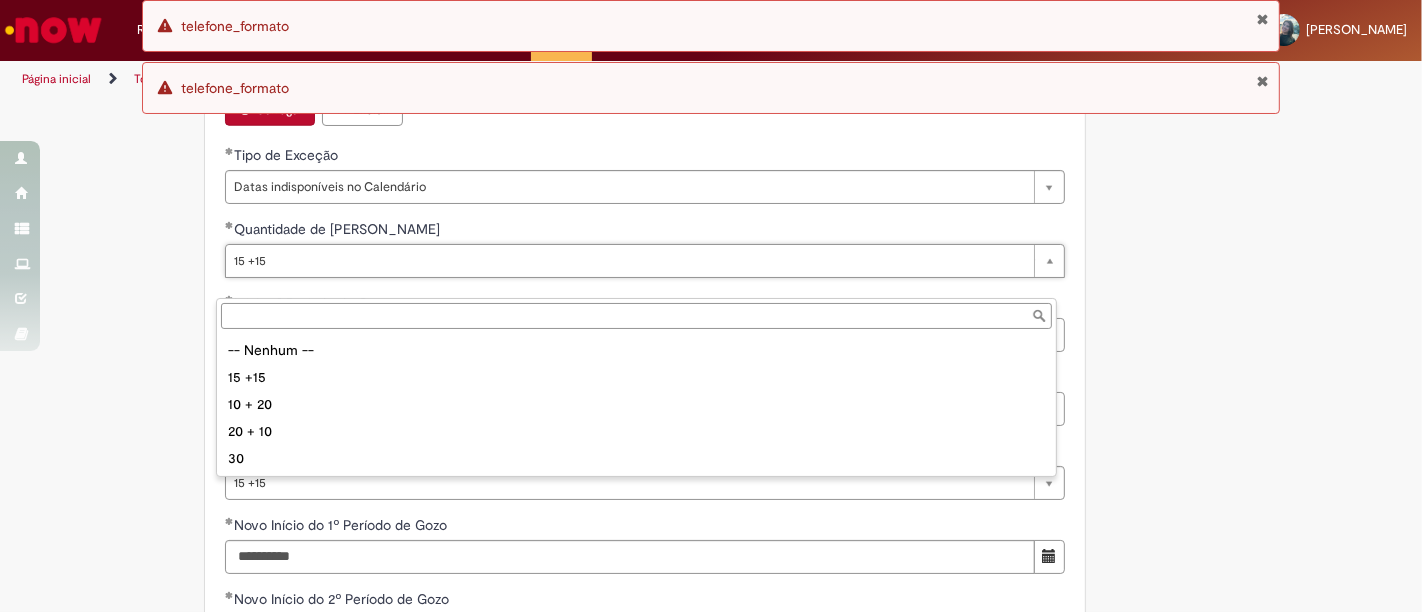 type on "******" 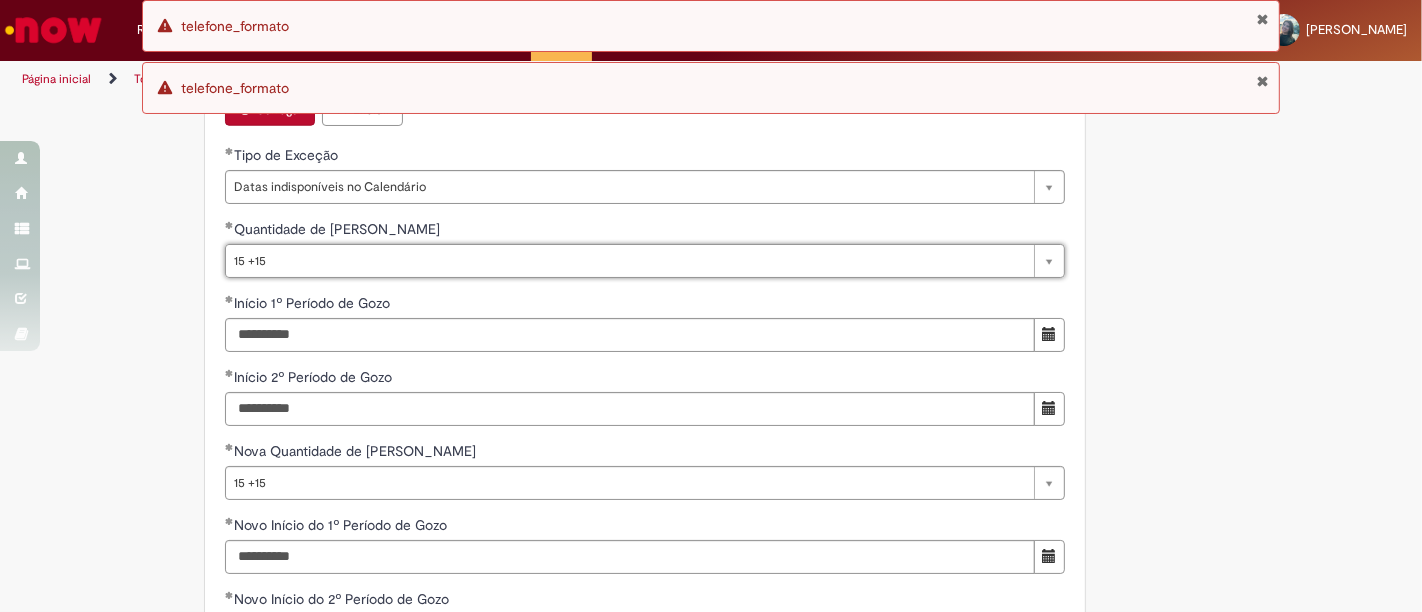 scroll, scrollTop: 0, scrollLeft: 34, axis: horizontal 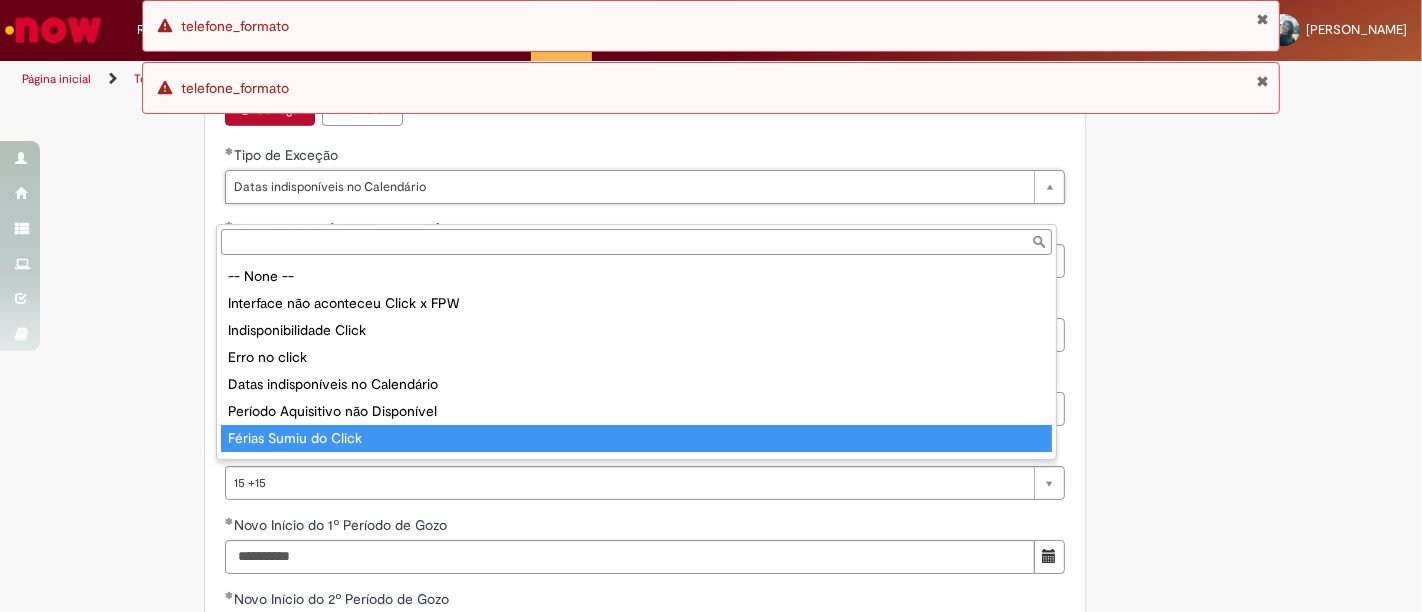 type on "**********" 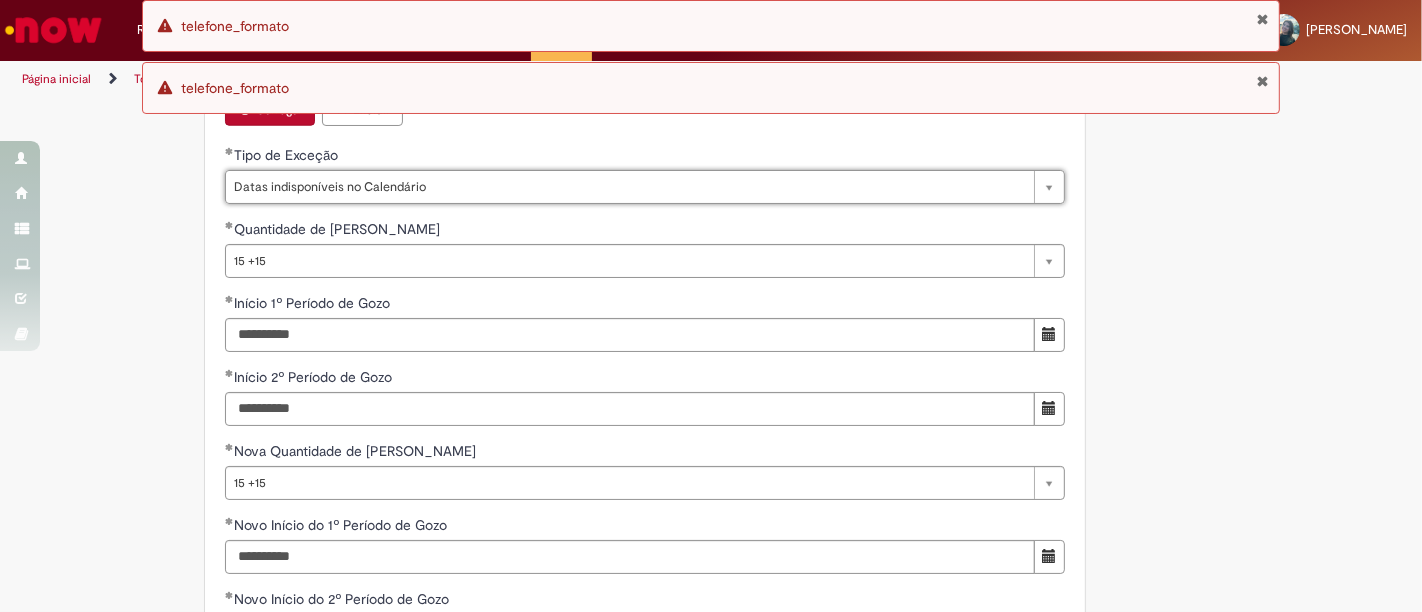 scroll, scrollTop: 0, scrollLeft: 208, axis: horizontal 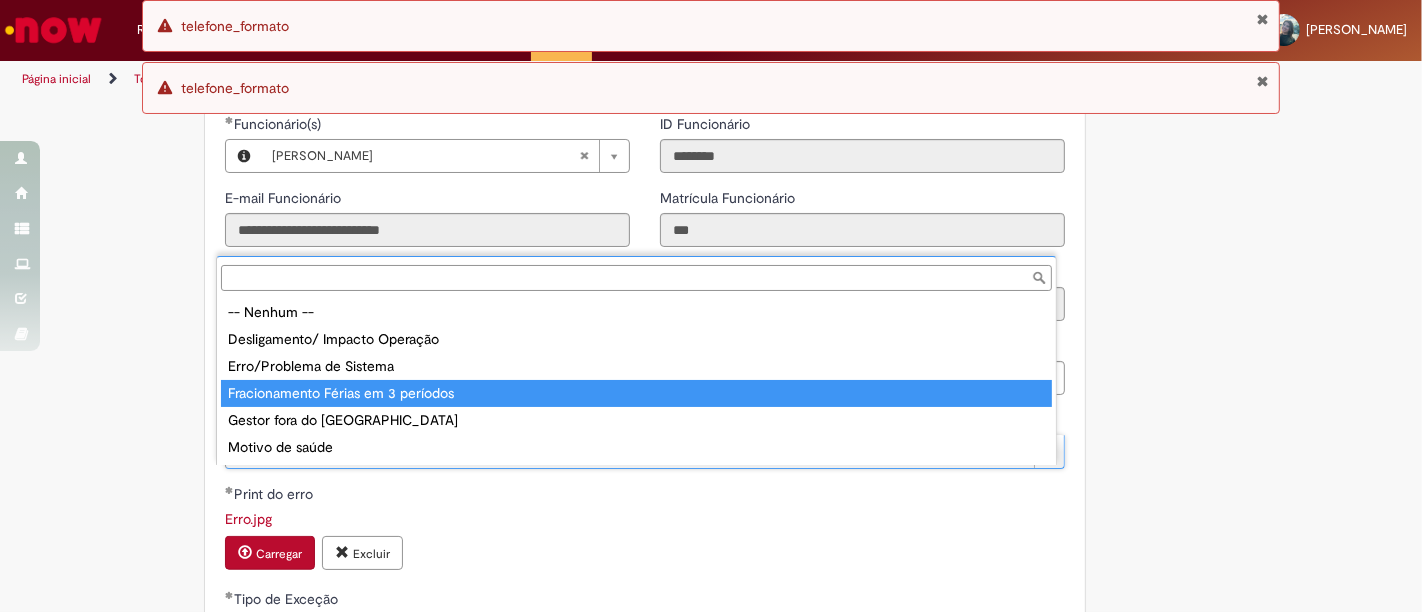 type on "**********" 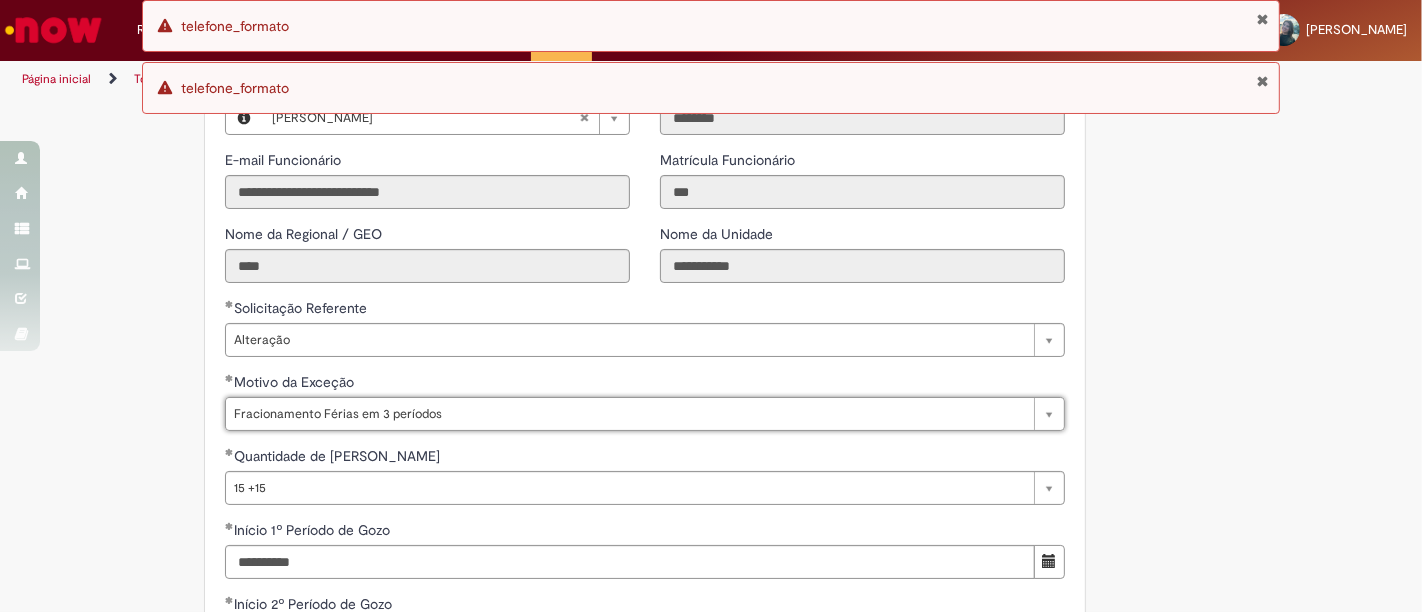 scroll, scrollTop: 1666, scrollLeft: 0, axis: vertical 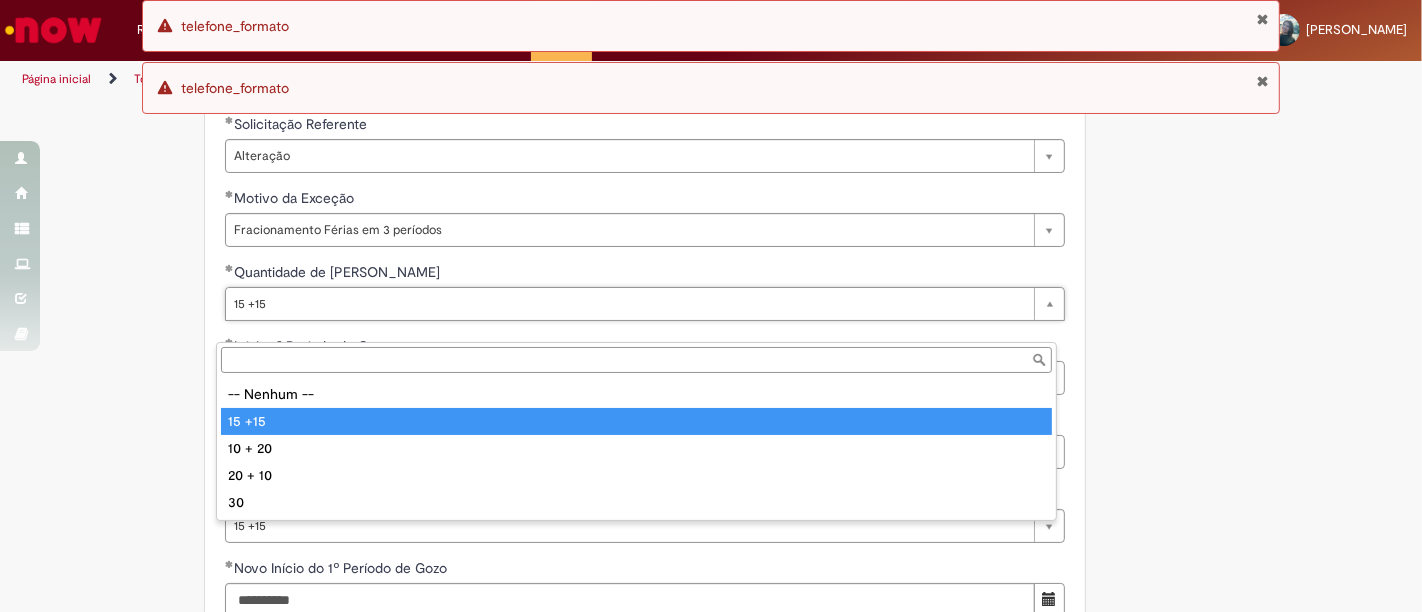 type on "******" 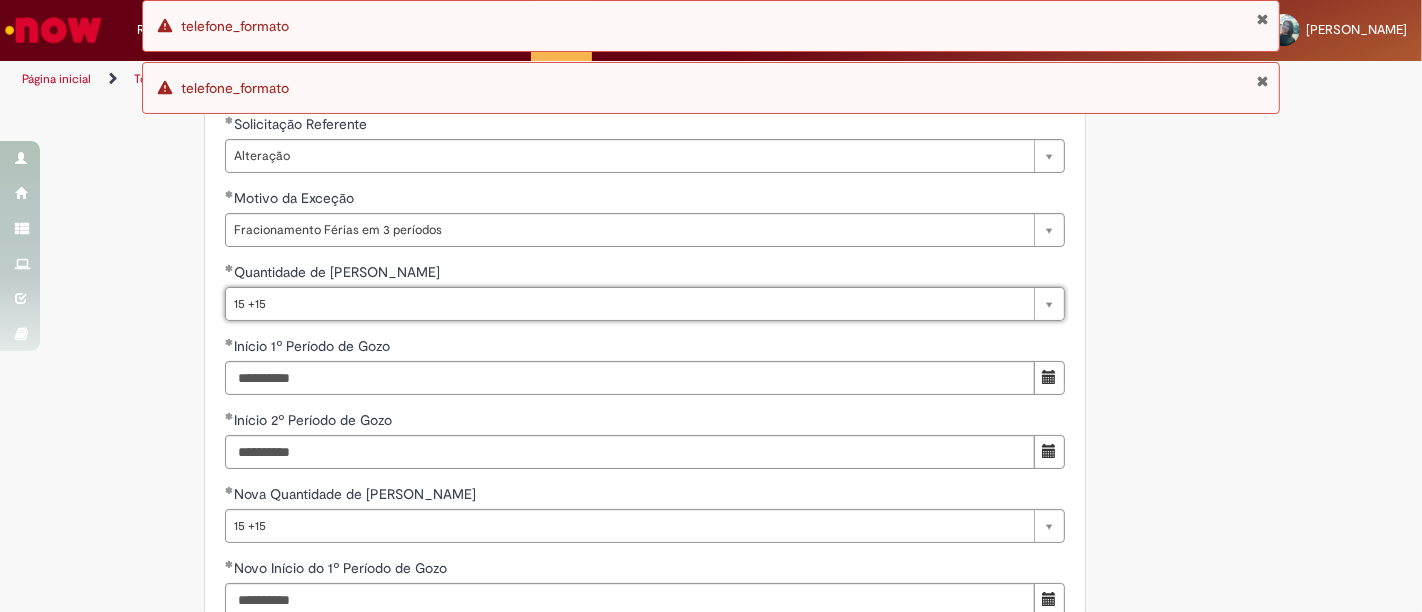 scroll, scrollTop: 0, scrollLeft: 34, axis: horizontal 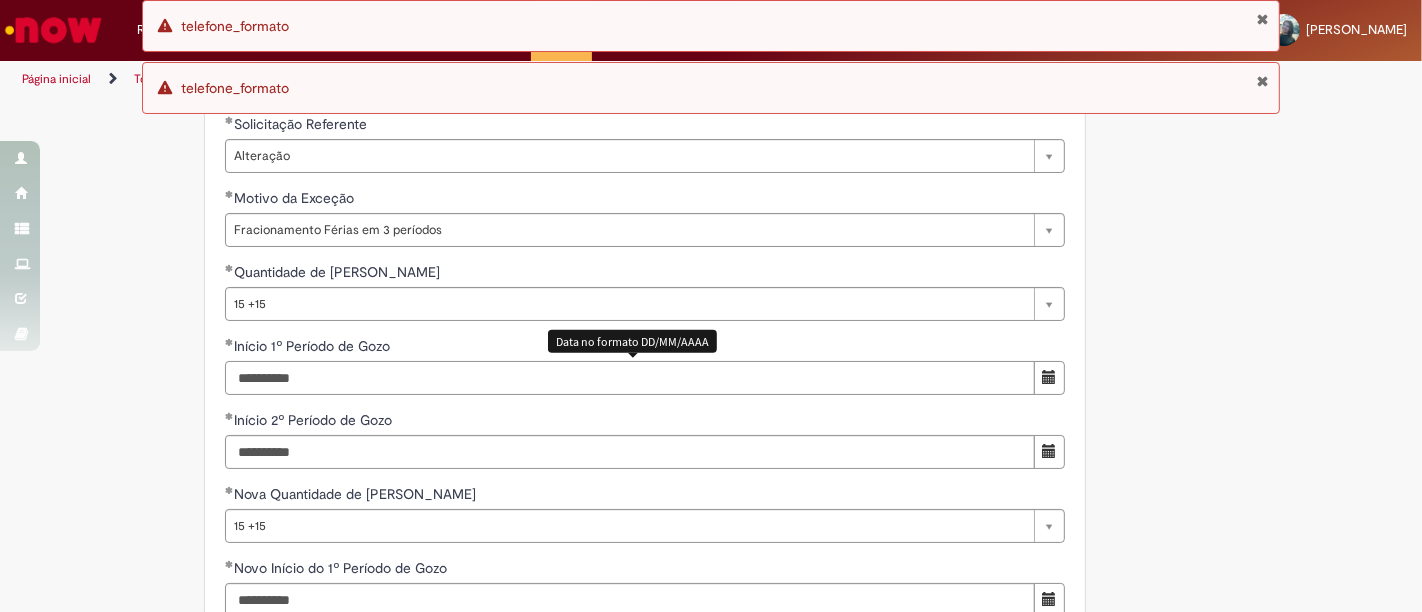 click on "**********" at bounding box center [630, 378] 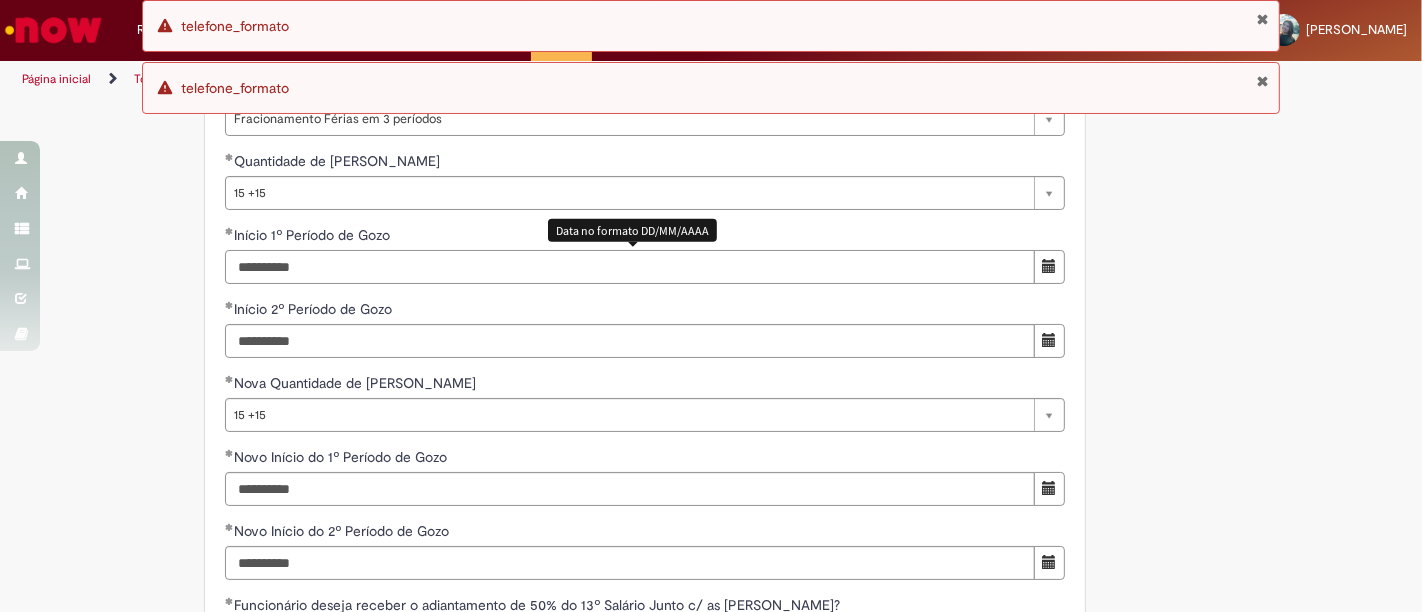 scroll, scrollTop: 1666, scrollLeft: 0, axis: vertical 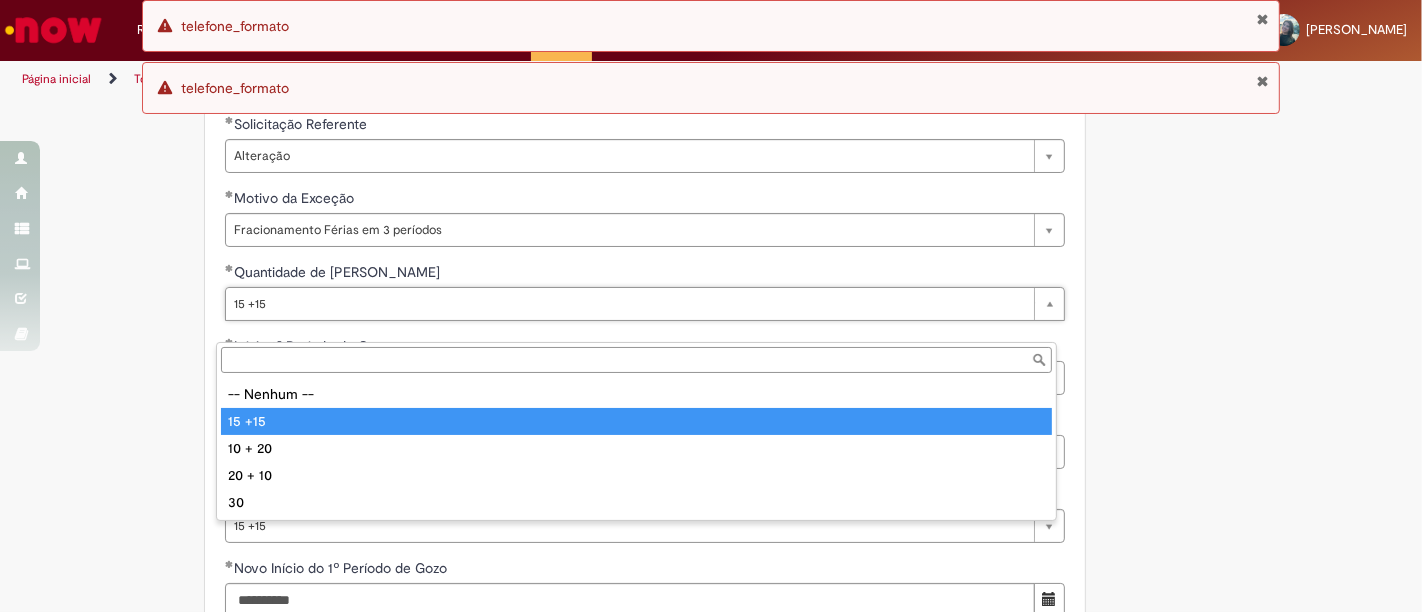 type on "******" 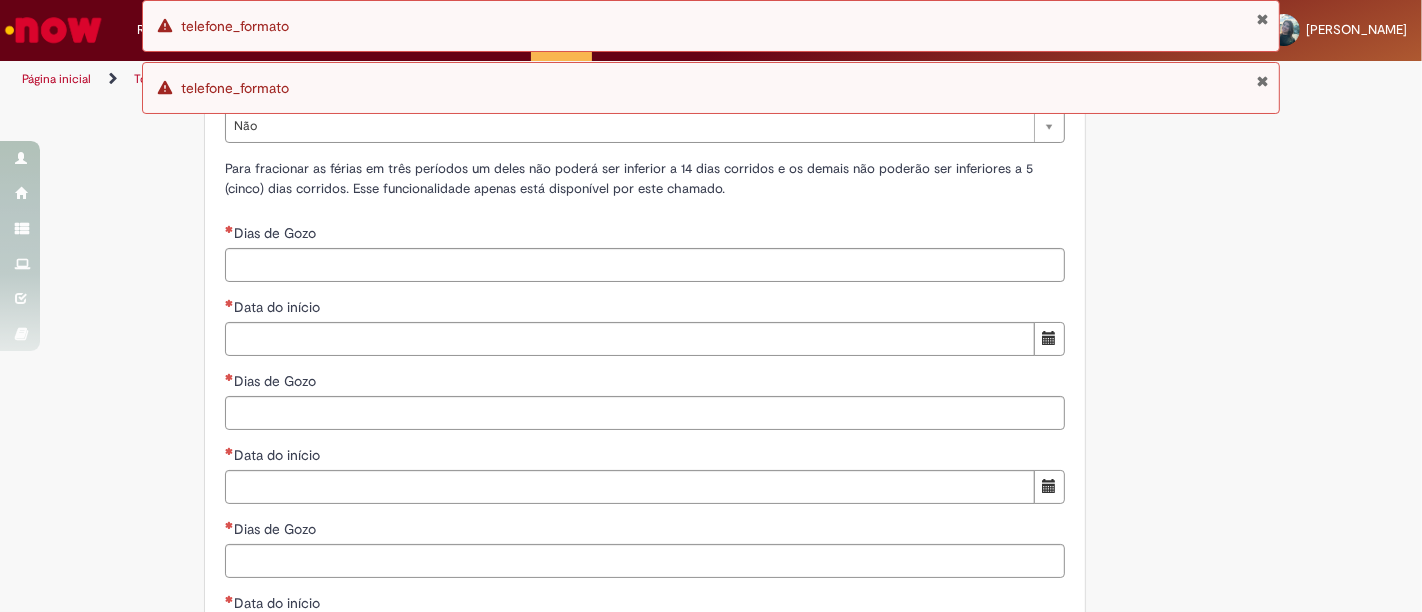 scroll, scrollTop: 2333, scrollLeft: 0, axis: vertical 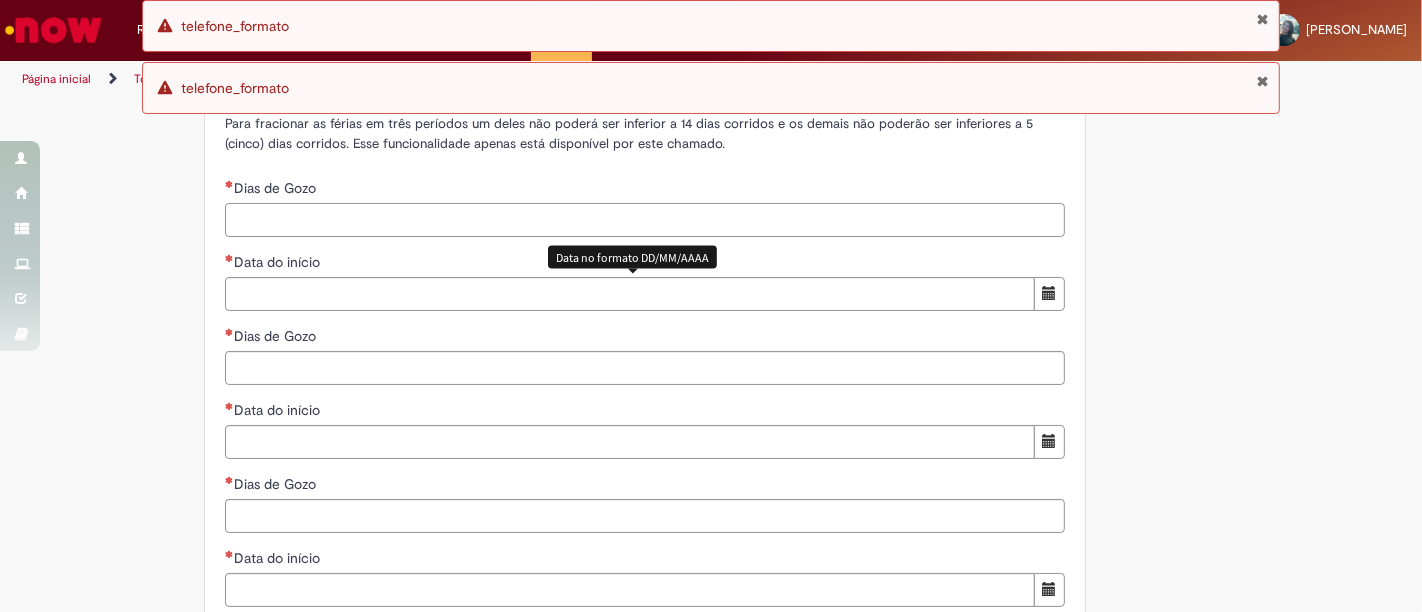 click on "Dias de Gozo" at bounding box center [645, 220] 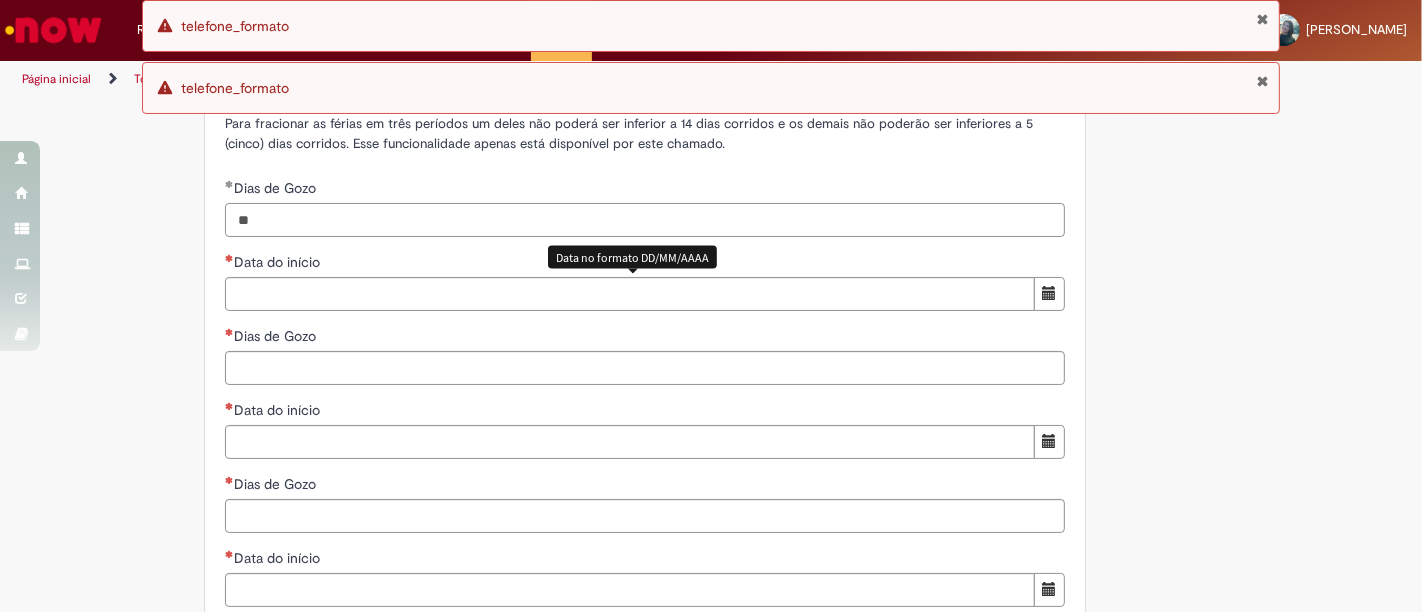 type on "**" 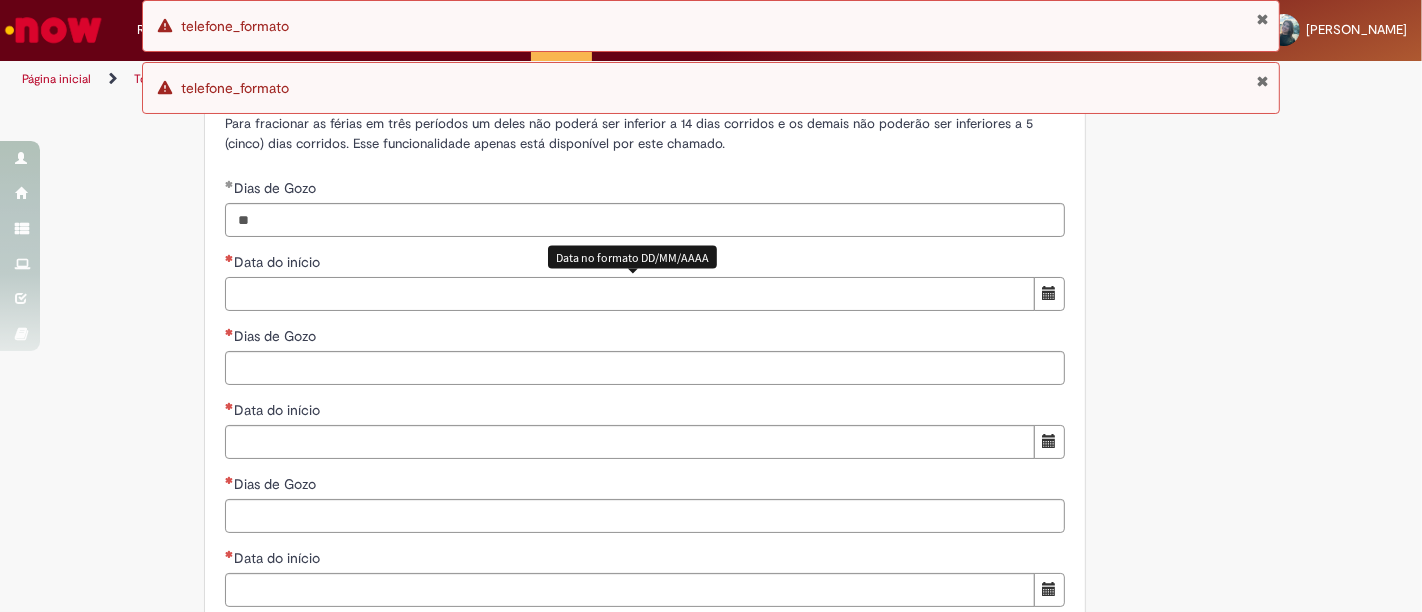 click on "Data do início" at bounding box center (630, 294) 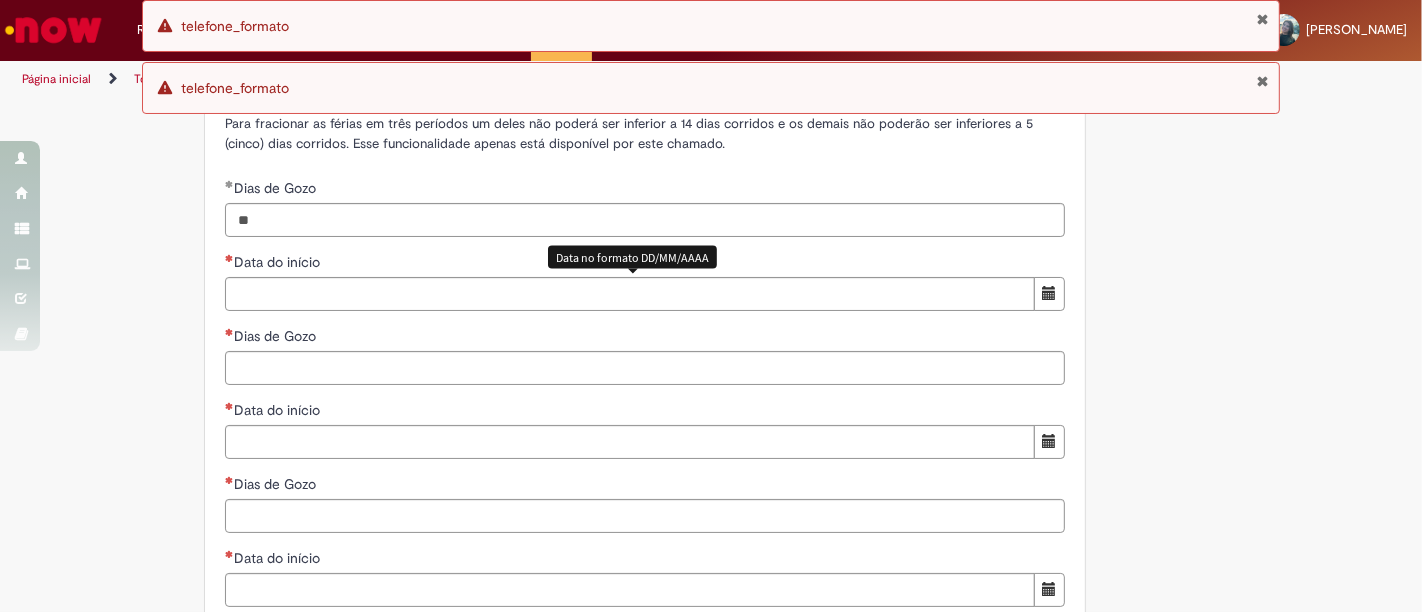 click at bounding box center [1049, 293] 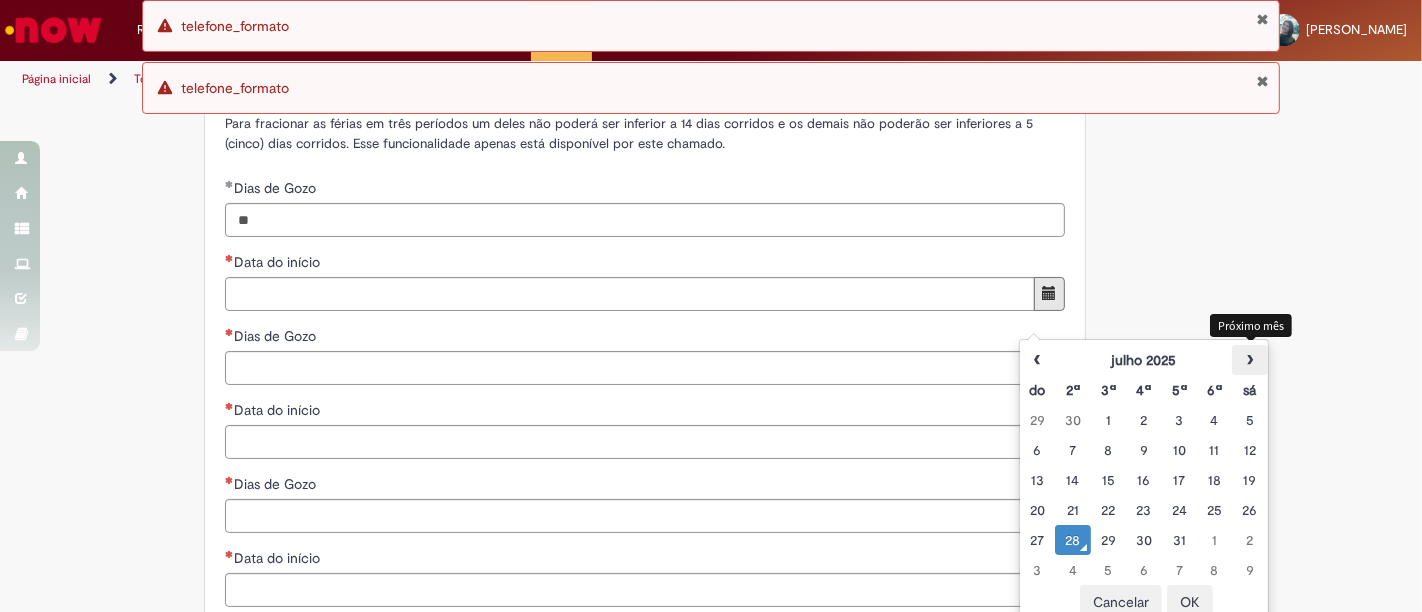 click on "›" at bounding box center (1249, 360) 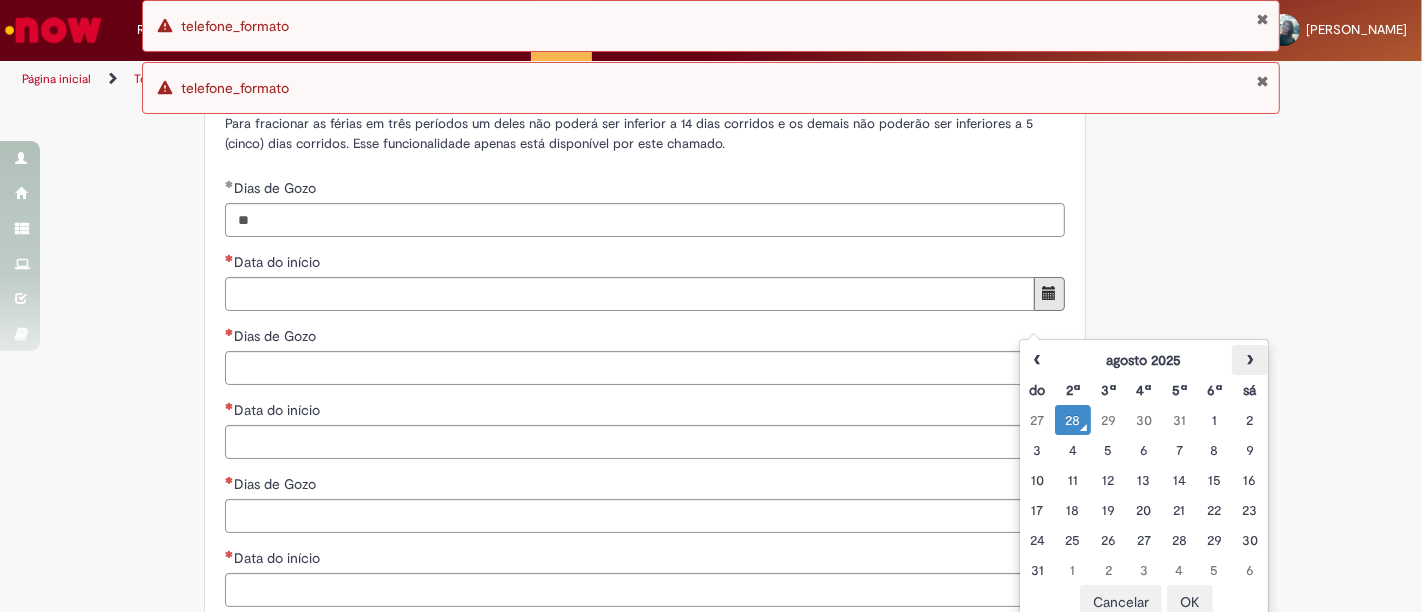 click on "›" at bounding box center [1249, 360] 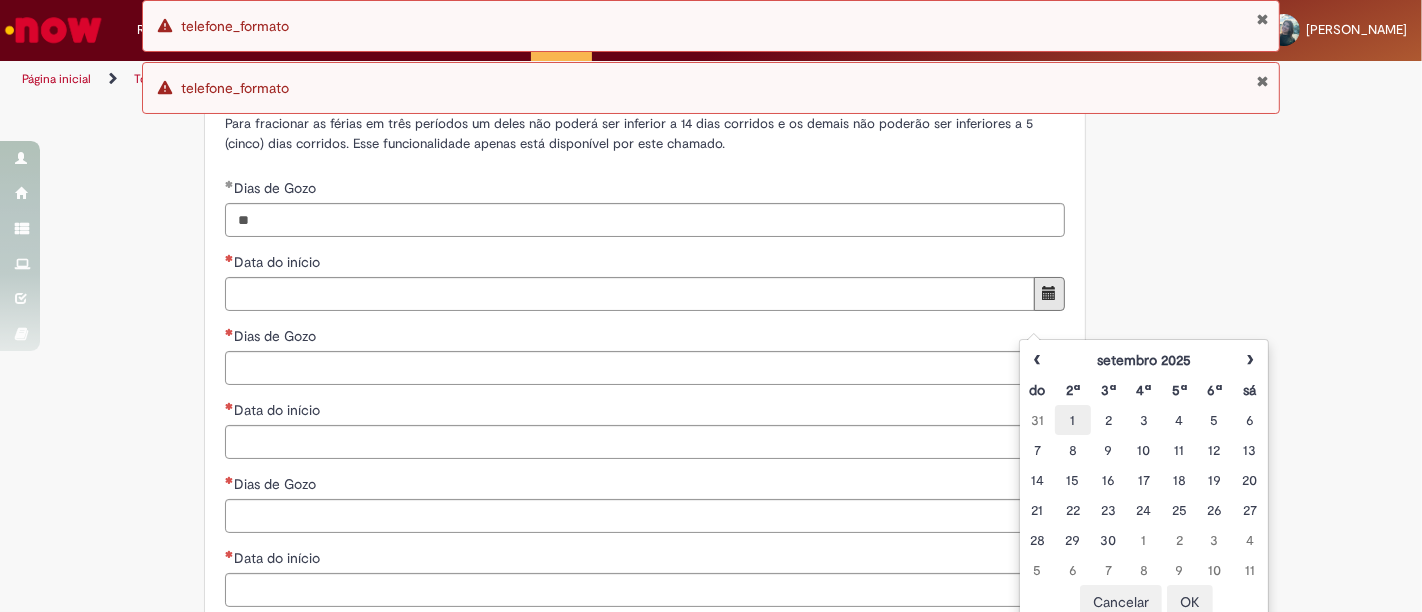 click on "1" at bounding box center [1072, 420] 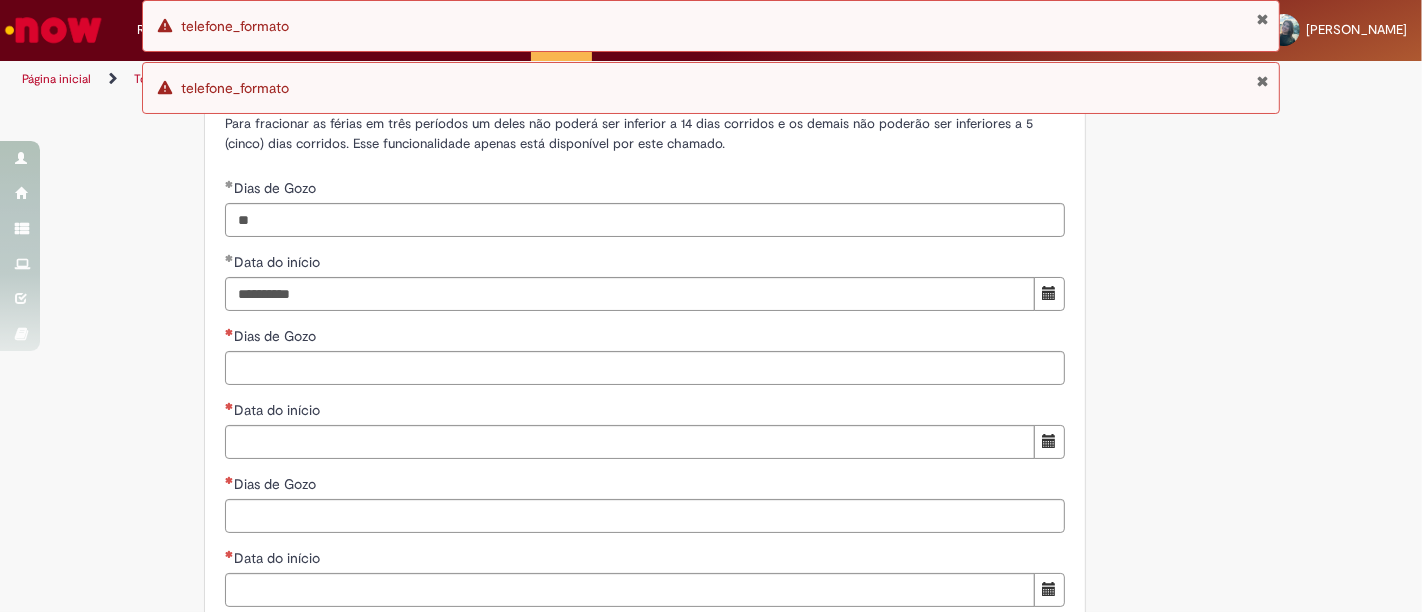 click on "Adicionar a Favoritos
Férias de Funcionários
Oferta destinada para esclarecimento de dúvidas e inclusões/exceções/cancelamentos de férias por exceções.
Utilize esta oferta:
Para ajustar, cancelar ou incluir férias com menos de 35 dias para o início;
Para fracionar suas férias em 03 períodos (se elegível);
Caso Click apresente alguma instabilidade no serviço de Férias que, mesmo após você abrir um  incidente  (e tiver evidência do número), não for corrigido por completo ou  em tempo de ajustar no próprio sistema;
> Para incluir, alterar ou cancelar Férias dentro do prazo de 35 dias de antecedência, é só acessar  Portal Click  > Você > Férias; > Para acessar a Diretriz de Férias, basta  clicar aqui
> Ficou com dúvidas sobre Férias via Termo? É só acessar a   FAQ – Fluxo de alteração de férias por exceção no Click  ou abrir chamado na oferta  ." at bounding box center [613, -463] 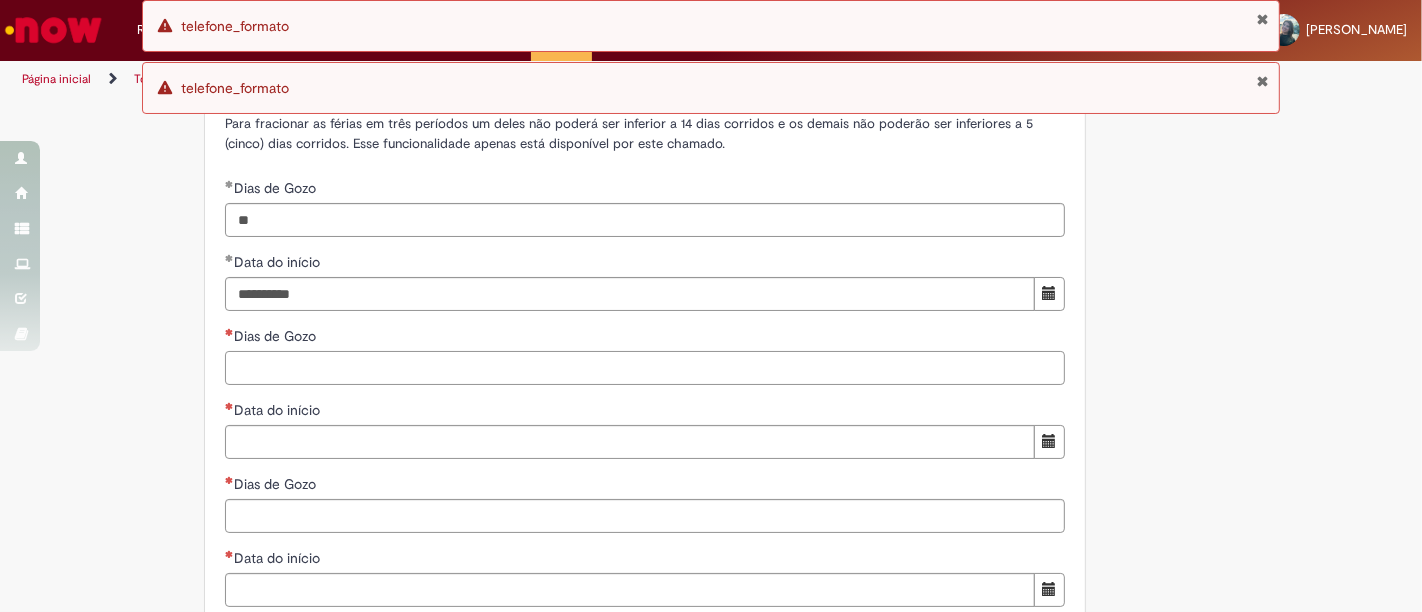 click on "Dias de Gozo" at bounding box center [645, 368] 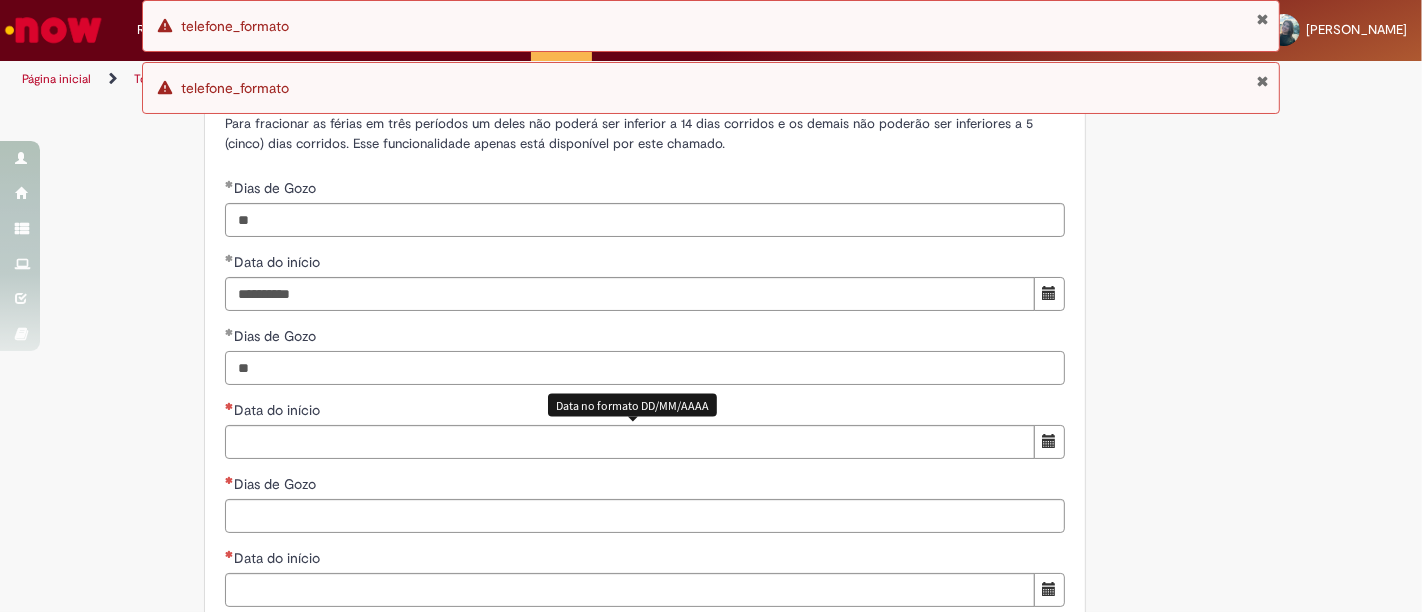type on "**" 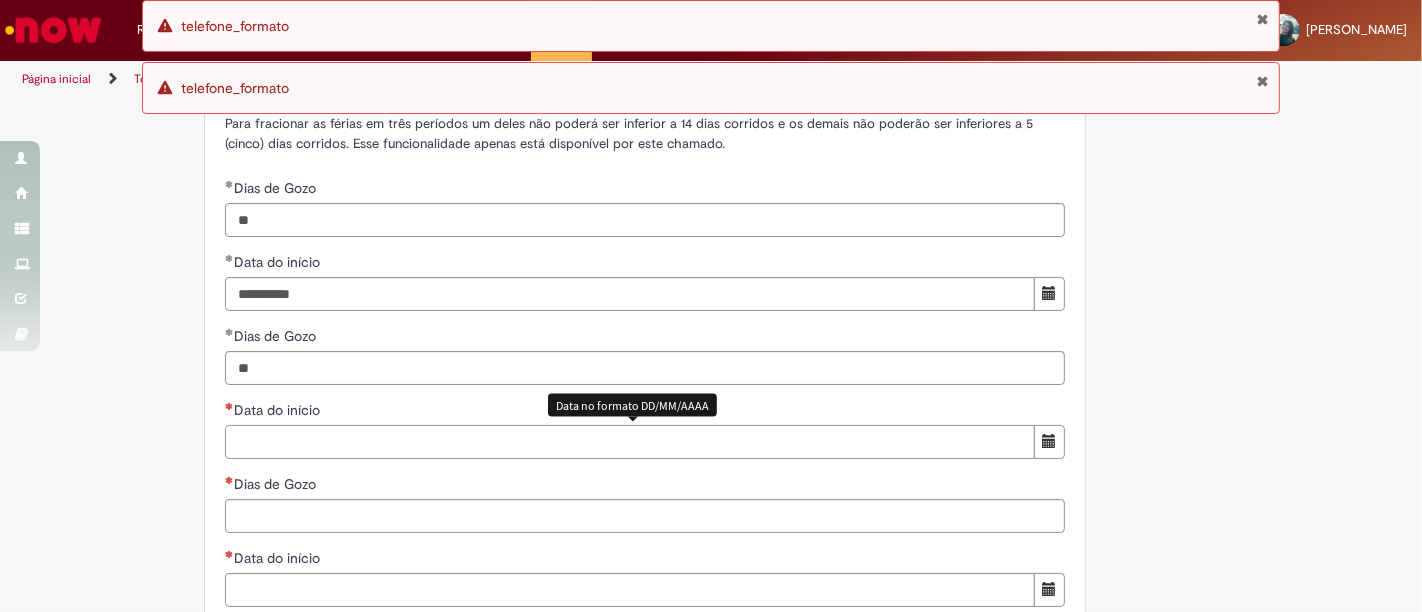 click on "Data do início" at bounding box center [630, 442] 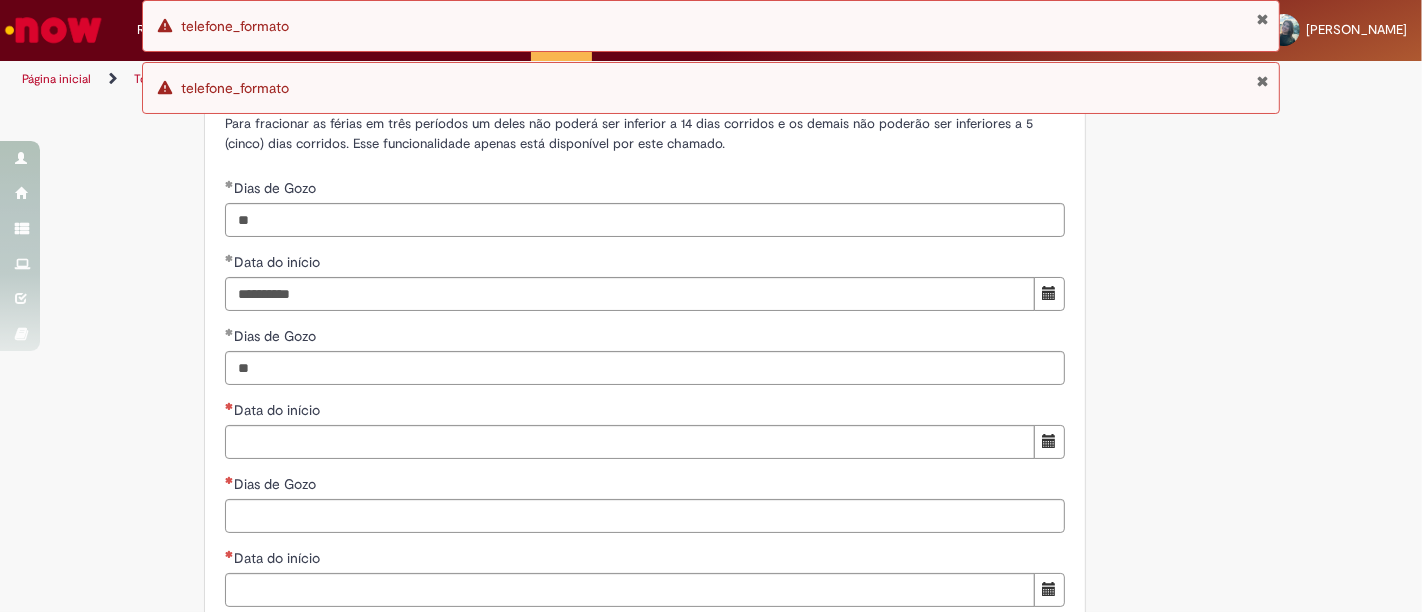 click at bounding box center [1049, 442] 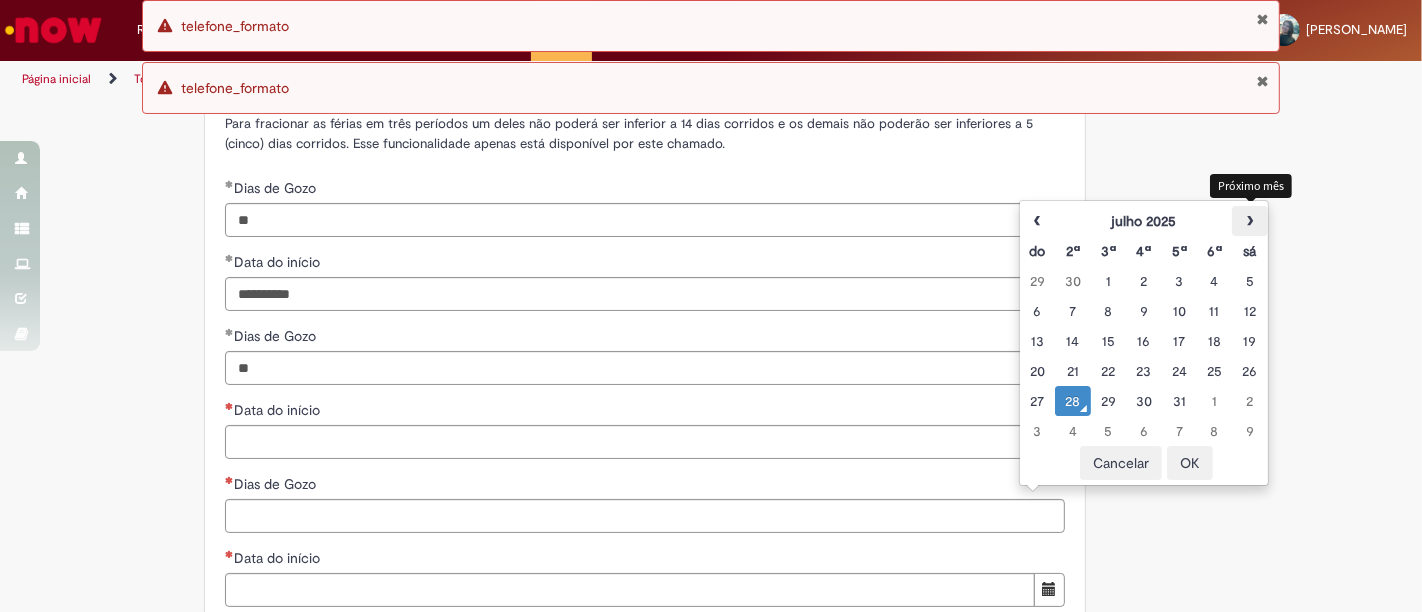 click on "›" at bounding box center (1249, 221) 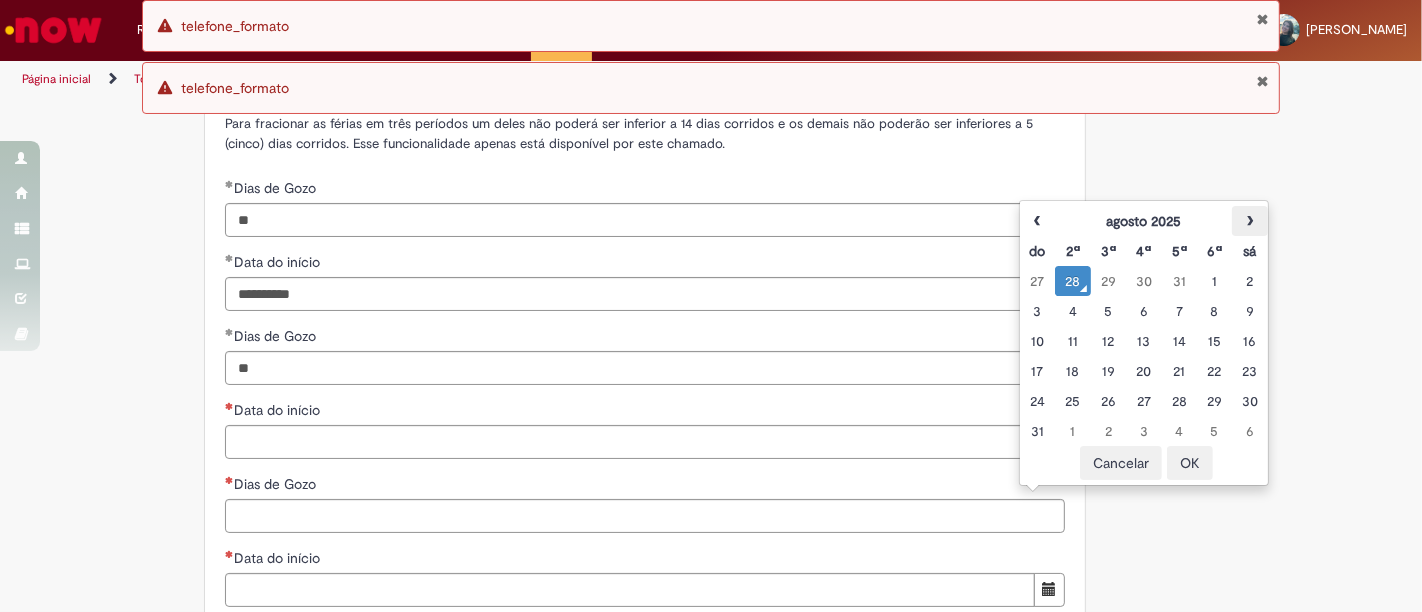 click on "›" at bounding box center [1249, 221] 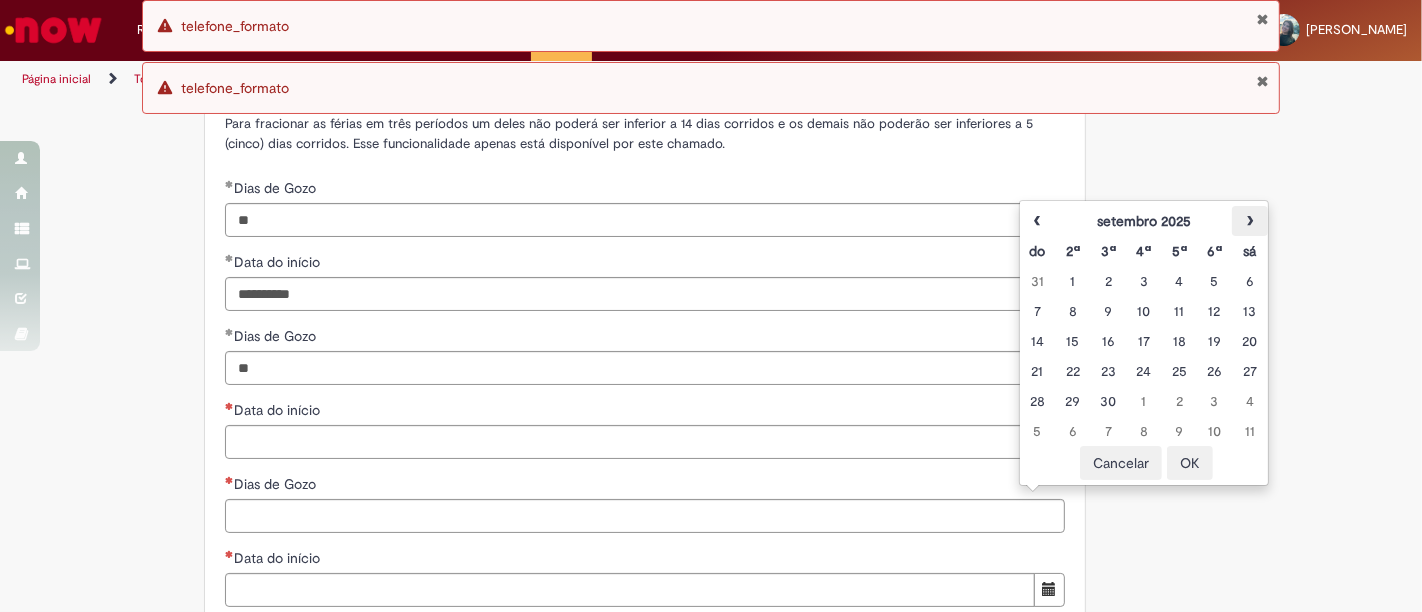 click on "›" at bounding box center (1249, 221) 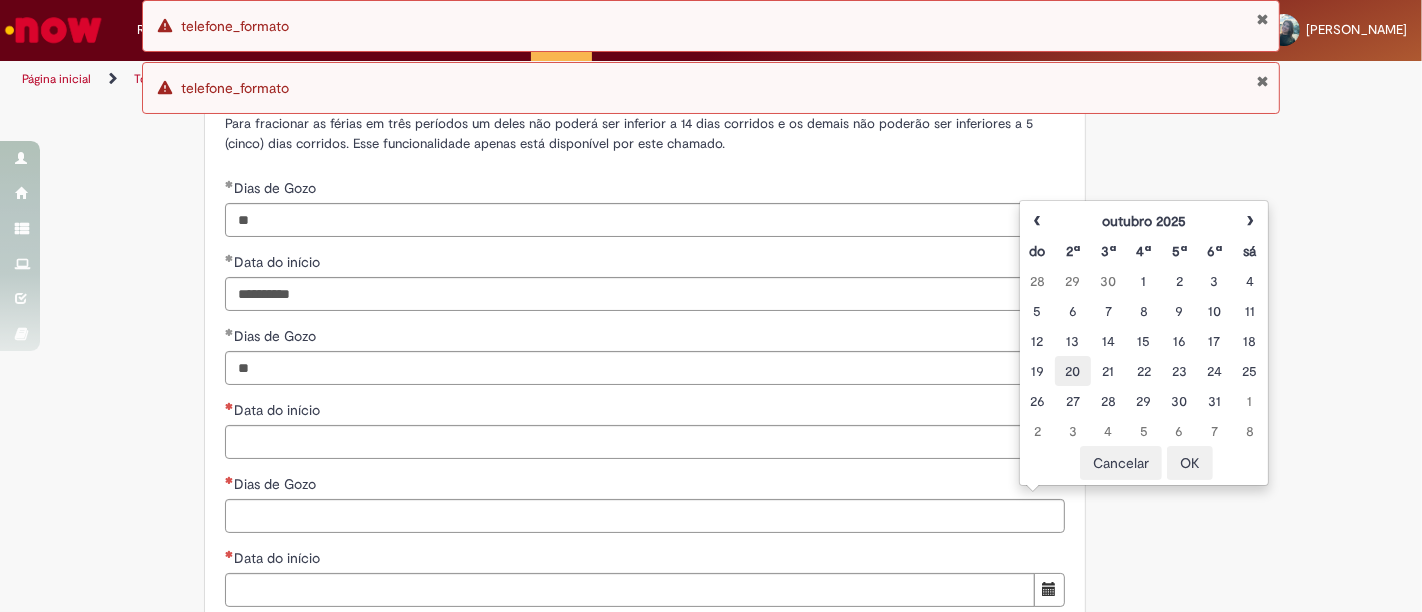 click on "20" at bounding box center [1072, 371] 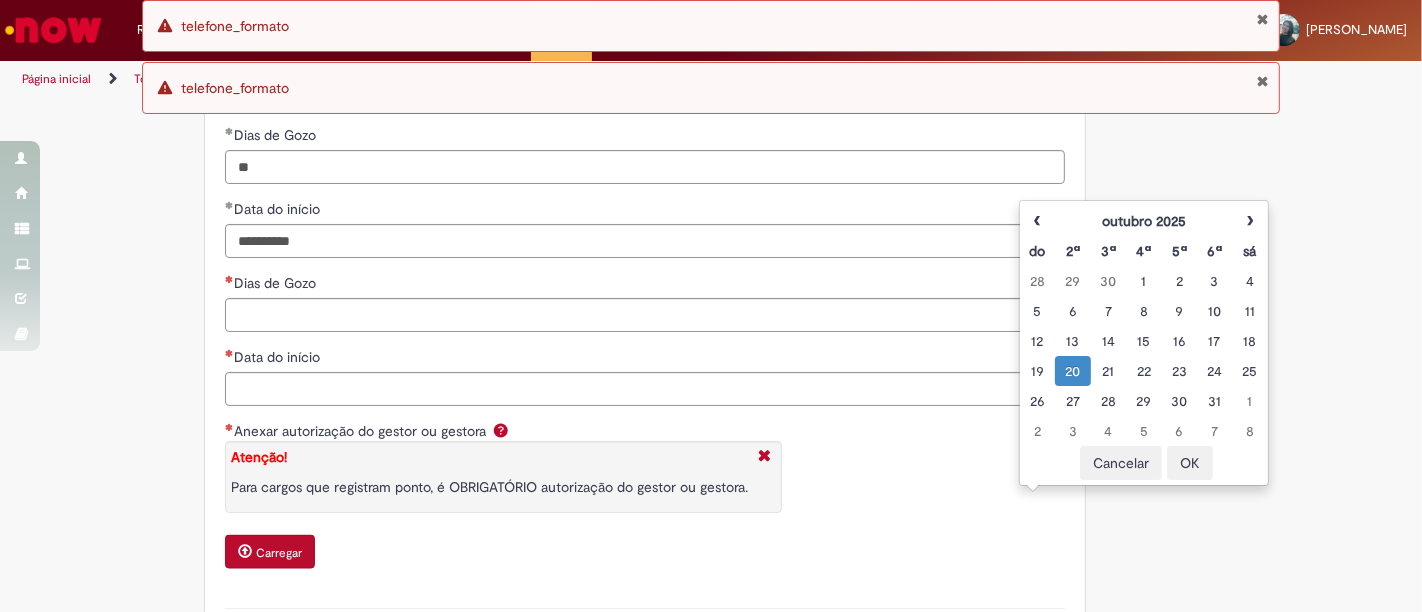 scroll, scrollTop: 2555, scrollLeft: 0, axis: vertical 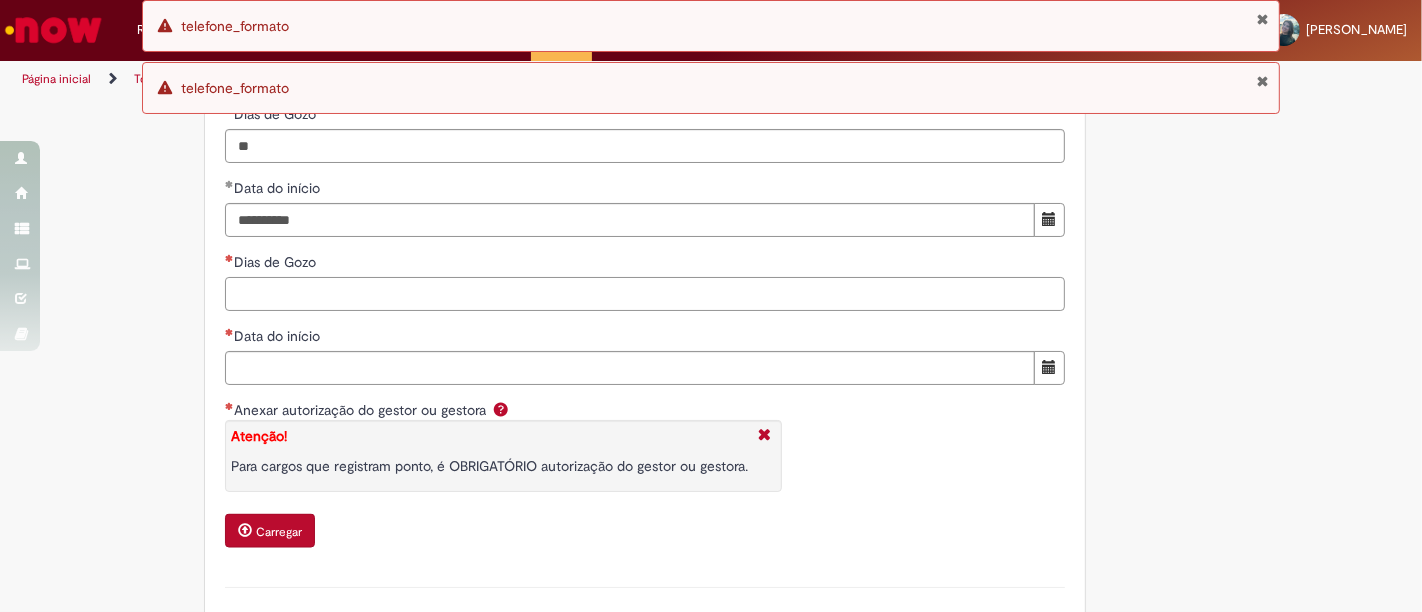 click on "Dias de Gozo" at bounding box center (645, 294) 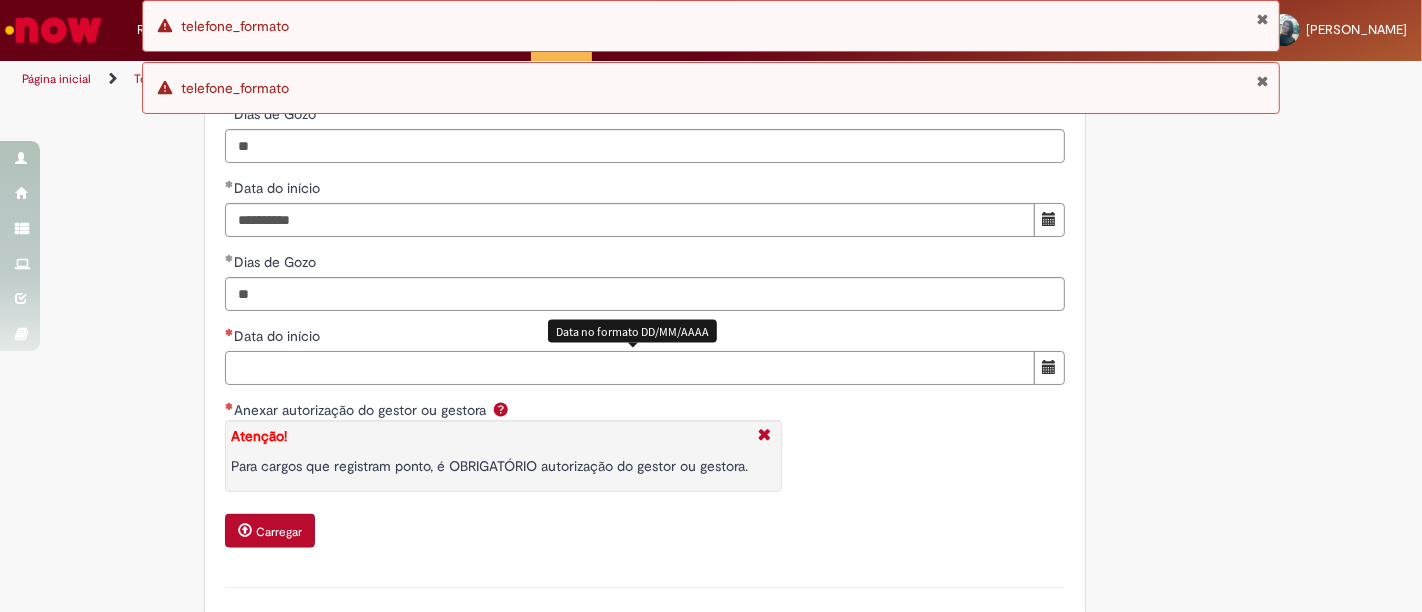 click on "Data do início" at bounding box center [630, 368] 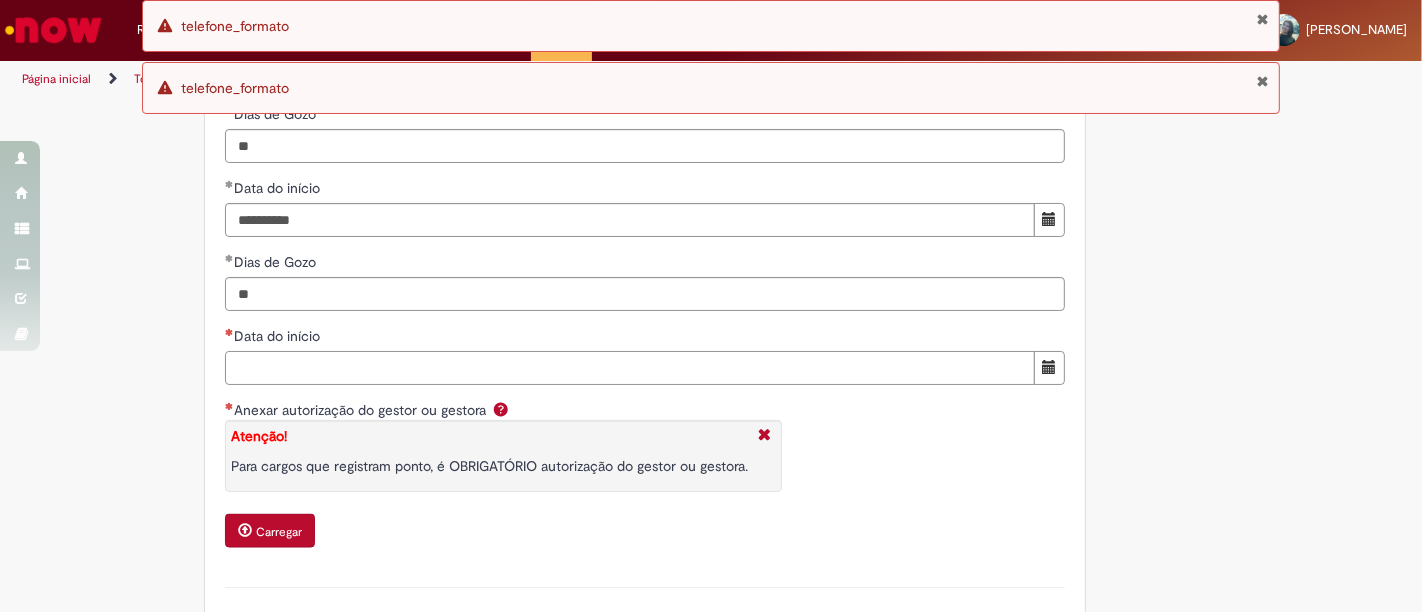 scroll, scrollTop: 2444, scrollLeft: 0, axis: vertical 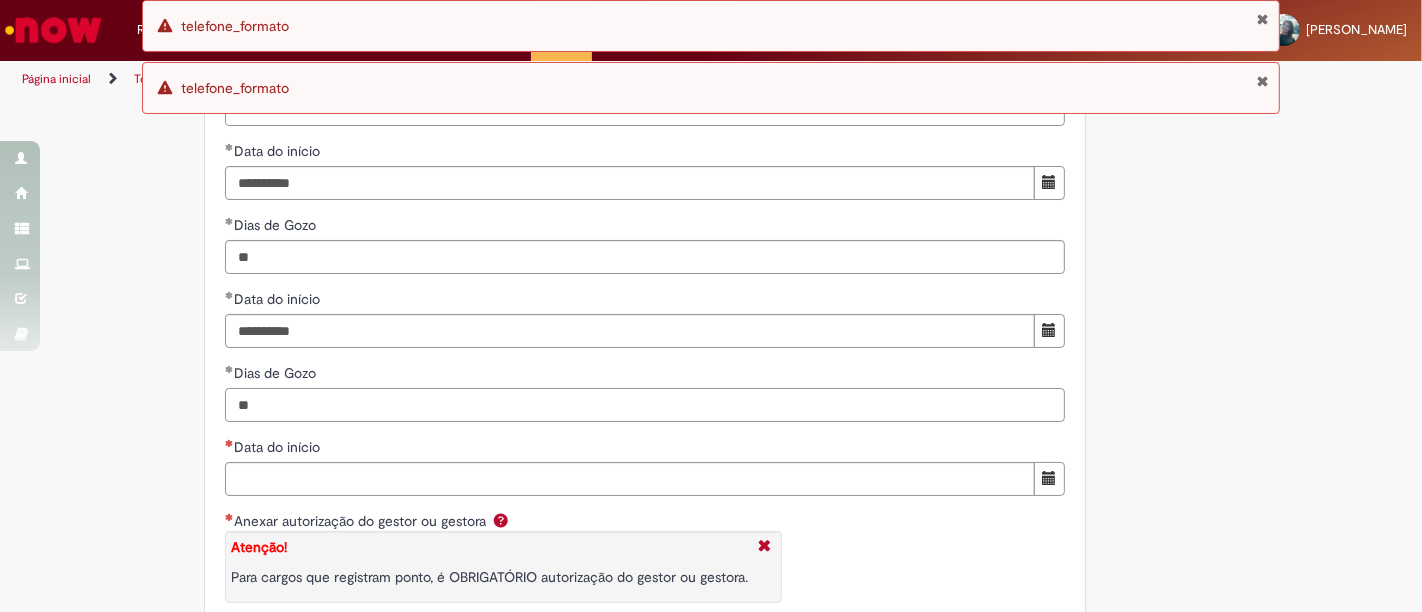 drag, startPoint x: 253, startPoint y: 418, endPoint x: 193, endPoint y: 416, distance: 60.033325 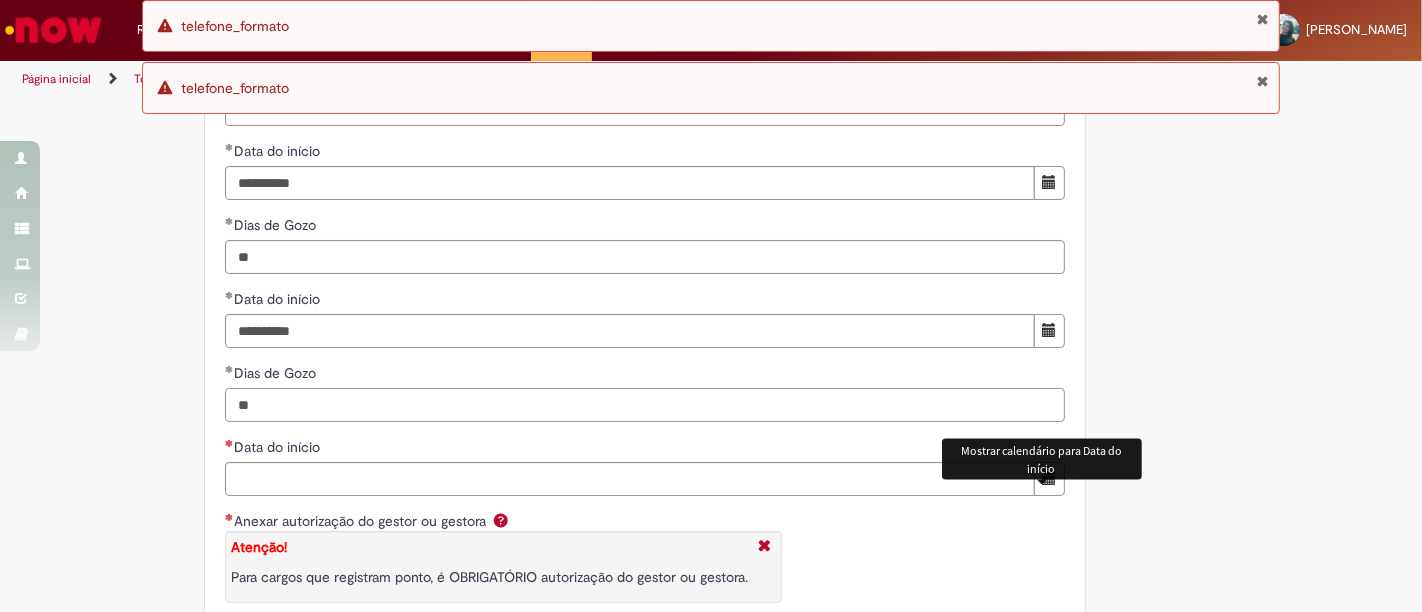 type on "**" 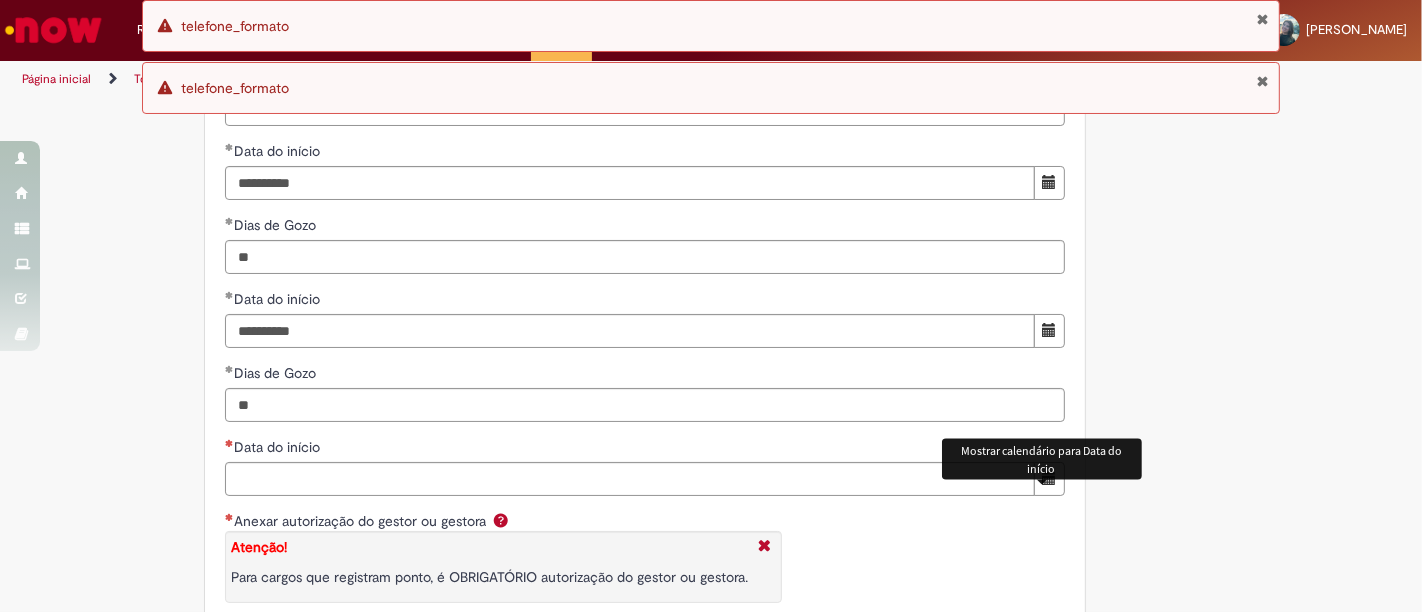 click at bounding box center (1049, 479) 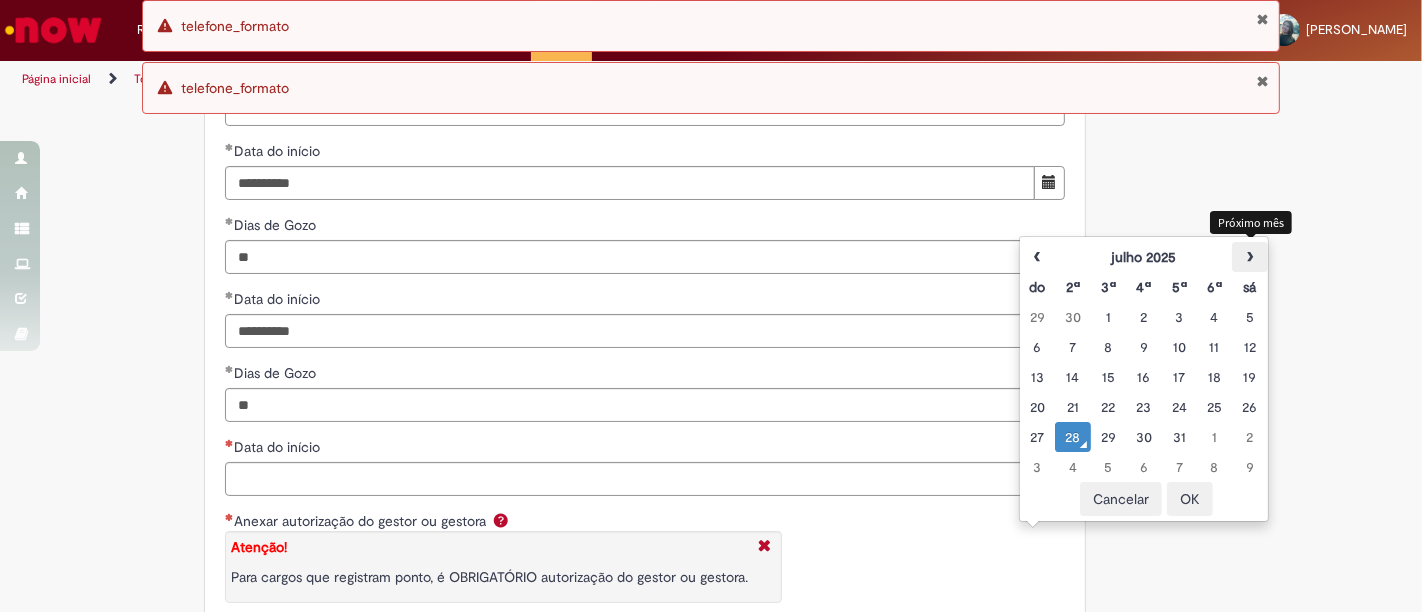click on "›" at bounding box center (1249, 257) 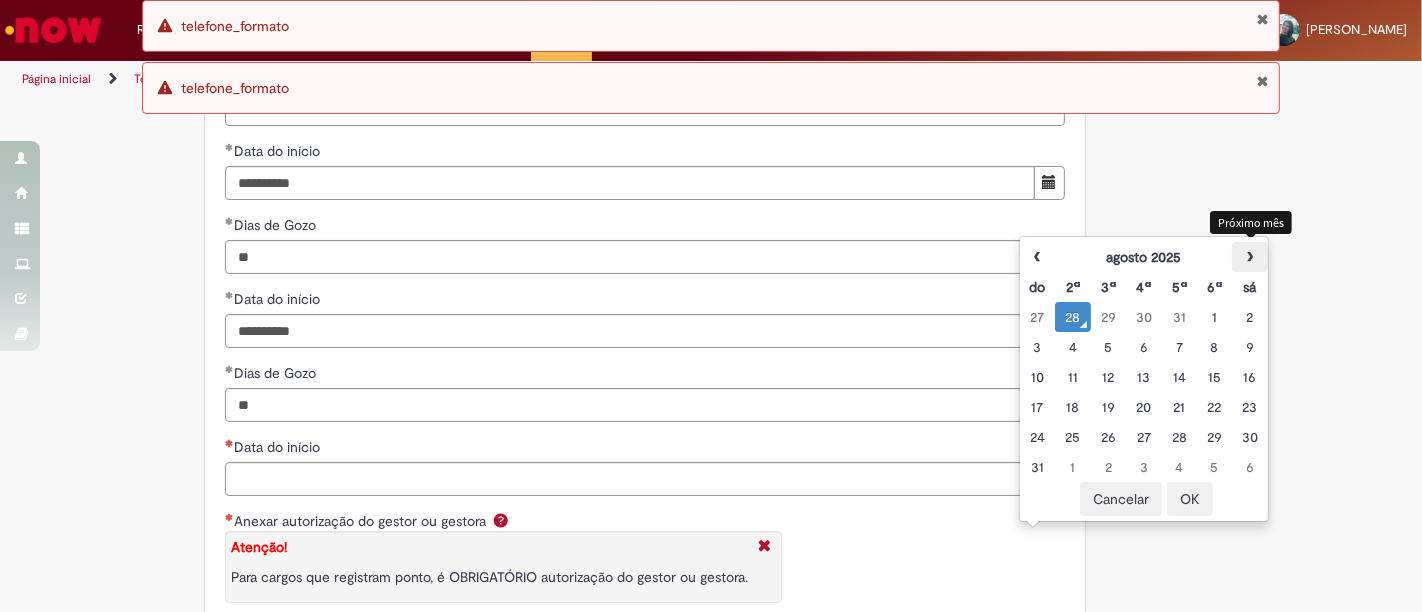 click on "›" at bounding box center (1249, 257) 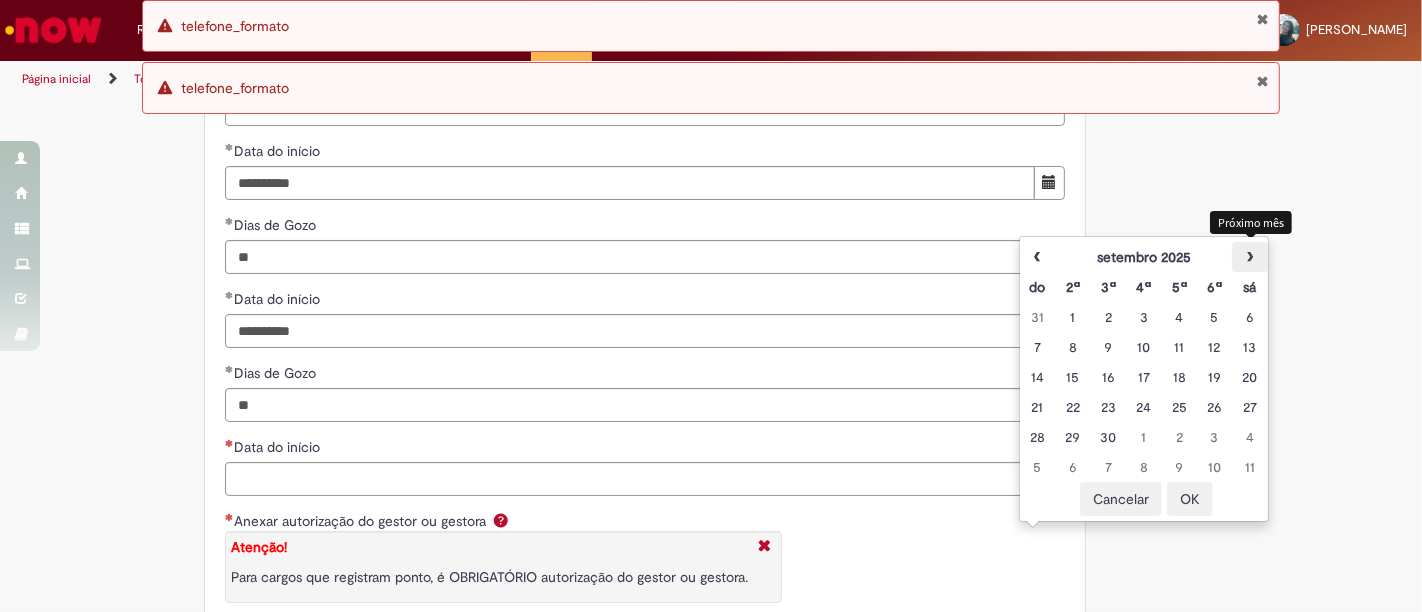 click on "›" at bounding box center [1249, 257] 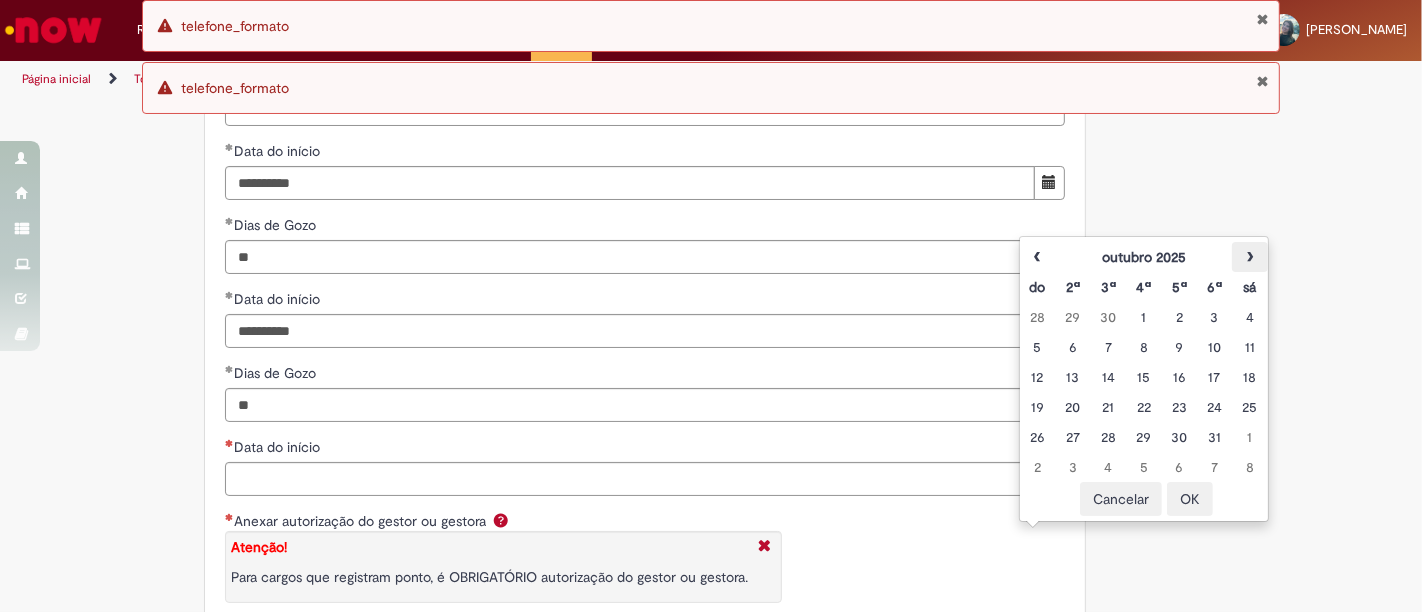 click on "›" at bounding box center (1249, 257) 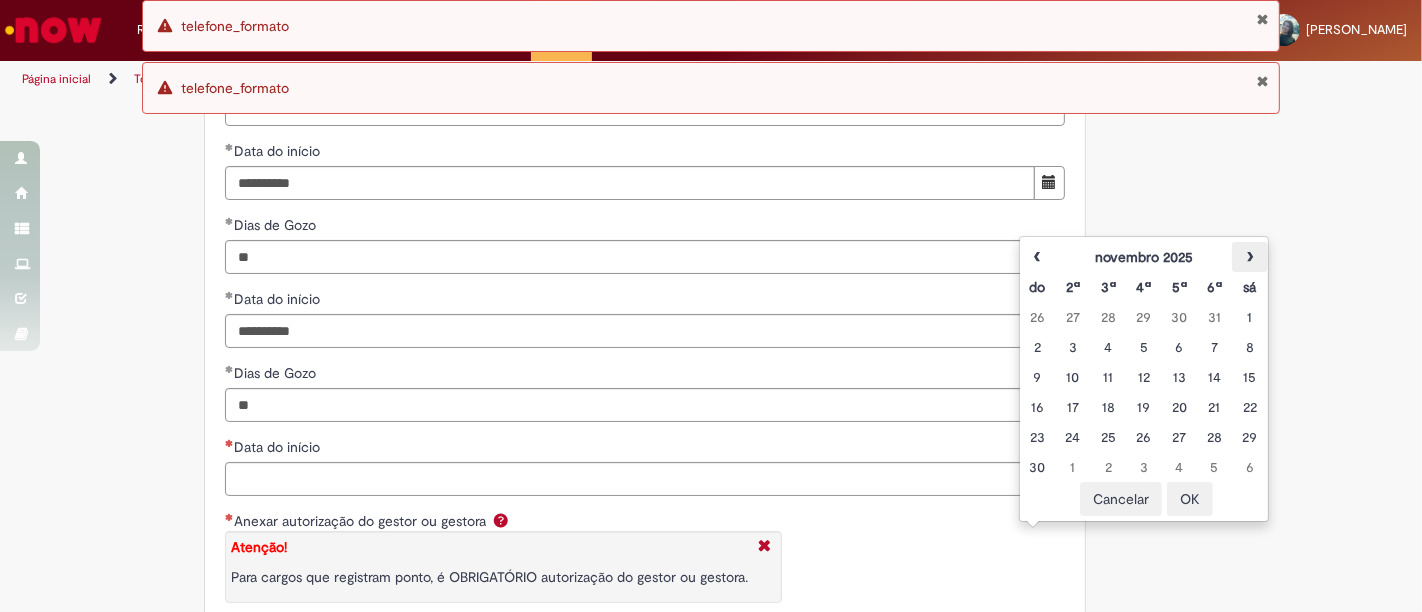 click on "›" at bounding box center [1249, 257] 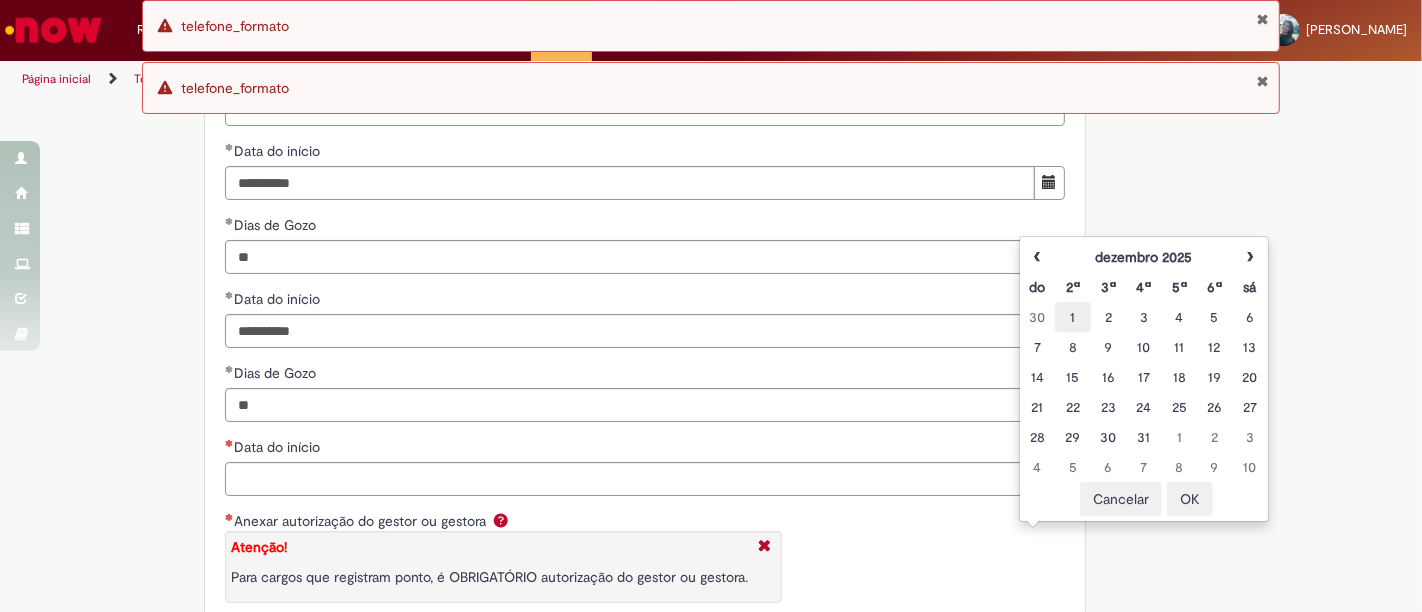 click on "1" at bounding box center (1072, 317) 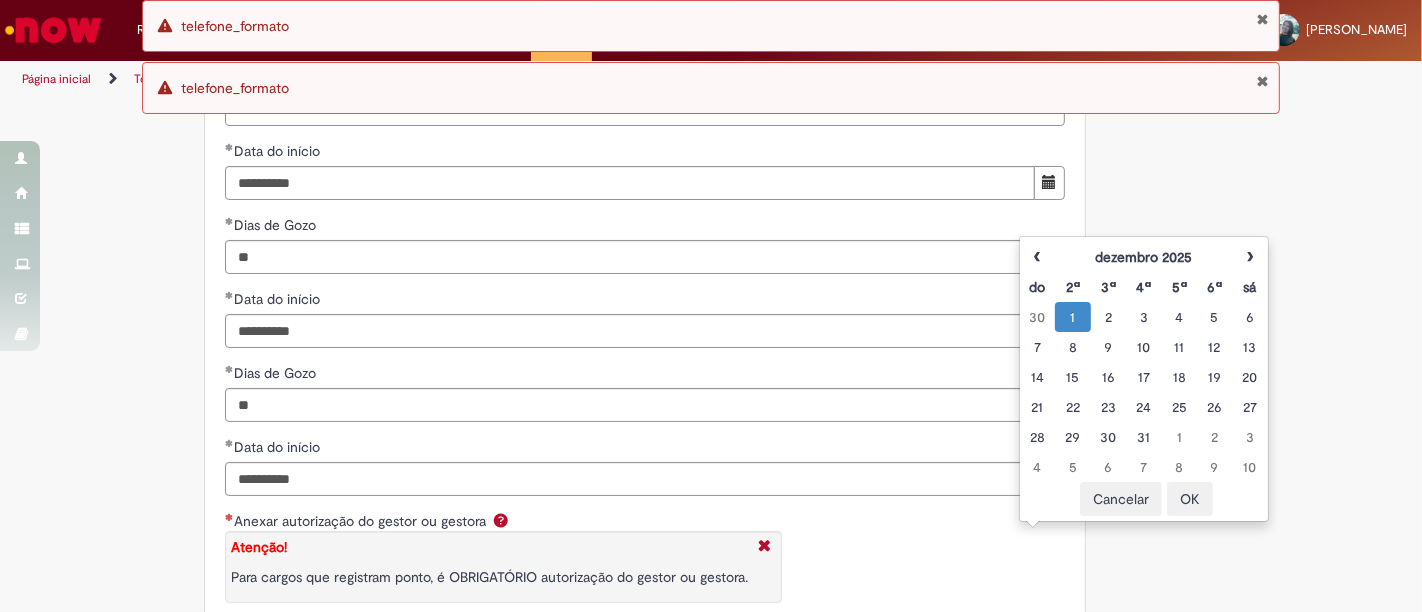click on "OK" at bounding box center [1190, 499] 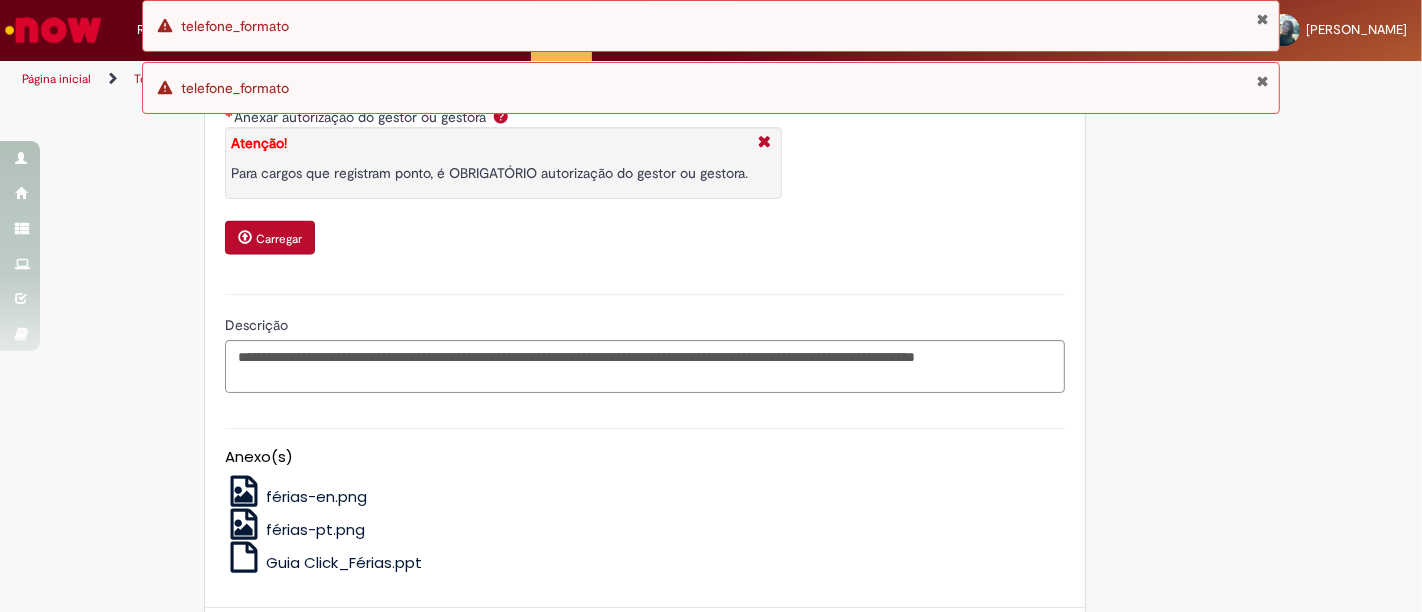 scroll, scrollTop: 2888, scrollLeft: 0, axis: vertical 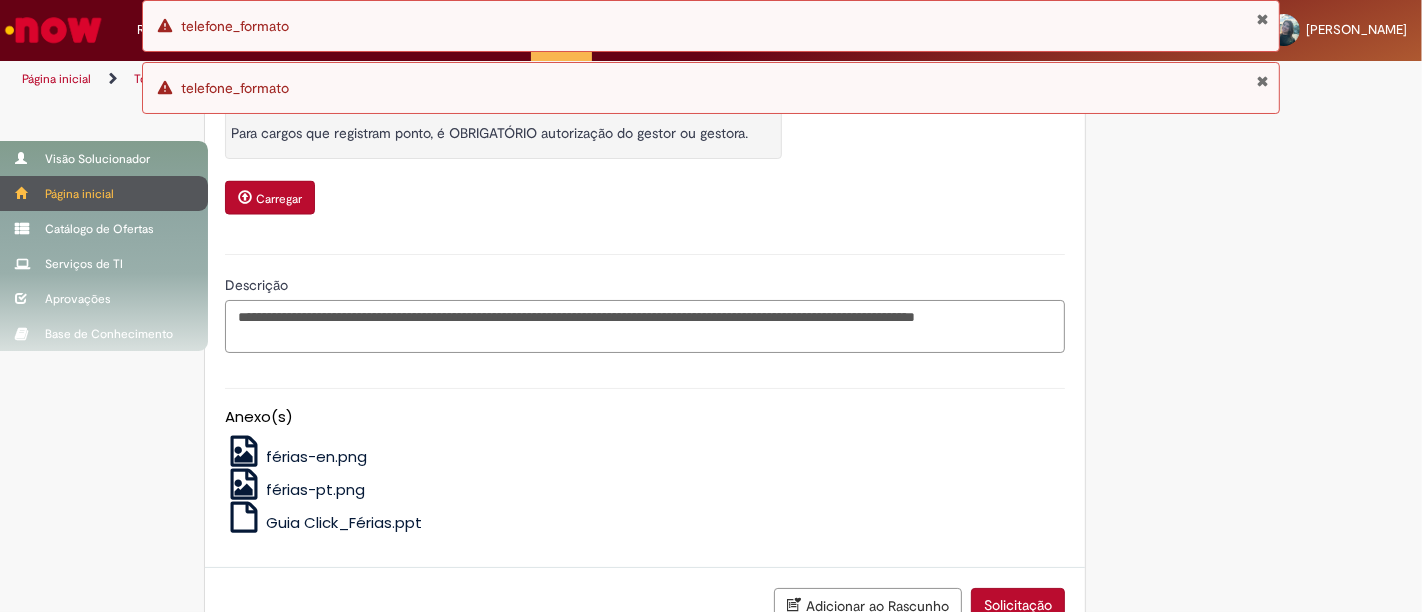 drag, startPoint x: 365, startPoint y: 367, endPoint x: 0, endPoint y: 192, distance: 404.7839 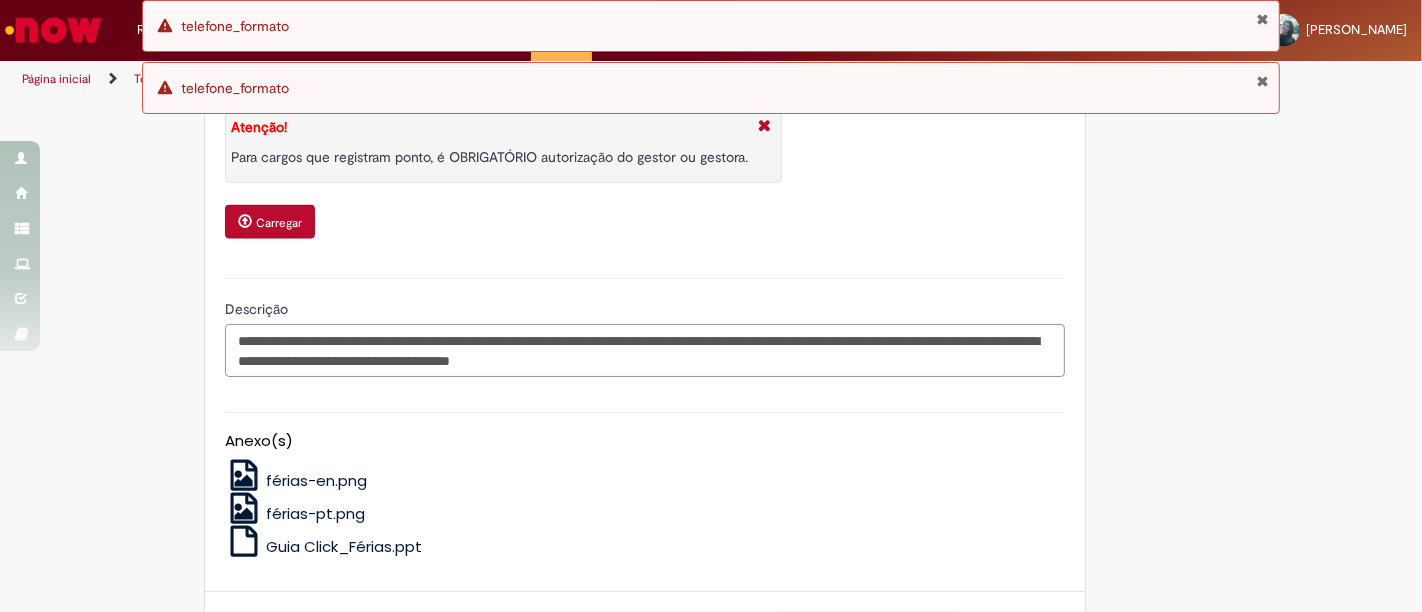 scroll, scrollTop: 2720, scrollLeft: 0, axis: vertical 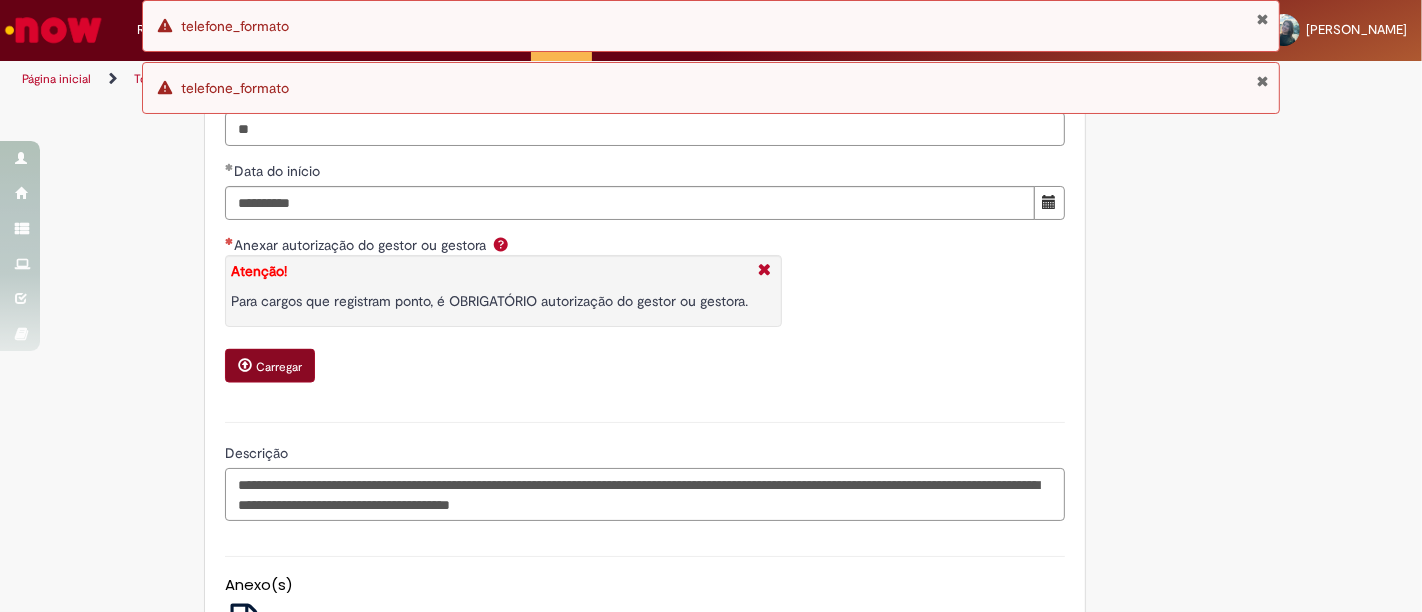 type on "**********" 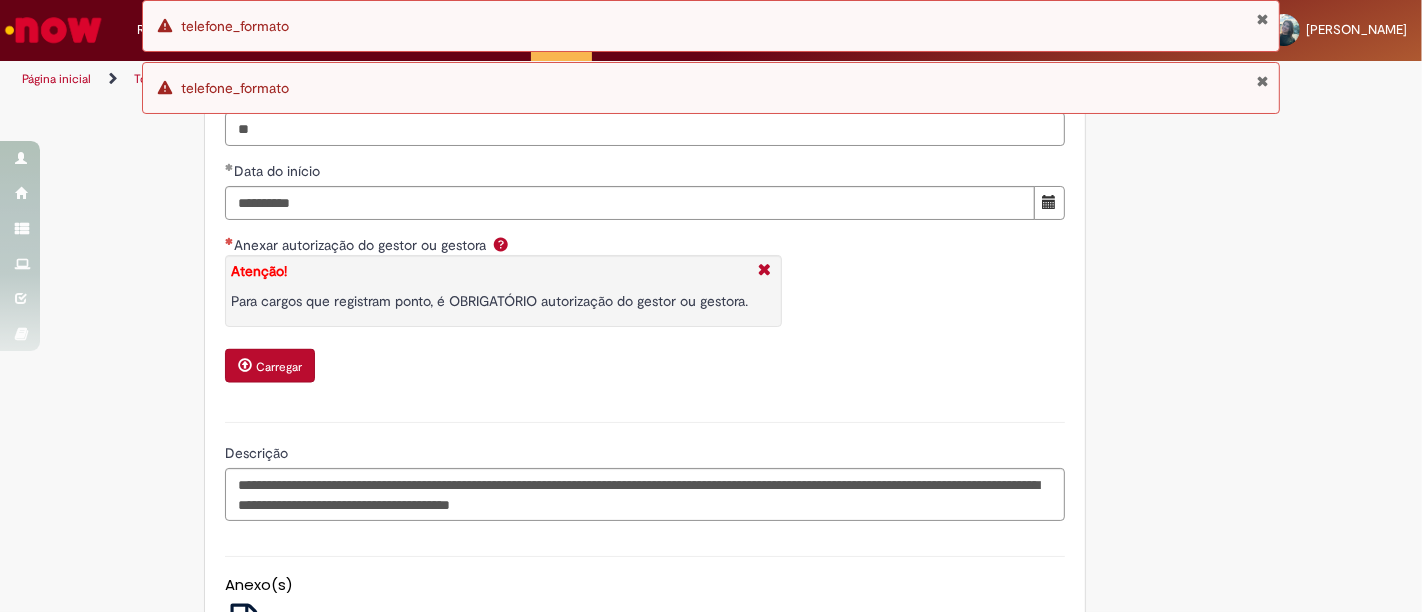 click on "Carregar" at bounding box center (279, 367) 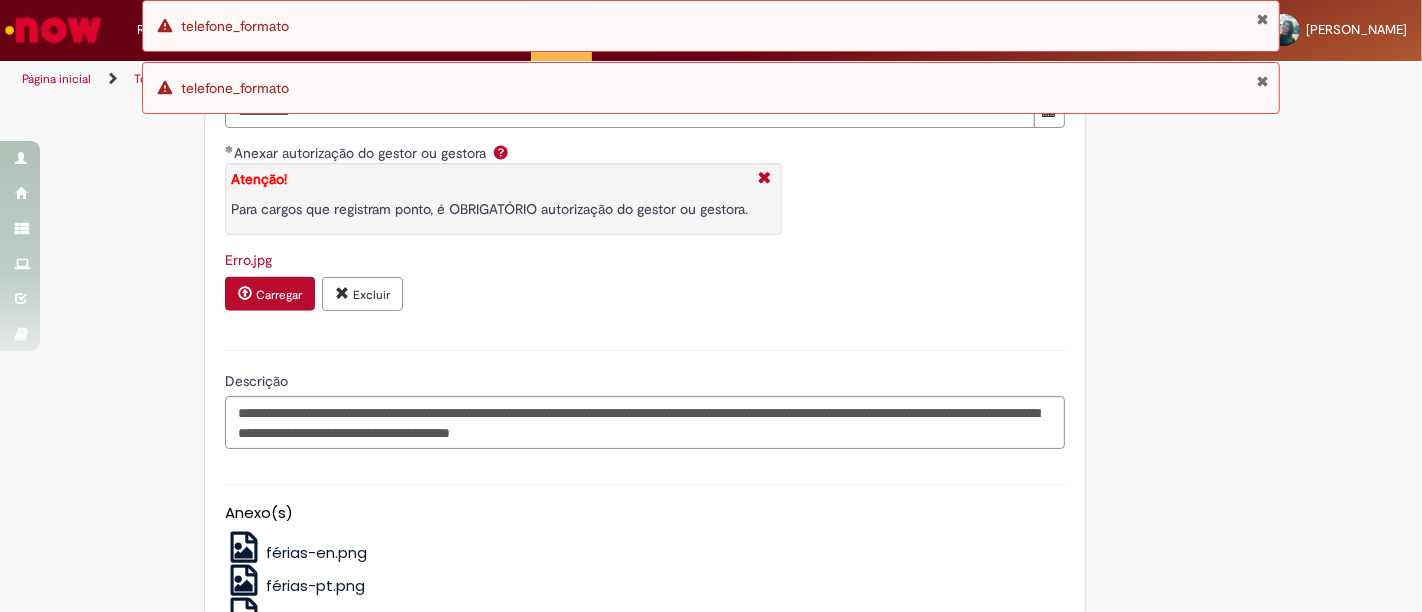 scroll, scrollTop: 2942, scrollLeft: 0, axis: vertical 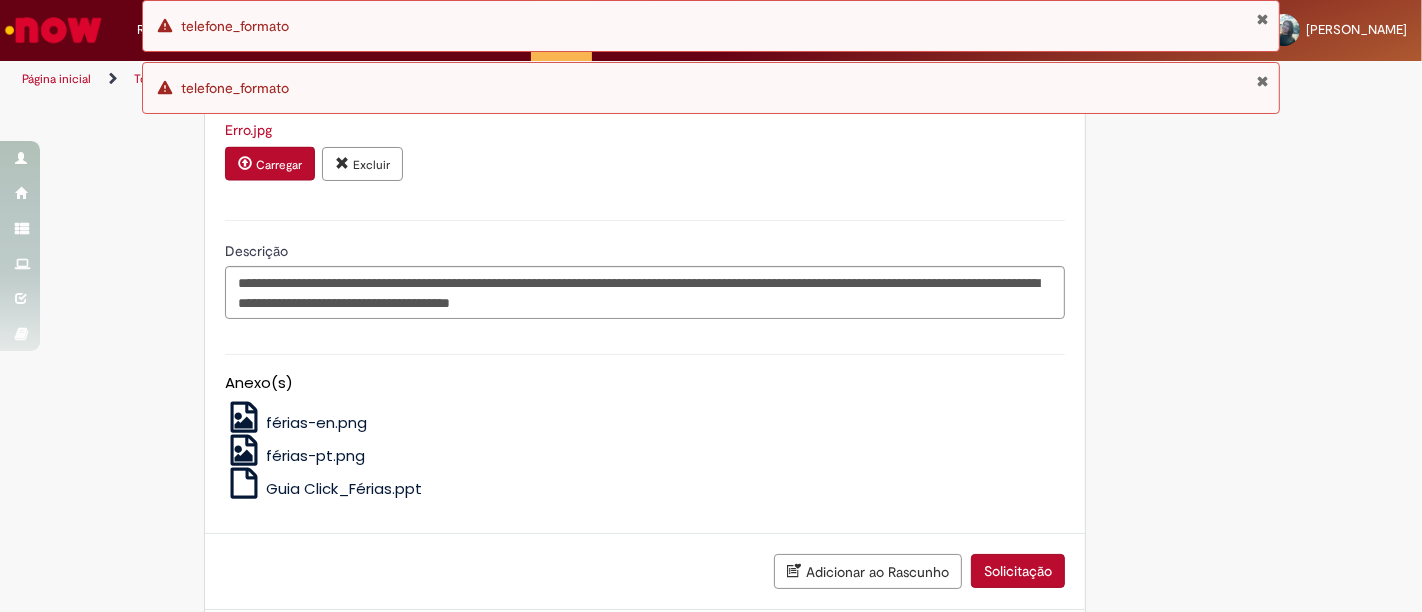 click on "férias-en.png" at bounding box center [645, 417] 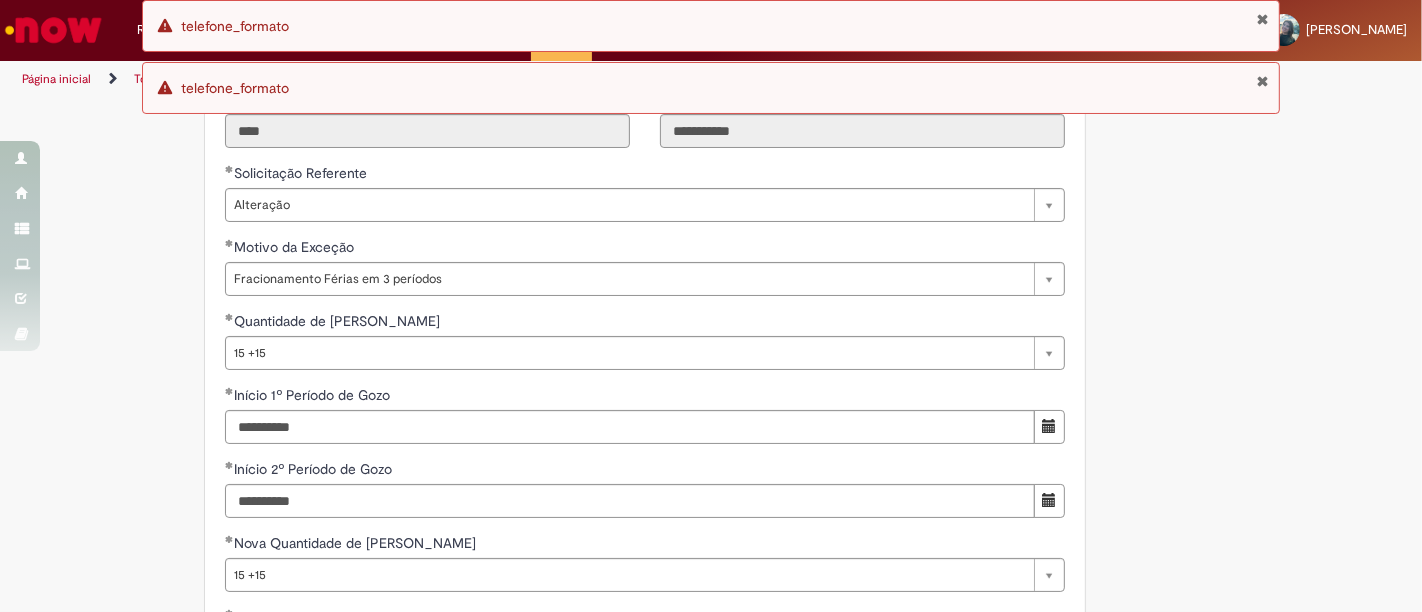 scroll, scrollTop: 1608, scrollLeft: 0, axis: vertical 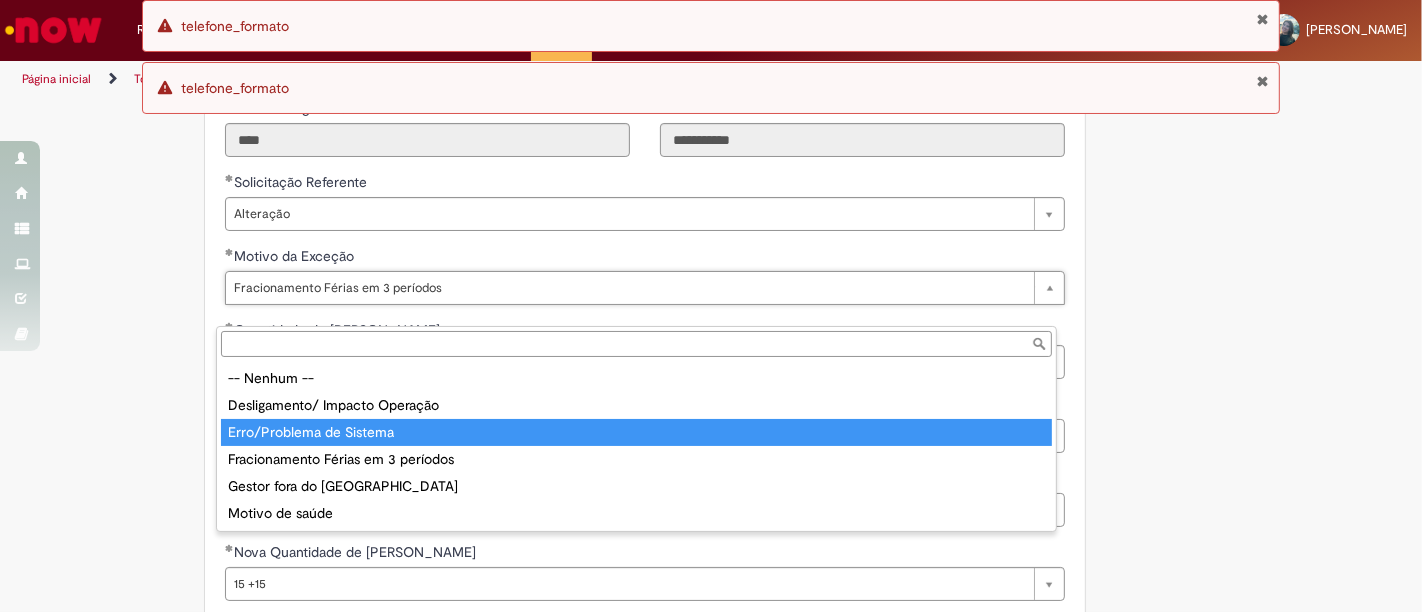 type on "**********" 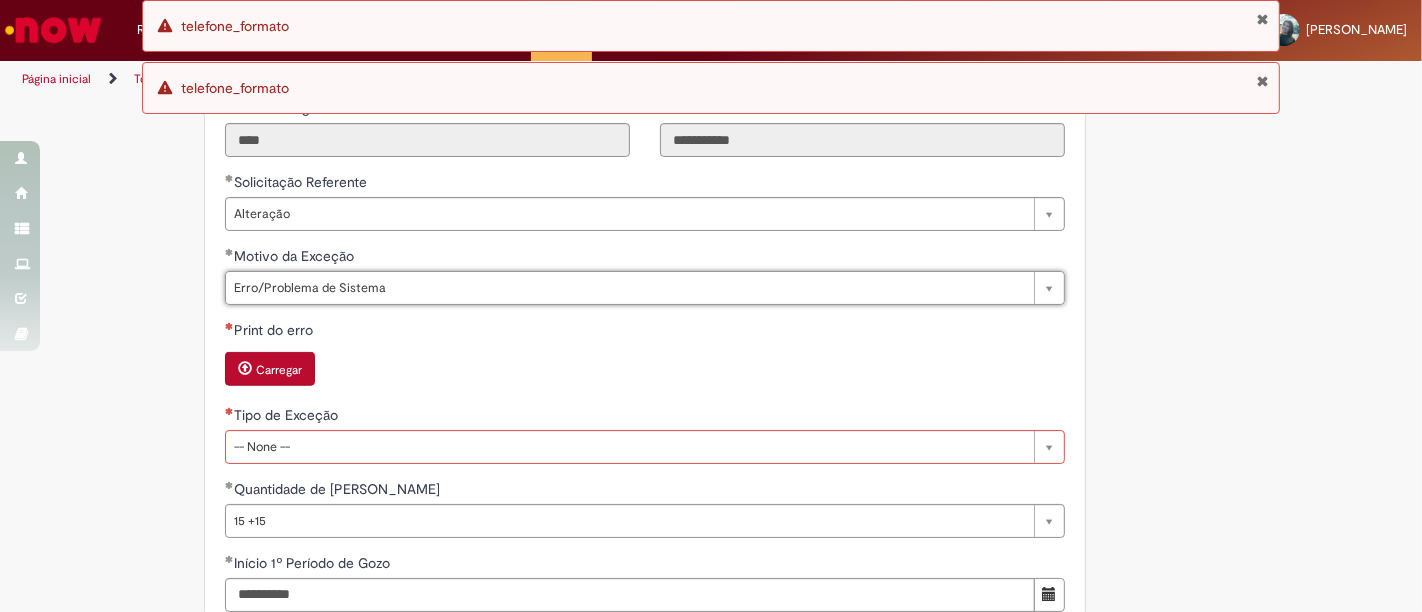 scroll, scrollTop: 0, scrollLeft: 0, axis: both 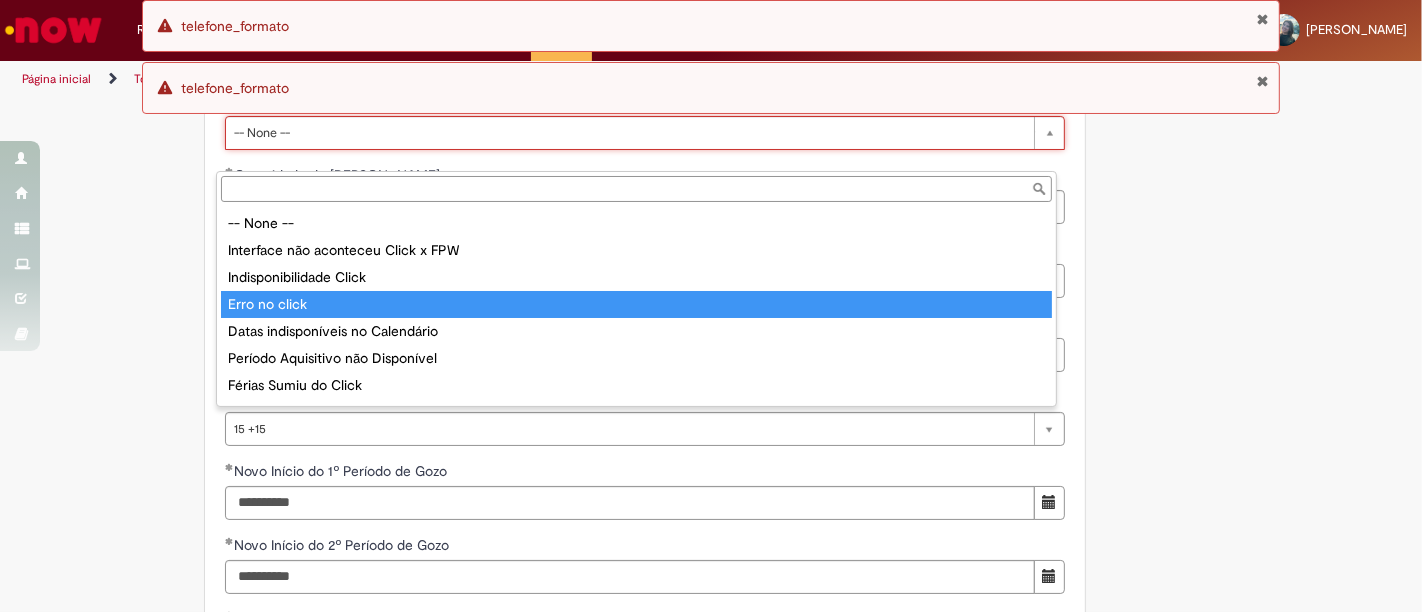 type on "**********" 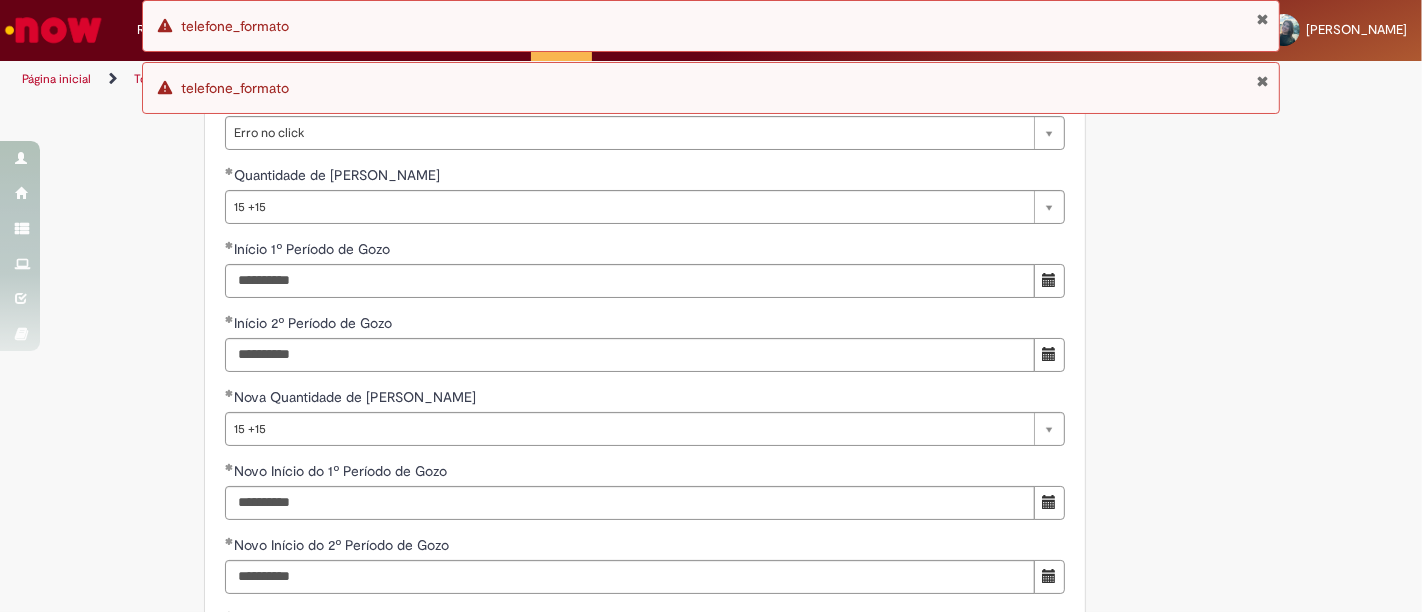 click on "Adicionar a Favoritos
Férias de Funcionários
Oferta destinada para esclarecimento de dúvidas e inclusões/exceções/cancelamentos de férias por exceções.
Utilize esta oferta:
Para ajustar, cancelar ou incluir férias com menos de 35 dias para o início;
Para fracionar suas férias em 03 períodos (se elegível);
Caso Click apresente alguma instabilidade no serviço de Férias que, mesmo após você abrir um  incidente  (e tiver evidência do número), não for corrigido por completo ou  em tempo de ajustar no próprio sistema;
> Para incluir, alterar ou cancelar Férias dentro do prazo de 35 dias de antecedência, é só acessar  Portal Click  > Você > Férias; > Para acessar a Diretriz de Férias, basta  clicar aqui
> Ficou com dúvidas sobre Férias via Termo? É só acessar a   FAQ – Fluxo de alteração de férias por exceção no Click  ou abrir chamado na oferta  ." at bounding box center [613, -321] 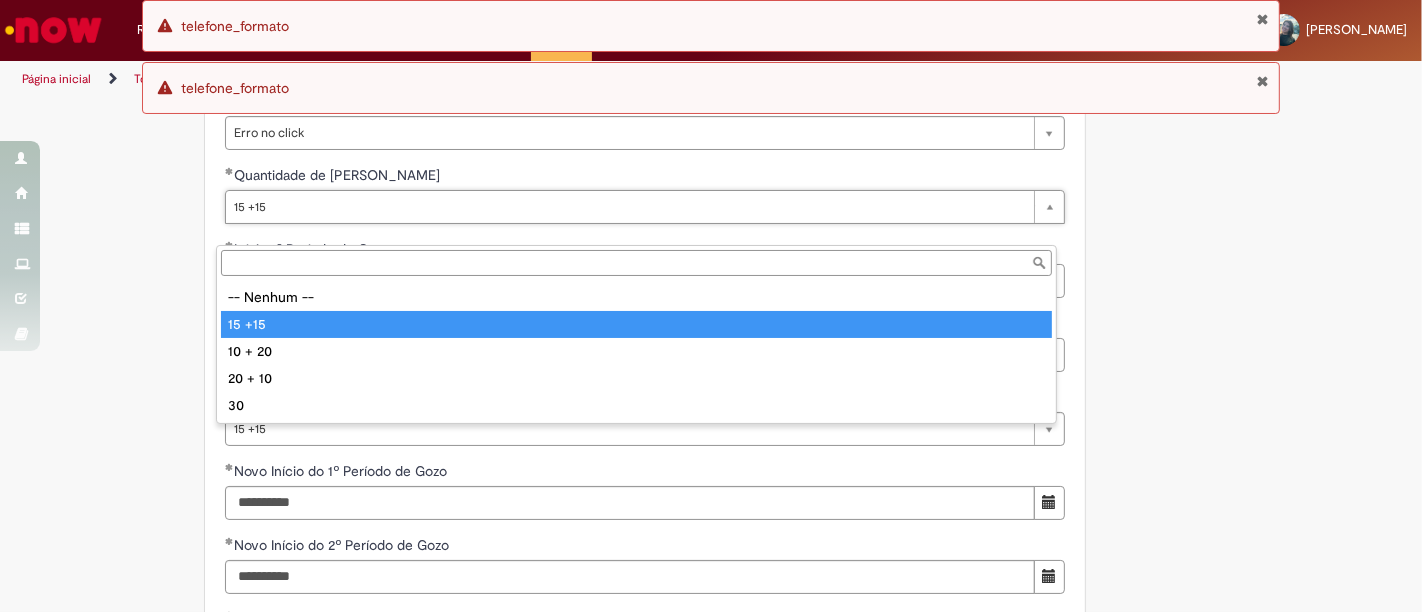 type on "******" 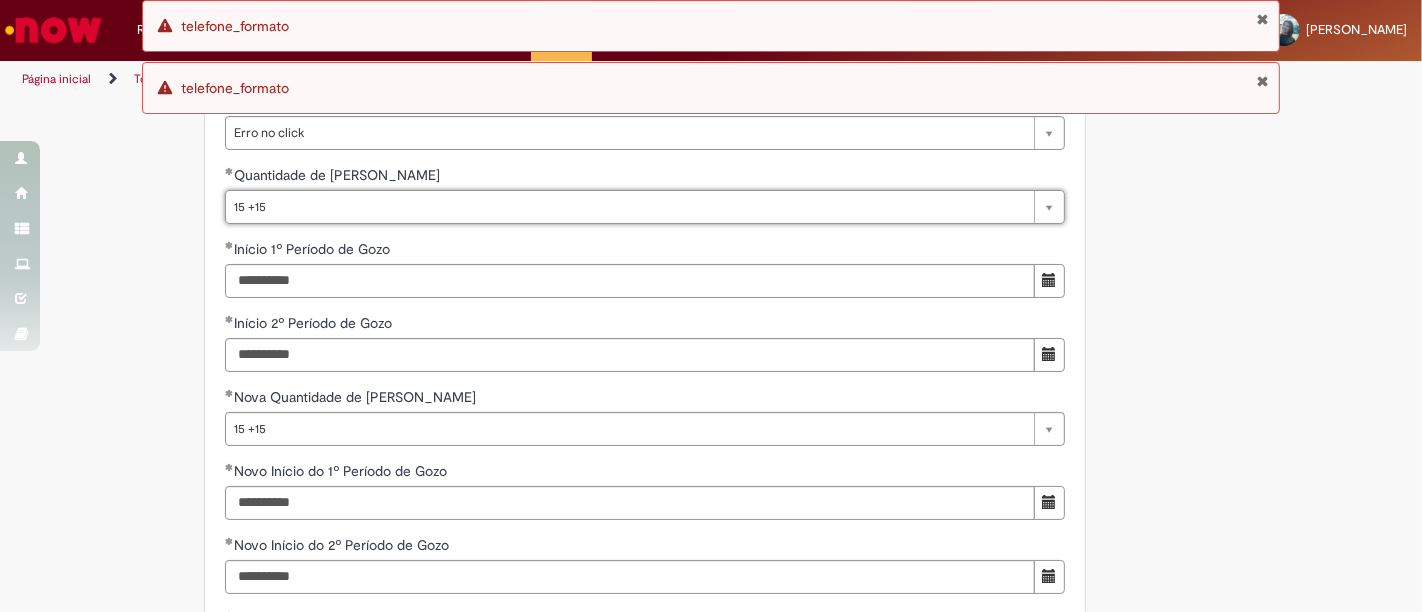 scroll, scrollTop: 0, scrollLeft: 34, axis: horizontal 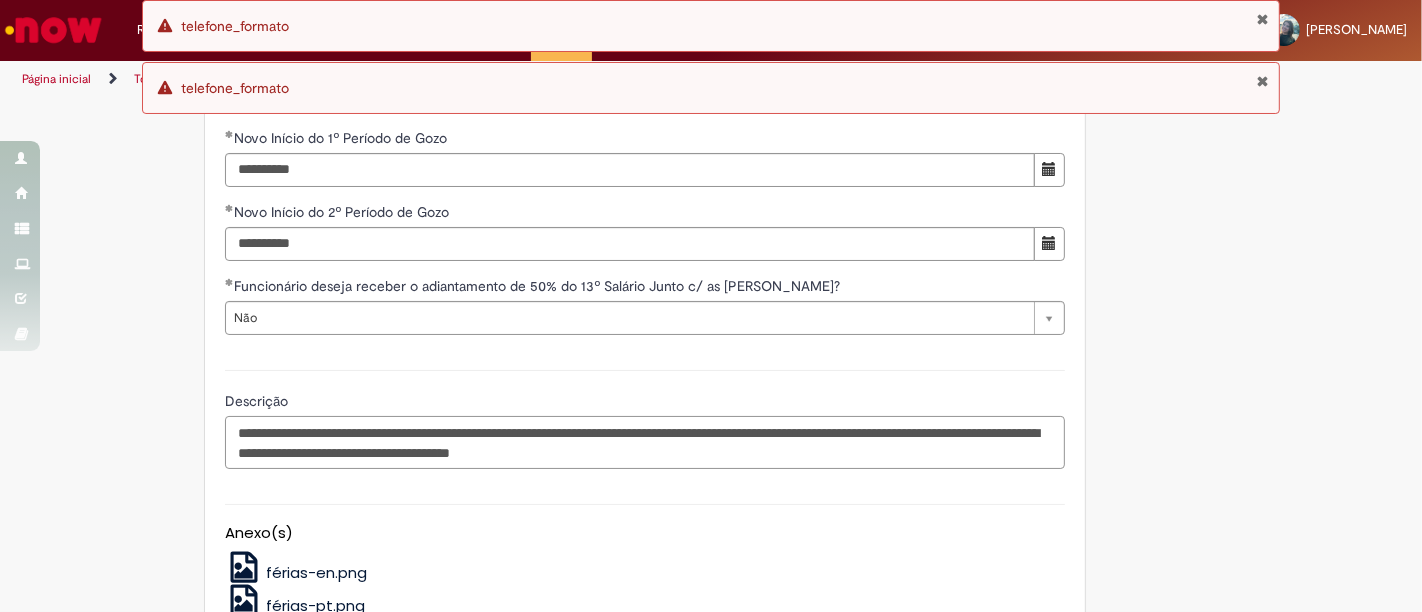 drag, startPoint x: 980, startPoint y: 455, endPoint x: 455, endPoint y: 475, distance: 525.3808 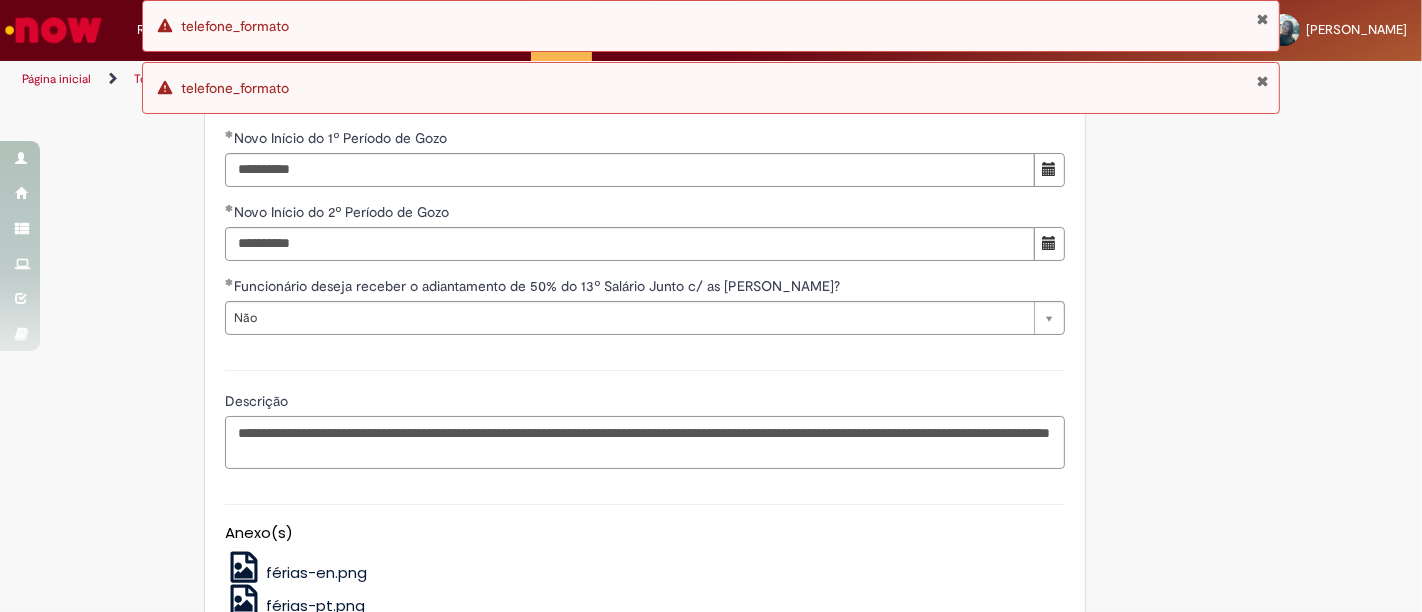 click on "**********" at bounding box center [645, 442] 